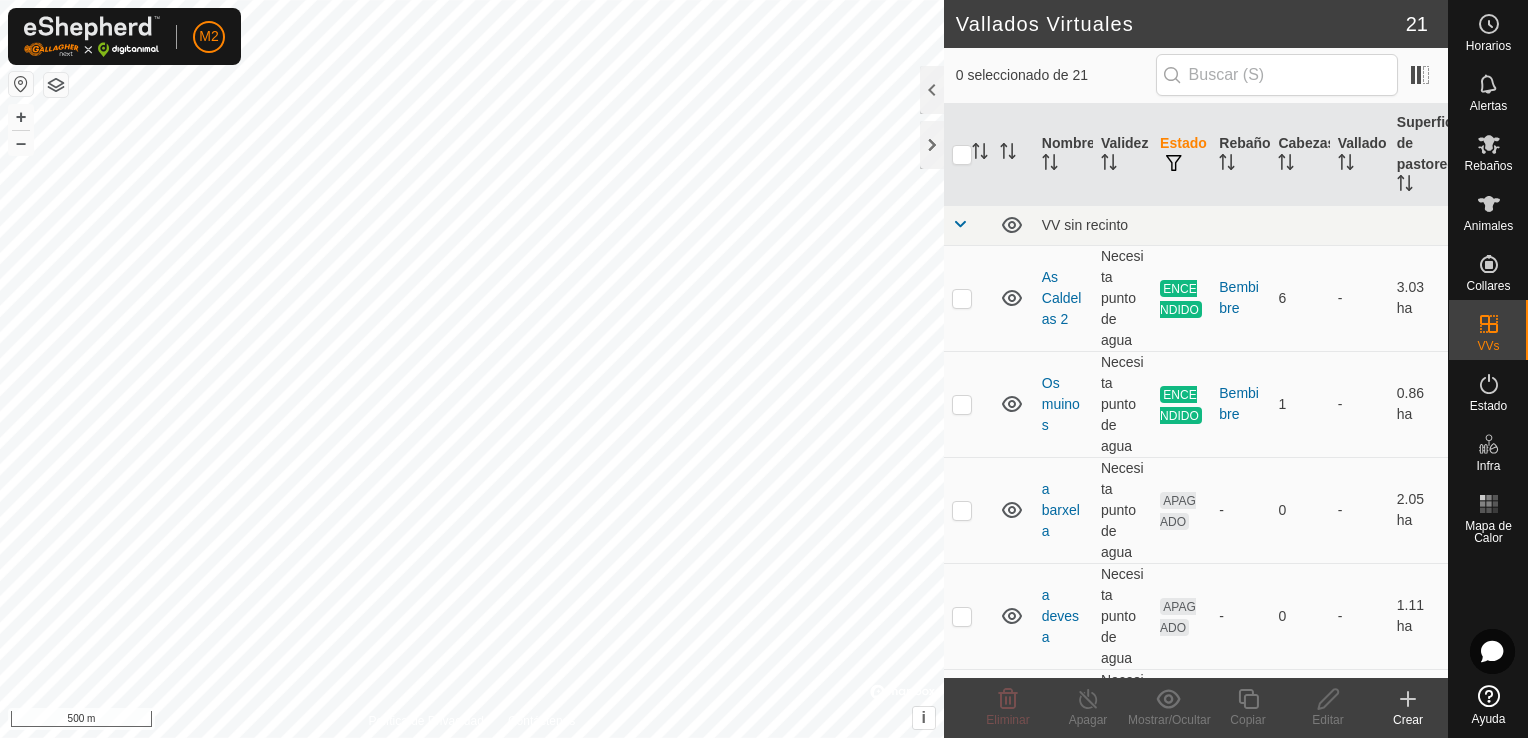 scroll, scrollTop: 0, scrollLeft: 0, axis: both 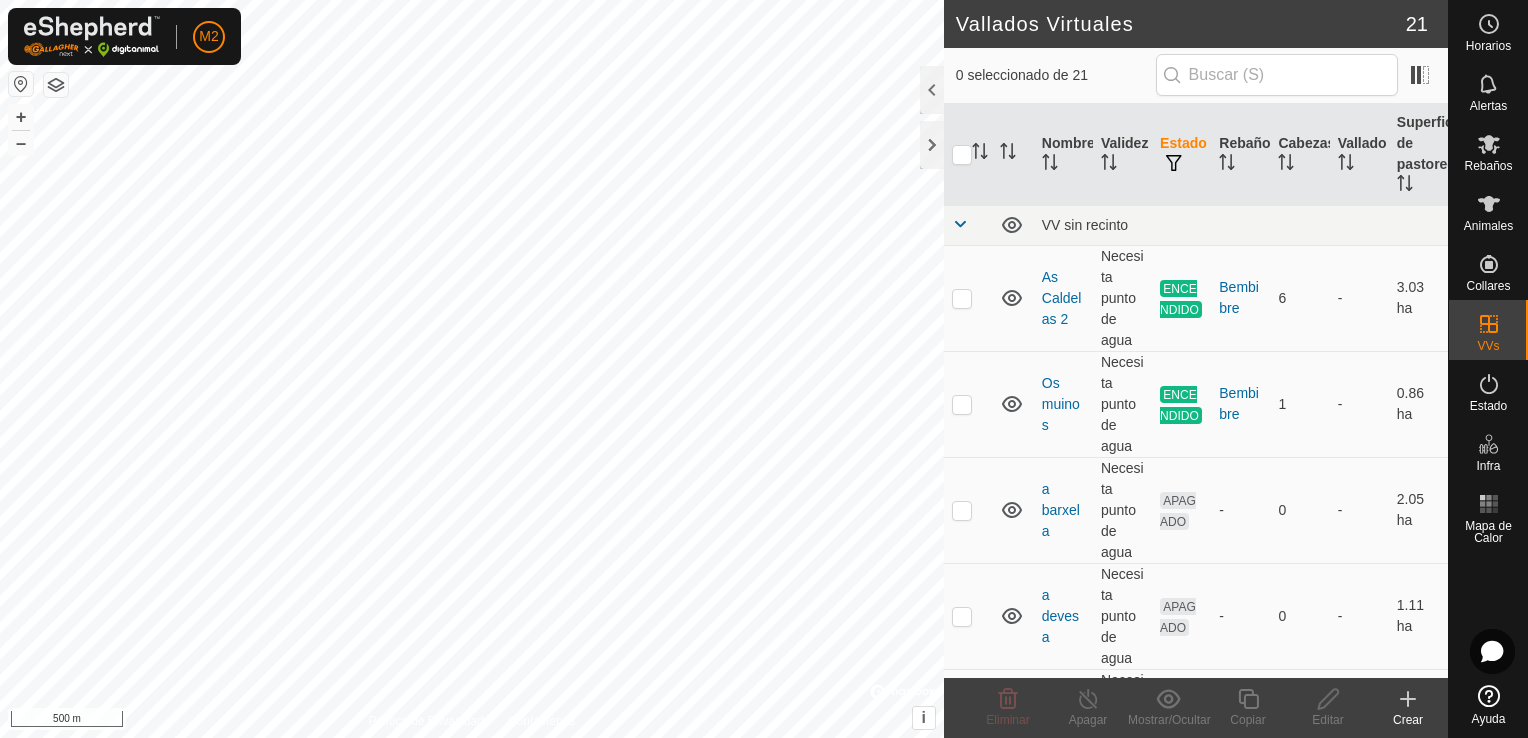 click on "Necesita punto de agua" at bounding box center (1122, 298) 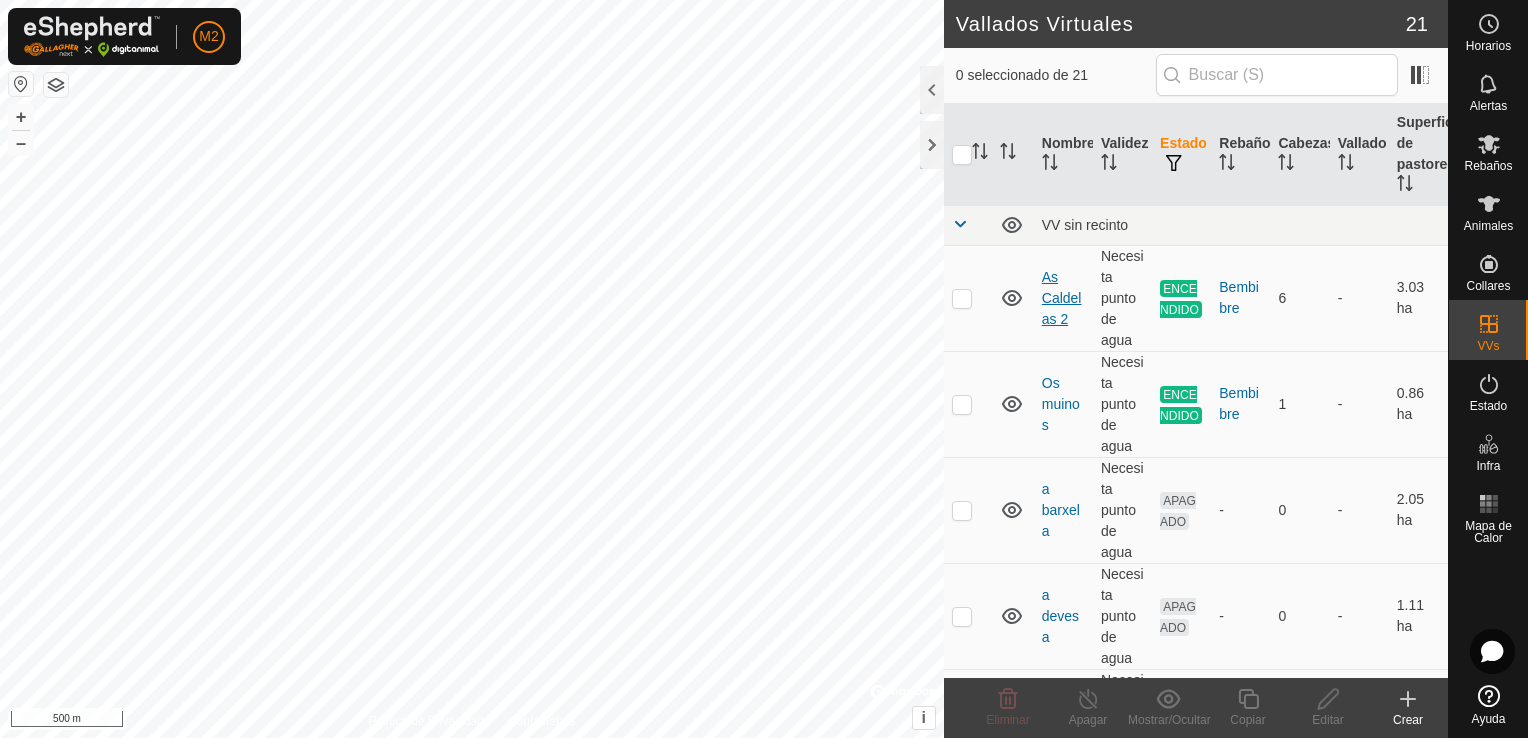 click on "As Caldelas 2" at bounding box center [1062, 298] 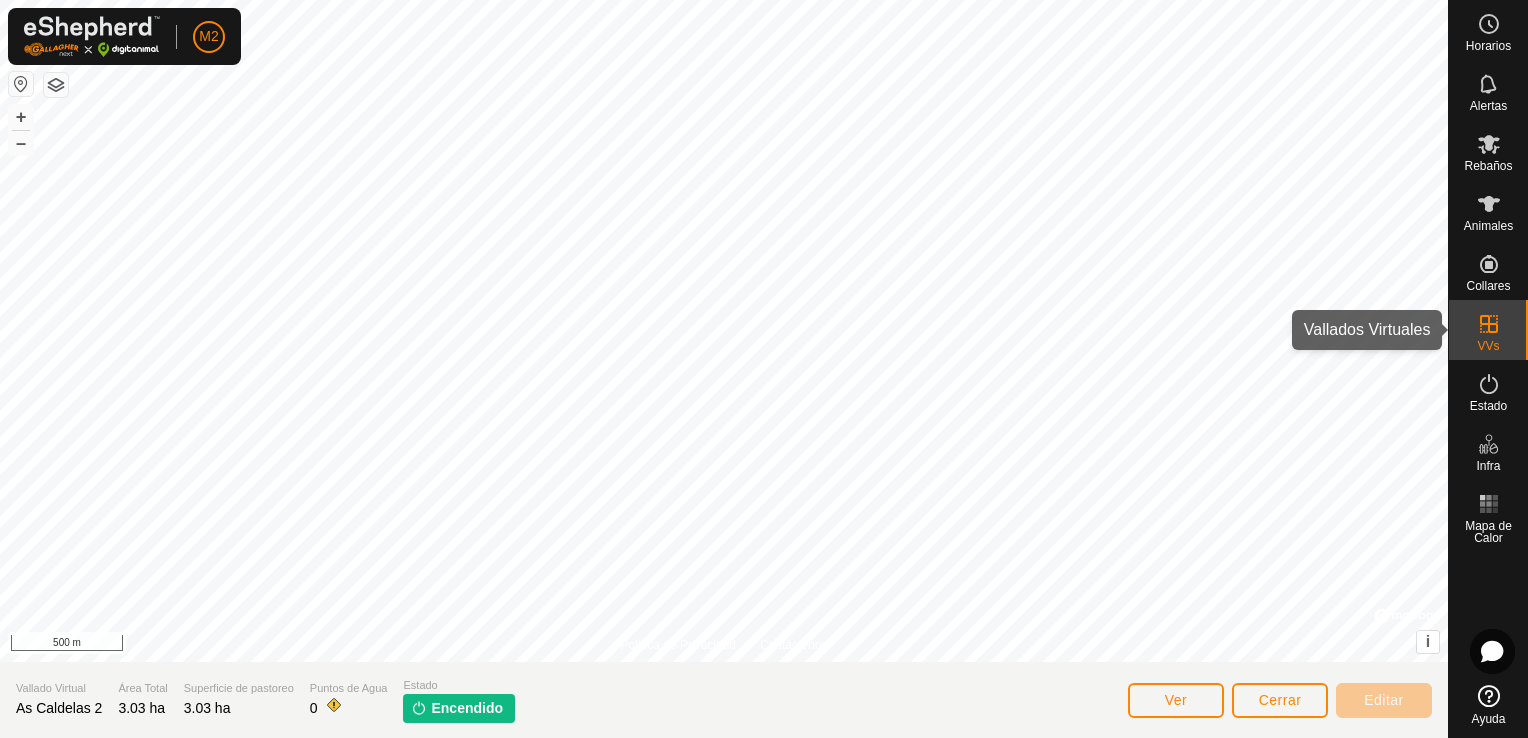 click 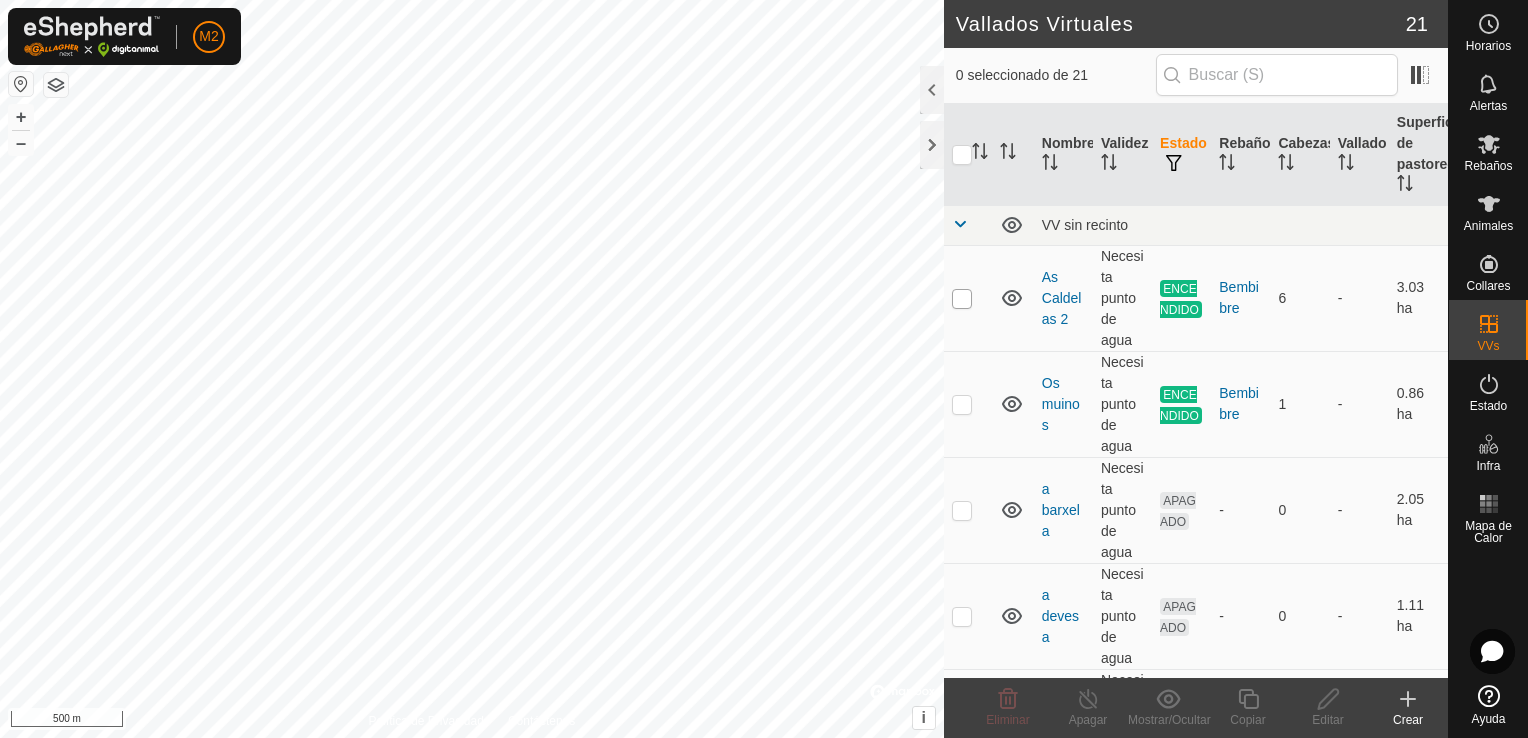 click at bounding box center [962, 299] 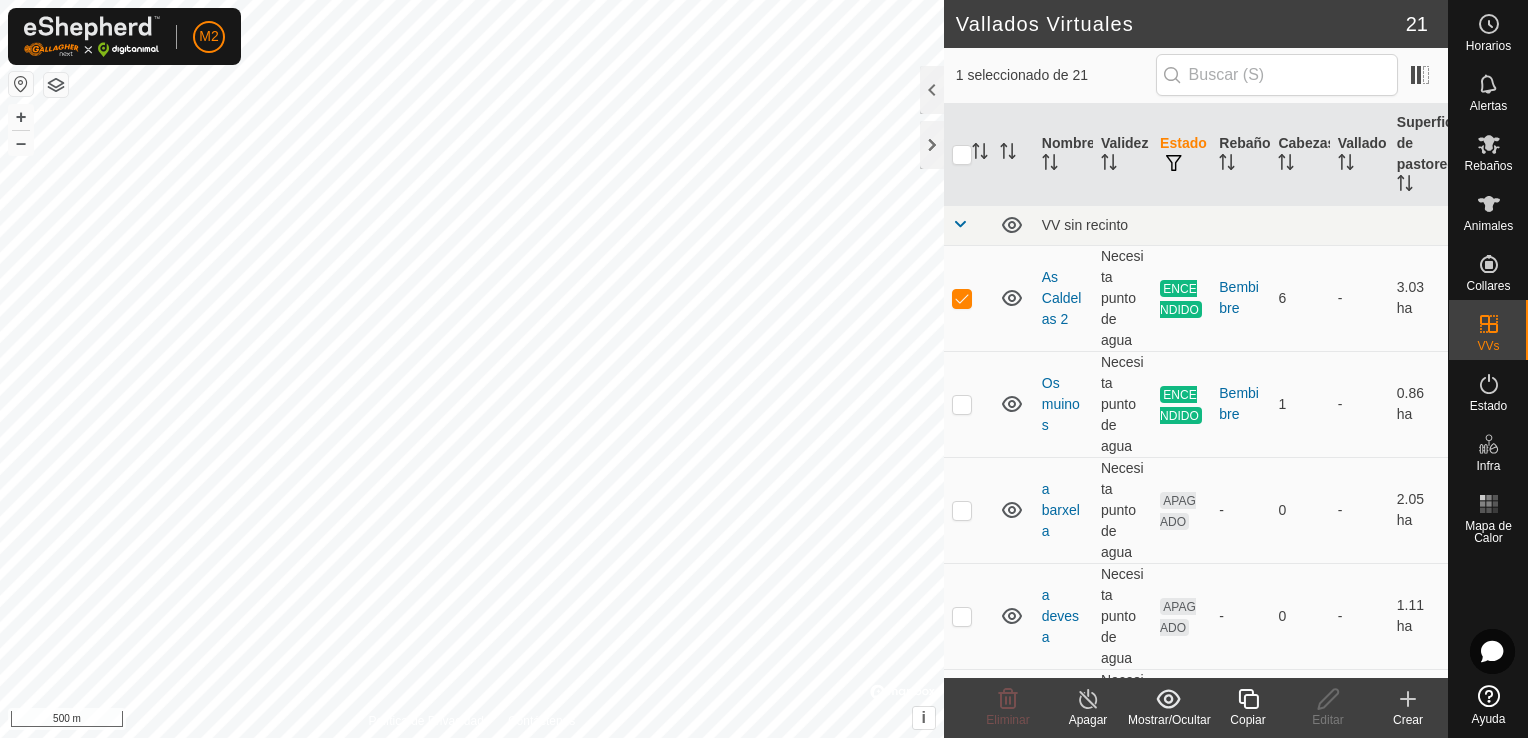 click on "Mostrar/Ocultar" 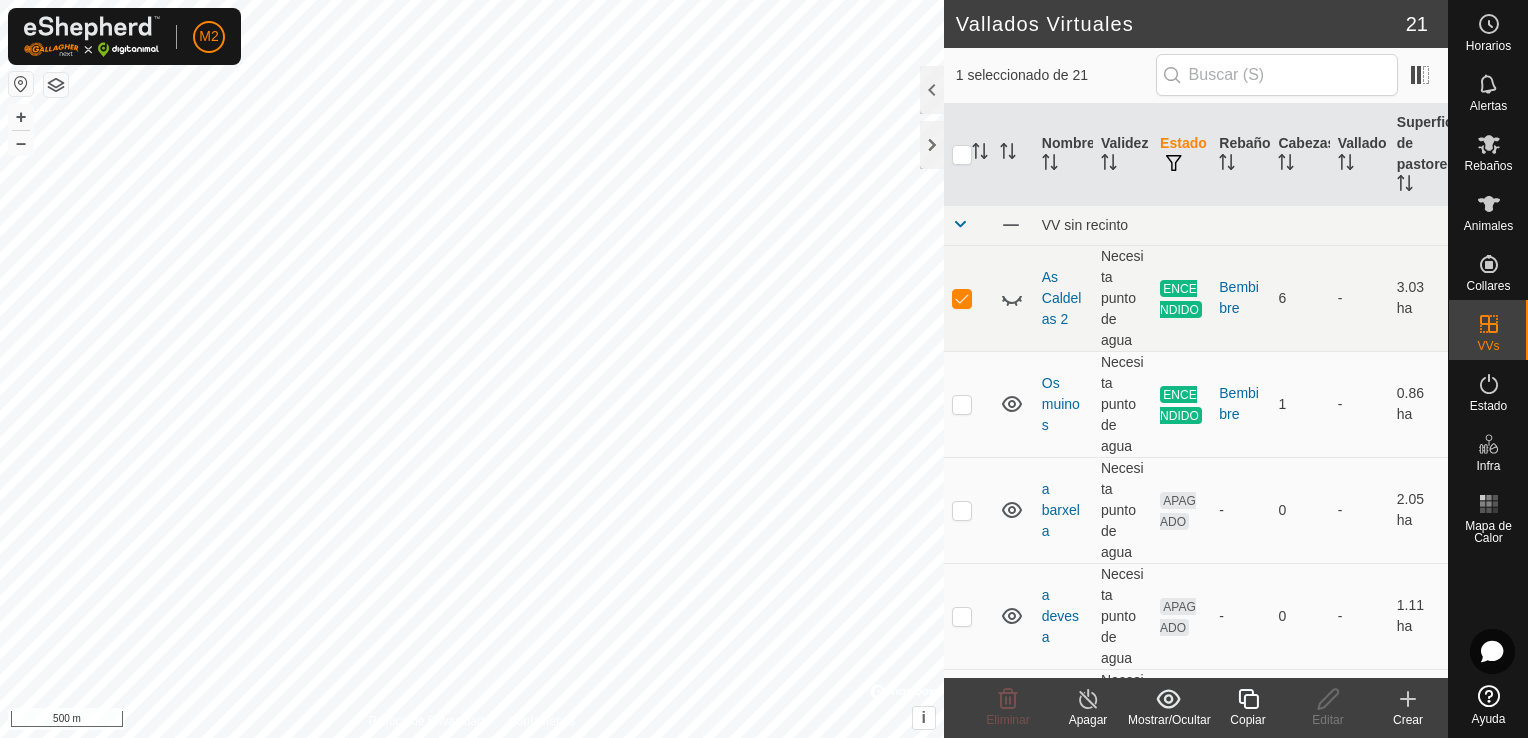 click on "Mostrar/Ocultar" 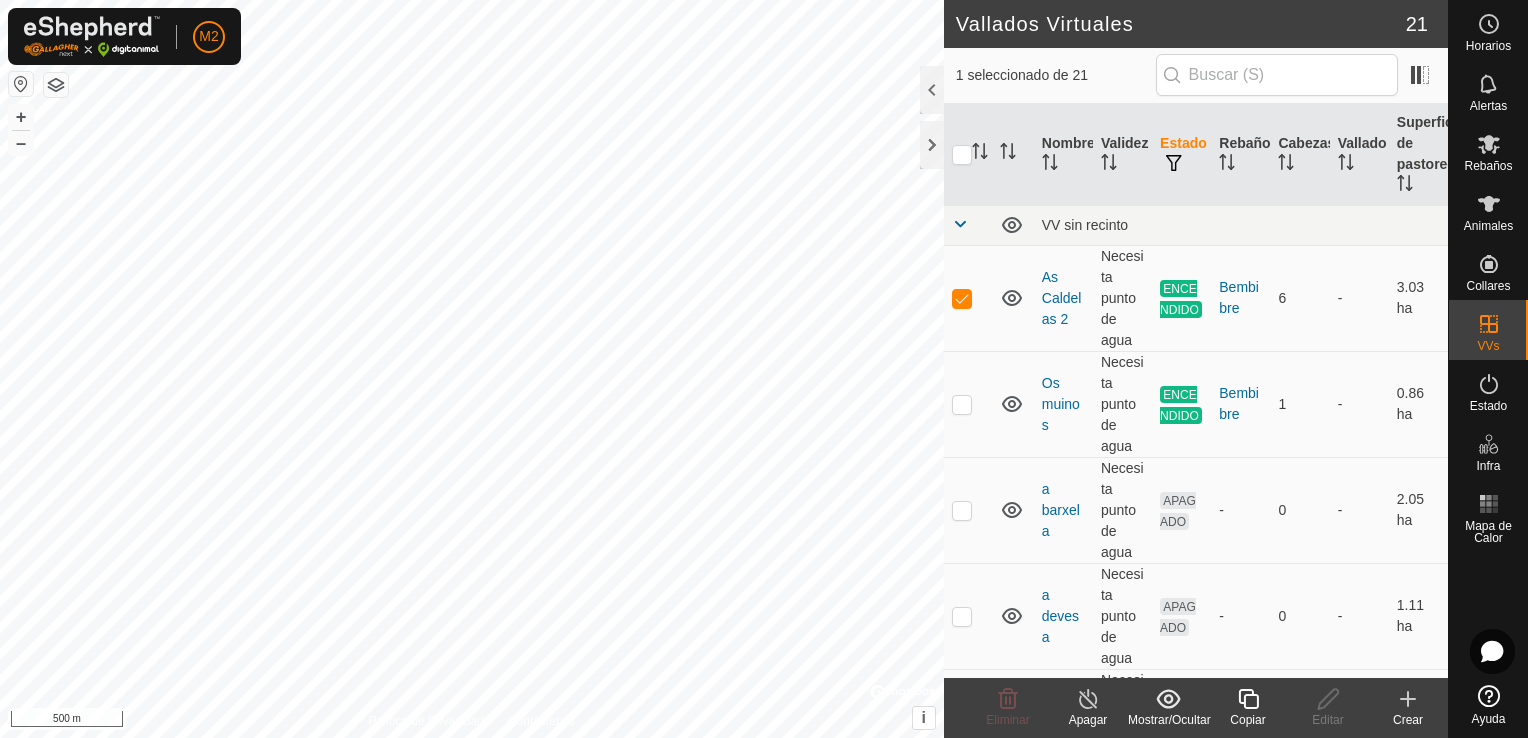 click on "Mostrar/Ocultar" 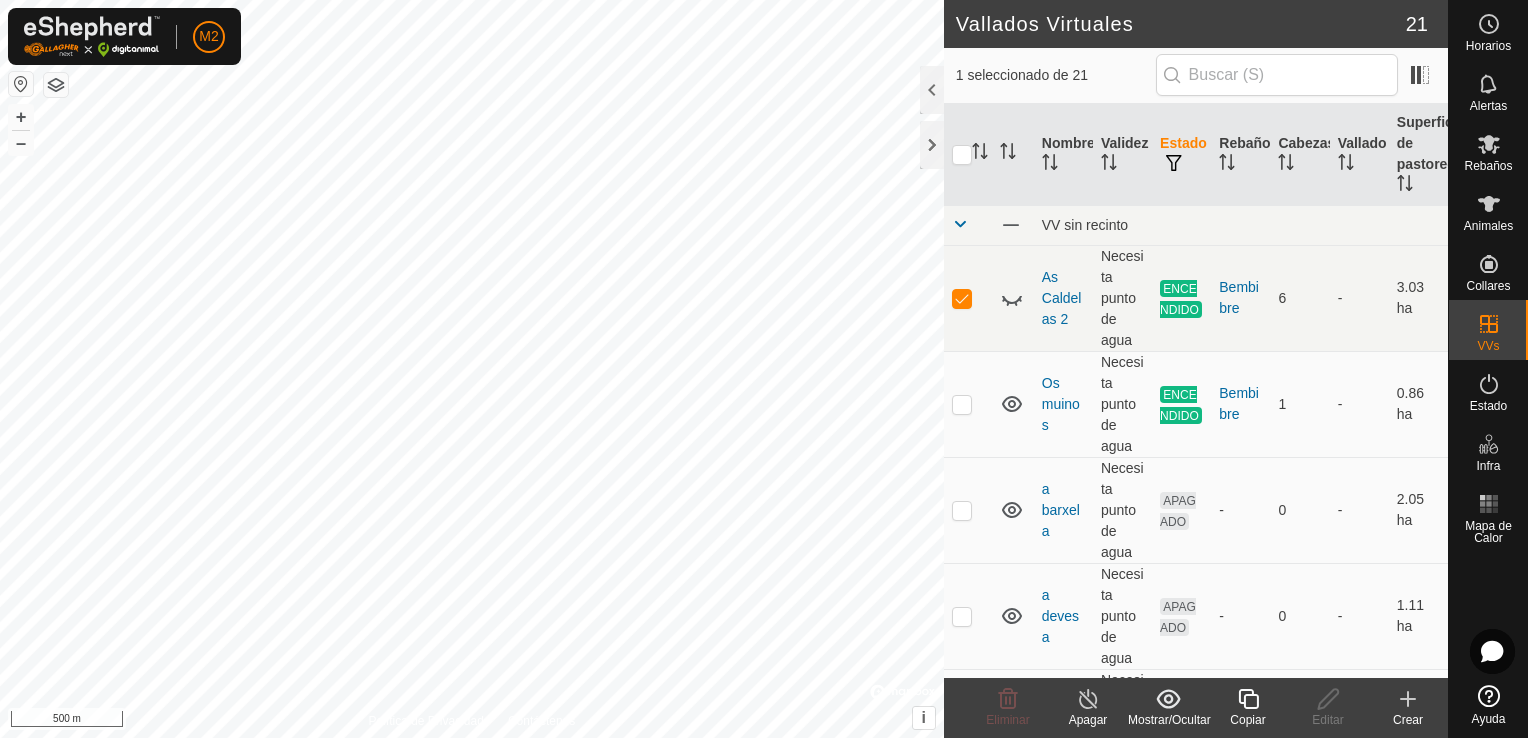 click on "Mostrar/Ocultar" 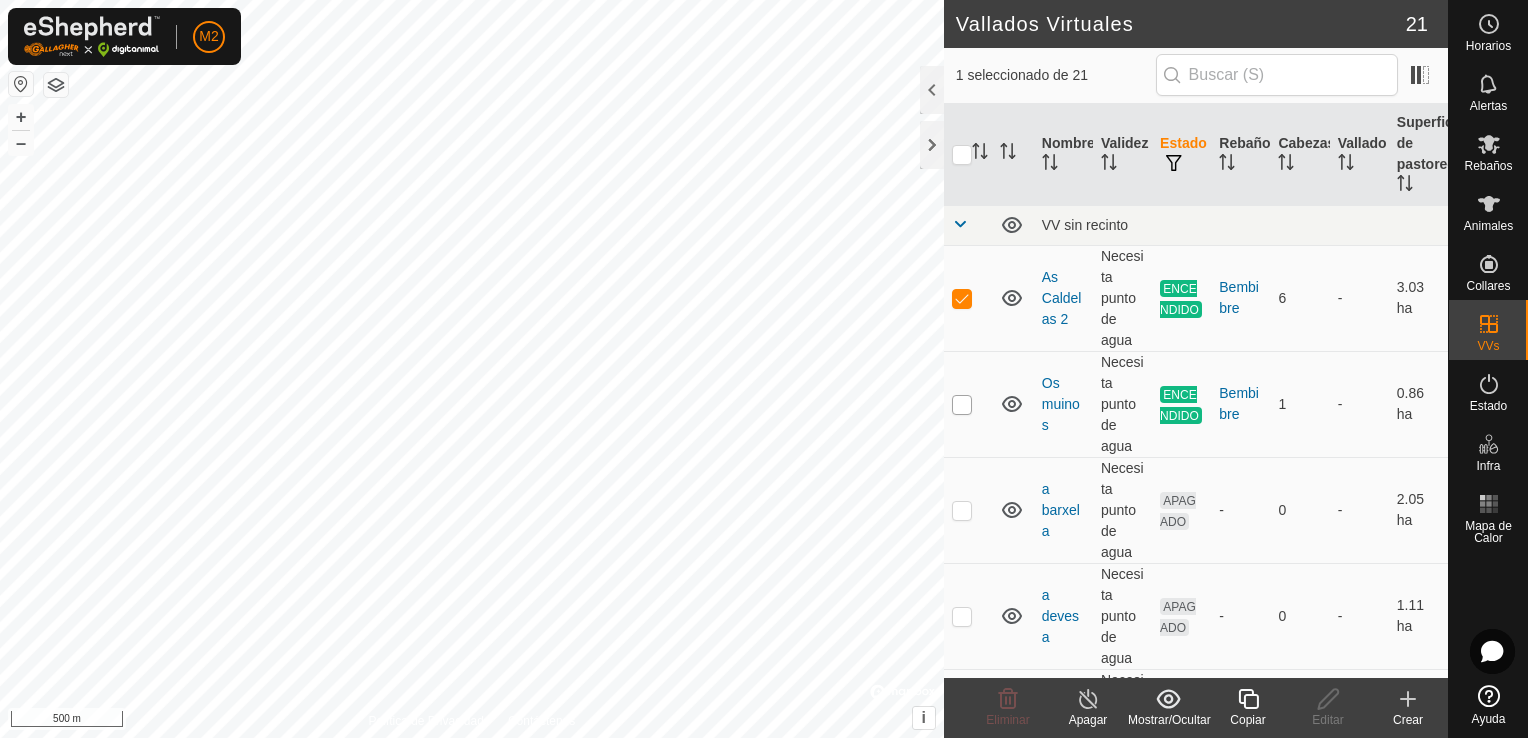 click at bounding box center [962, 405] 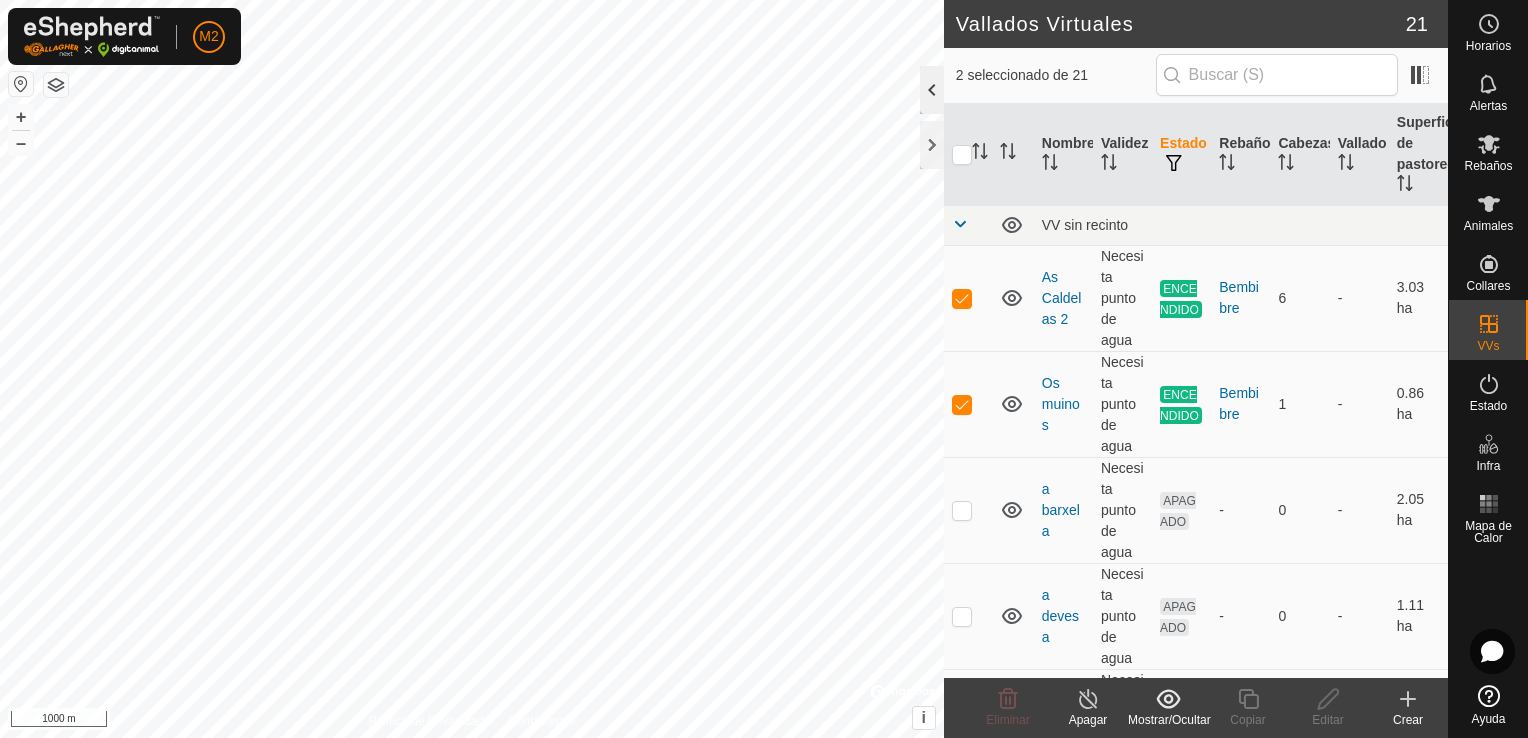 click on "Vallados Virtuales 21 2 seleccionado de 21     Nombre   Validez   Estado   Rebaño   Cabezas   Vallado   Superficie de pastoreo   VV sin recinto  As Caldelas 2  Necesita punto de agua  ENCENDIDO  Bembibre   6   -   3.03 ha  Os [PERSON_NAME]  Necesita punto de agua  ENCENDIDO  Bembibre   1   -   0.86 ha  a barxela  Necesita punto de agua  APAGADO  -   0   -   2.05 ha  [PERSON_NAME]  Necesita punto de agua  APAGADO  -   0   -   1.11 ha  a lama da escrita  Necesita punto de agua  APAGADO  -   0   -   2.76 ha  A petada  Necesita punto de agua  APAGADO  -   0   -   4.06 ha  Area  Necesita punto de agua  APAGADO  -   0   -   4.91 ha  As Caldelas  Necesita punto de agua  APAGADO  -   0   -   2.29 ha  camino  Necesita punto de agua  APAGADO  -   0   -   0.8 ha  [PERSON_NAME]  Necesita punto de agua  APAGADO  -   0   -   5.21 ha  festa  Necesita punto de agua  APAGADO  -   0   -   0.14 ha  o corgo  Necesita punto de agua  APAGADO  -   0   -   21.7 ha  o penso  Necesita punto de agua  APAGADO  -   0   -   2.59 ha  [PERSON_NAME] APAGADO  -   0" 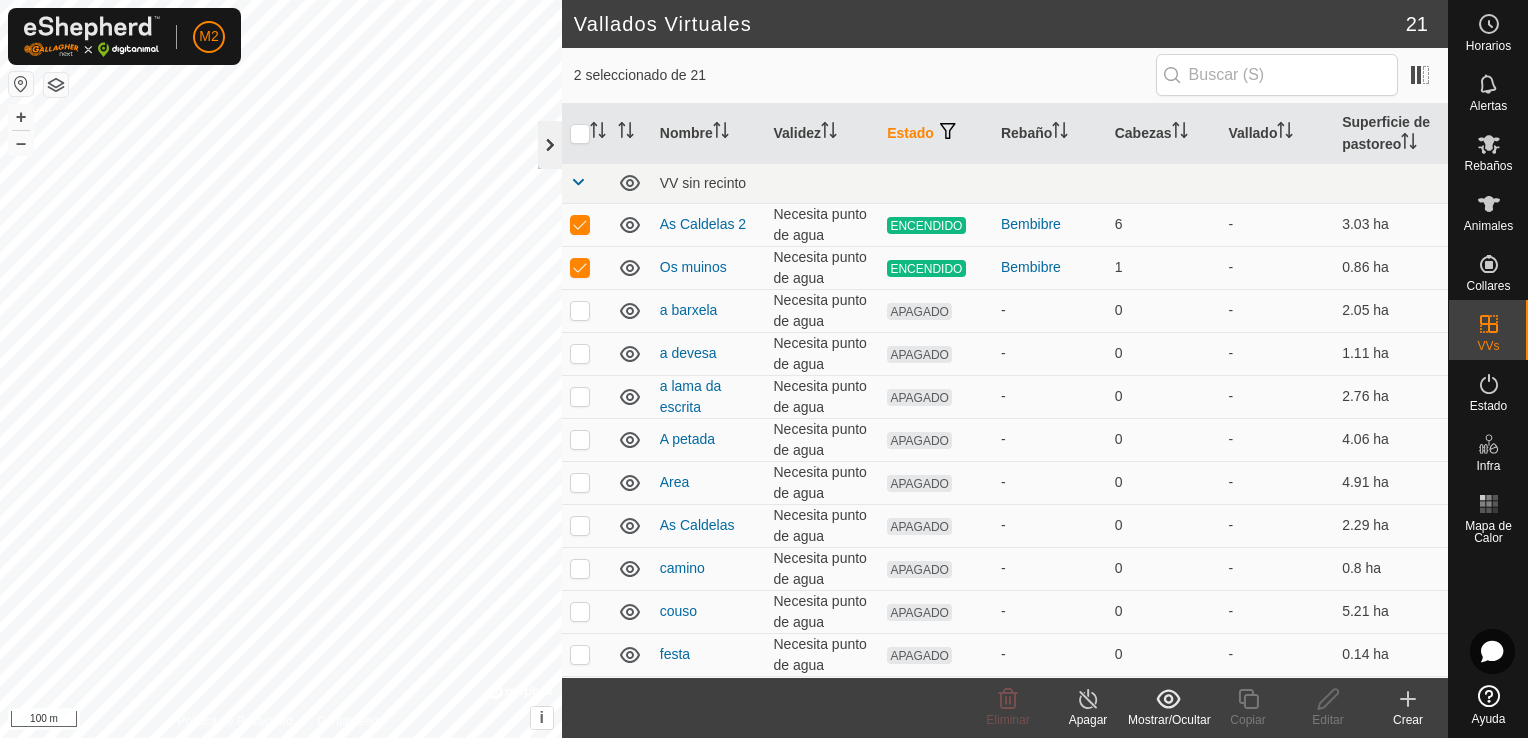 click 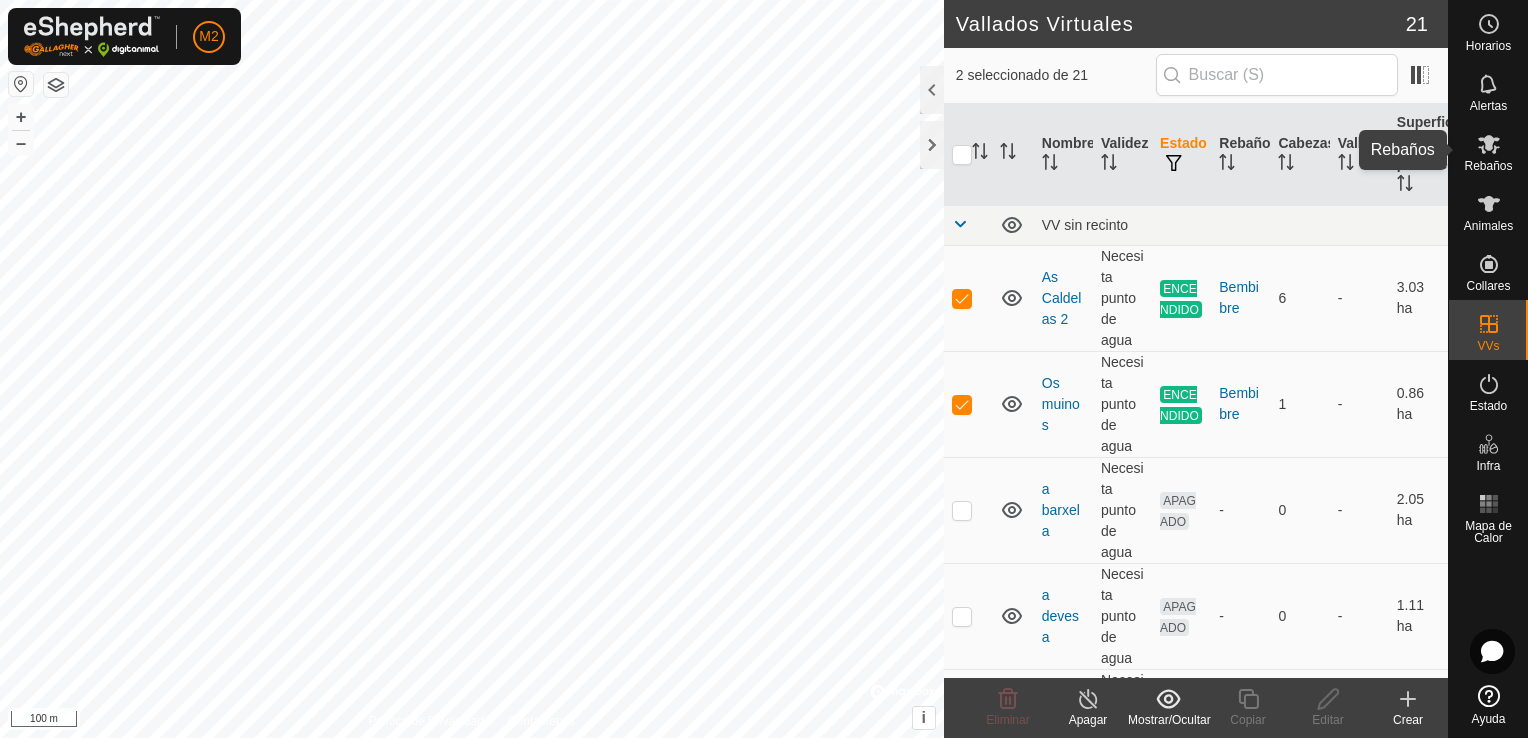 click at bounding box center (1489, 144) 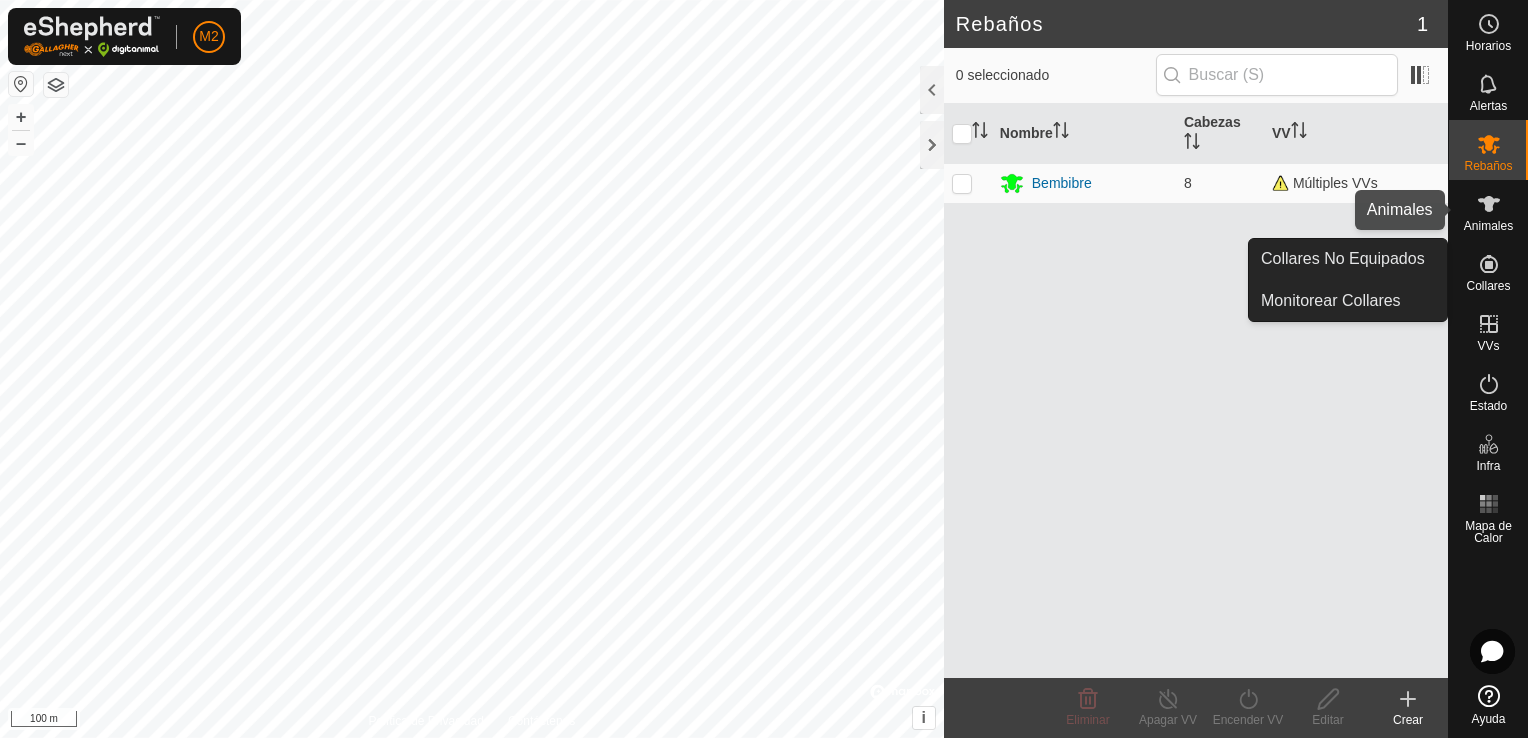 click 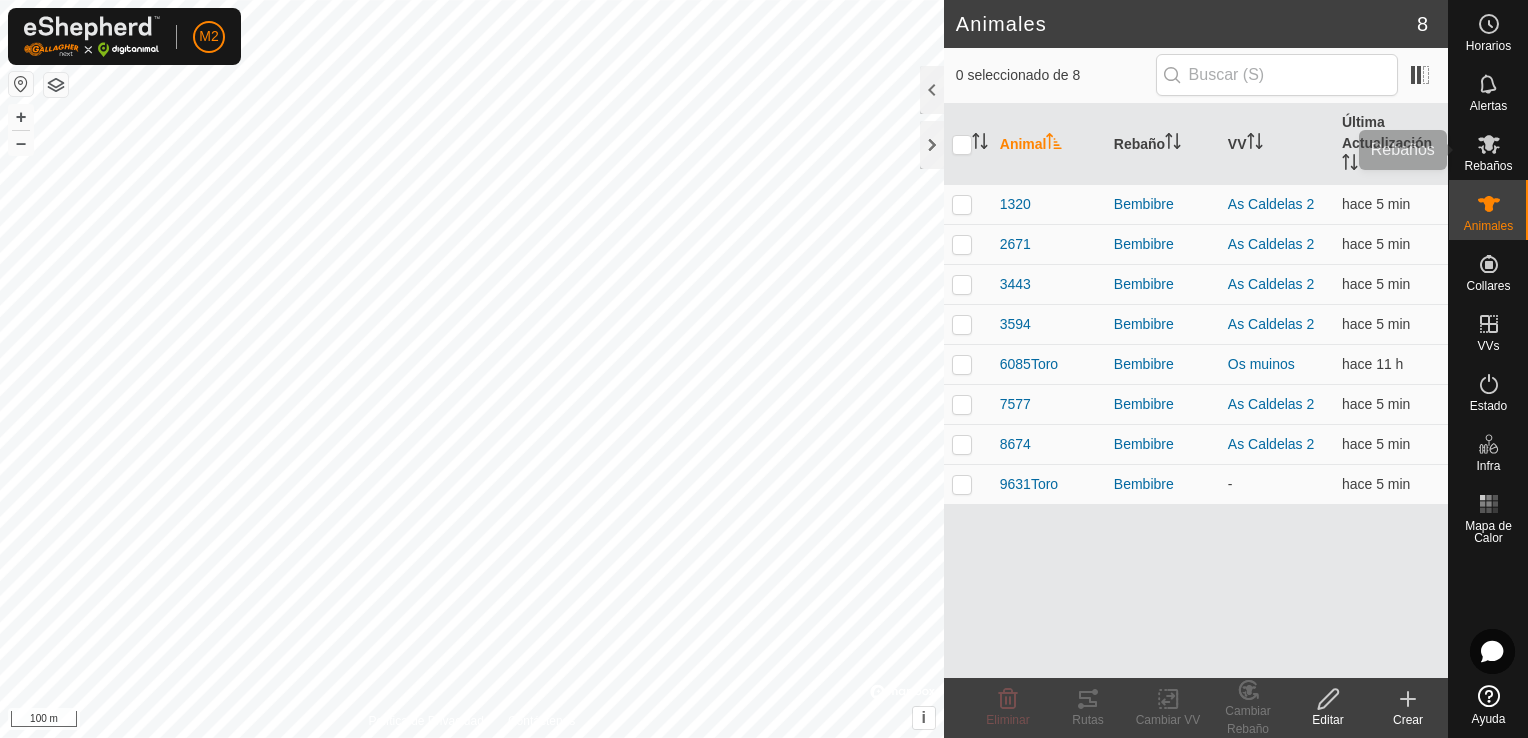 click on "Rebaños" at bounding box center [1488, 166] 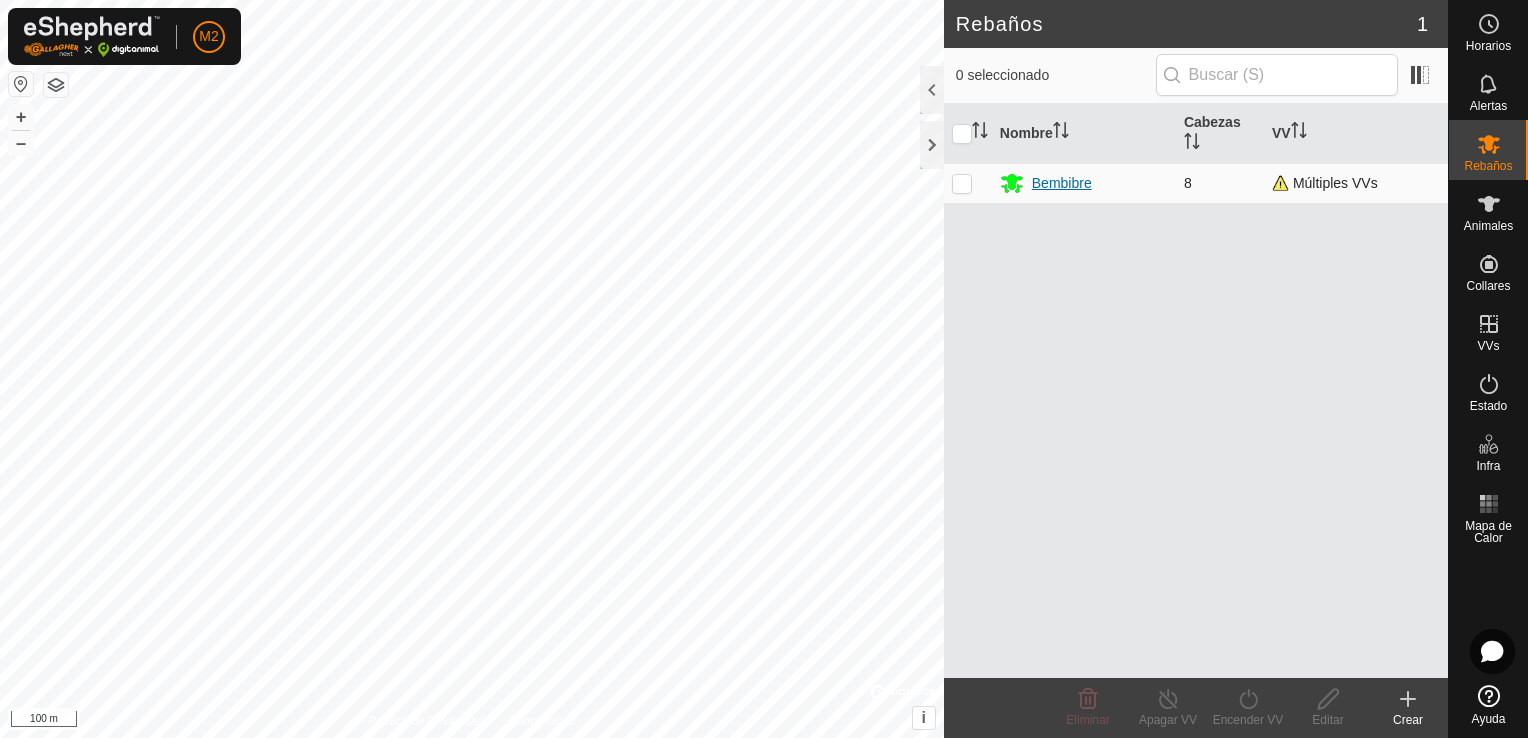 click on "Bembibre" at bounding box center [1062, 183] 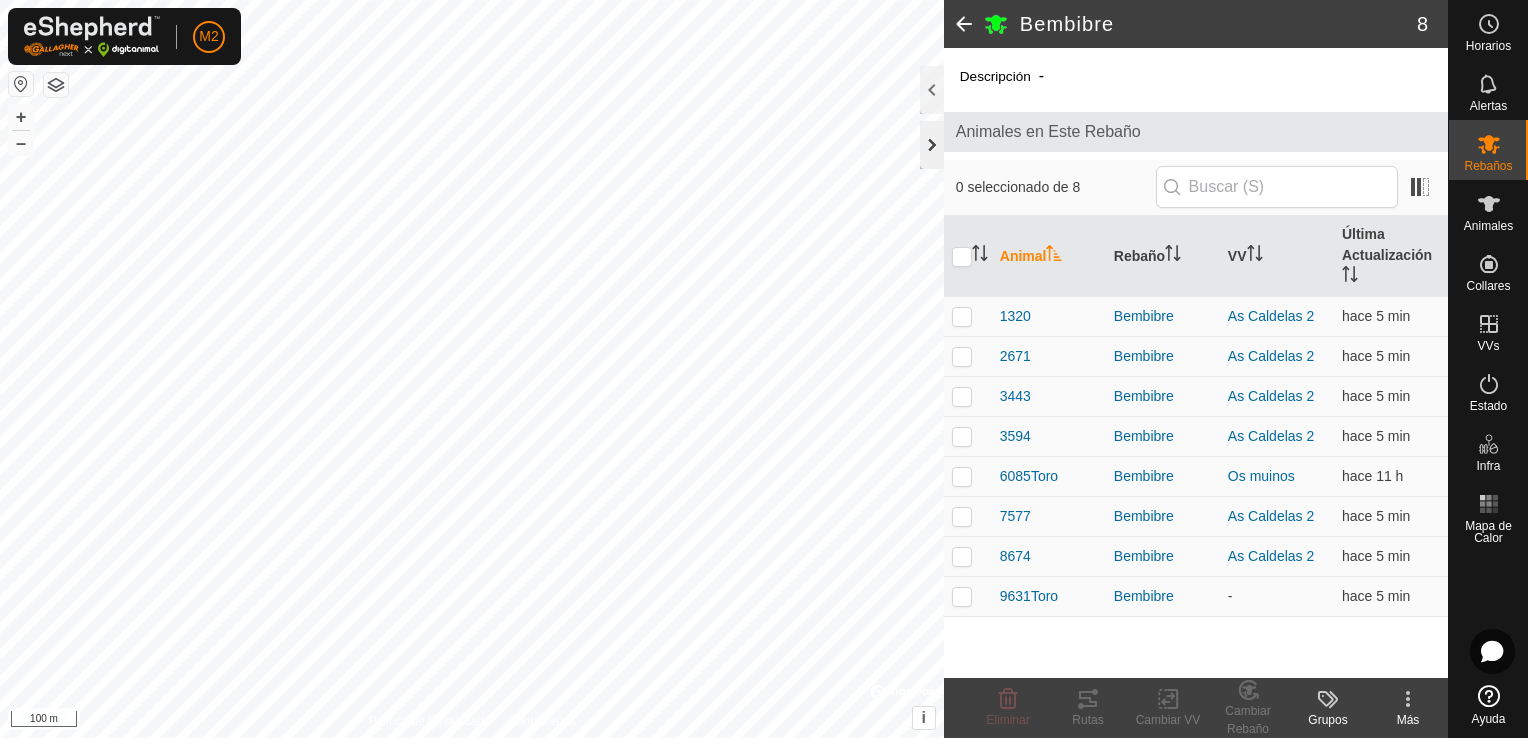 click 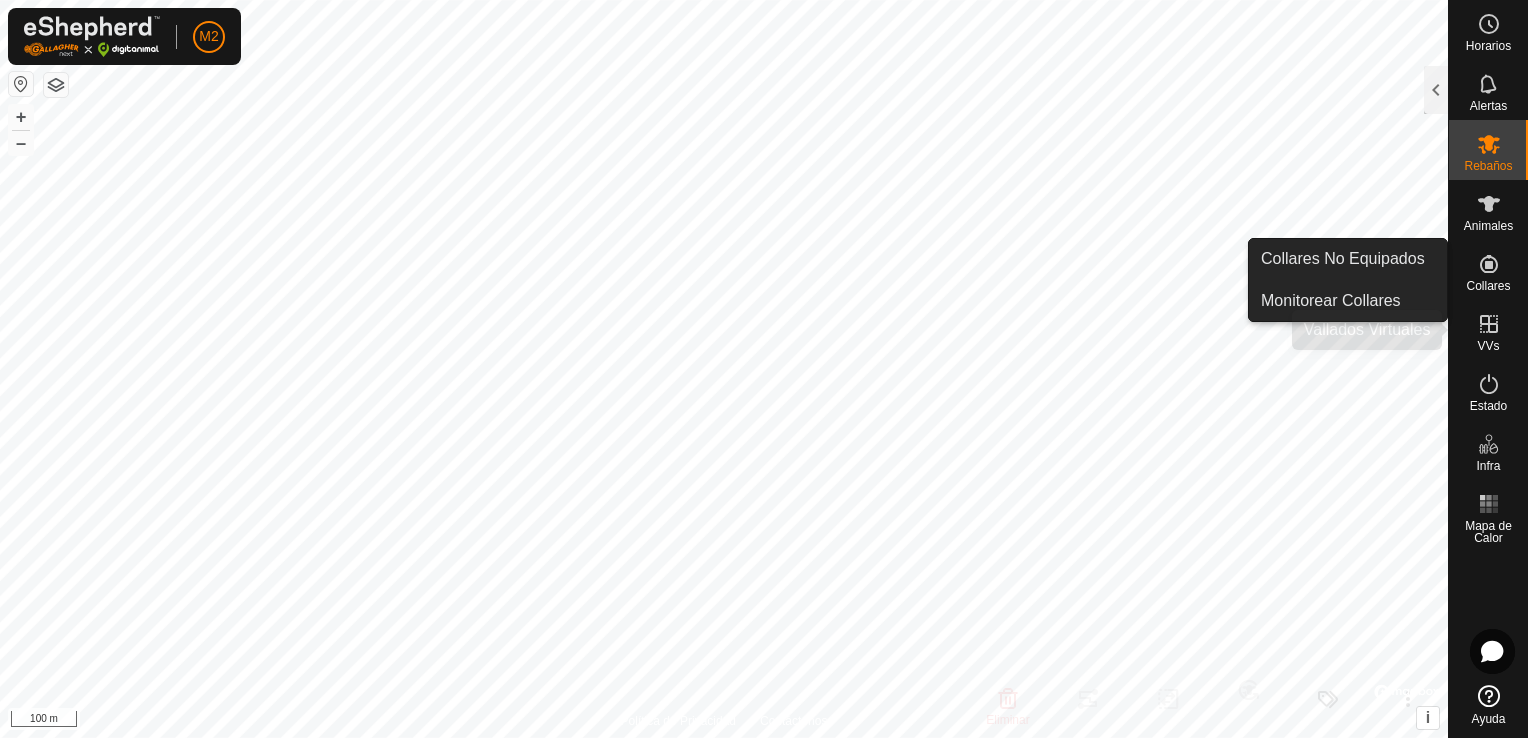 click 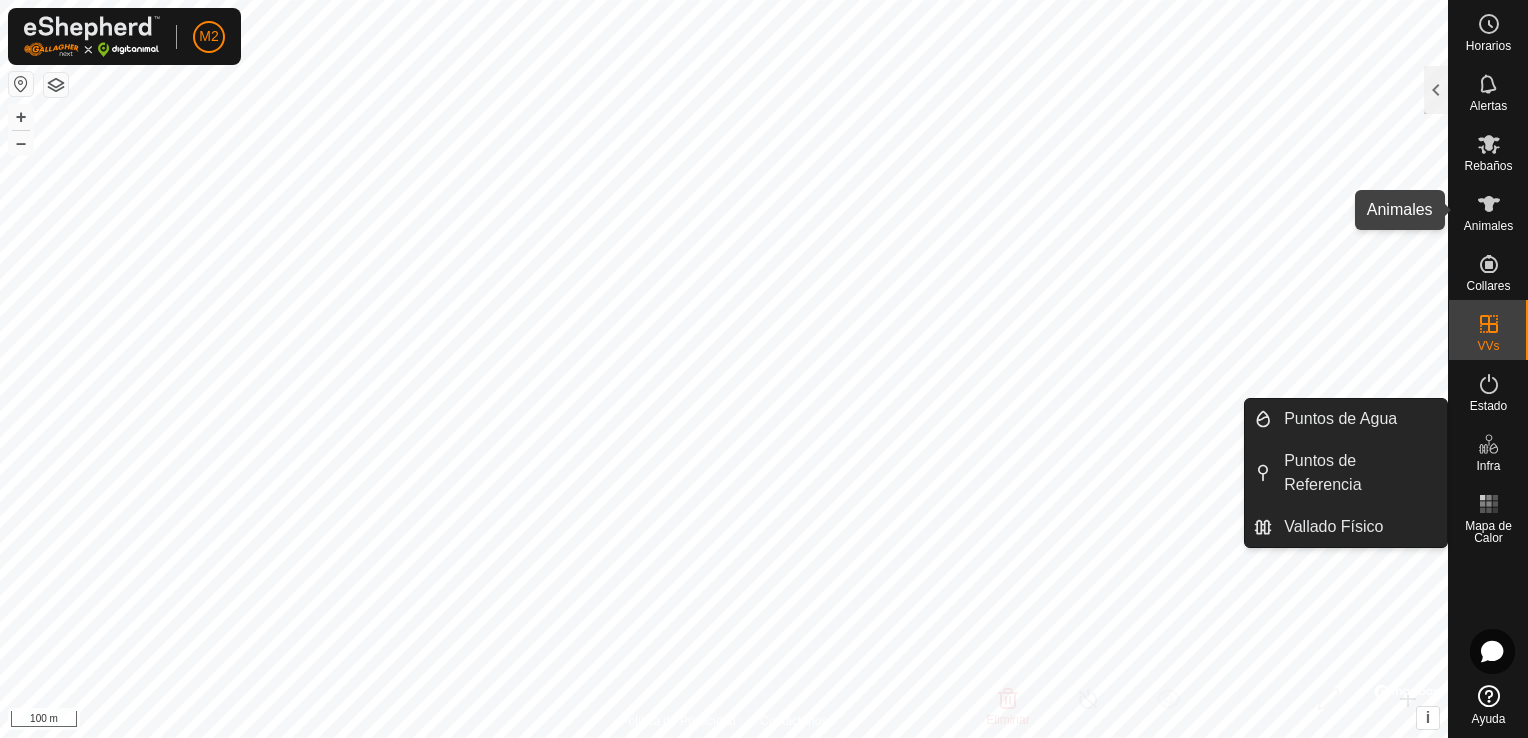 click at bounding box center (1489, 204) 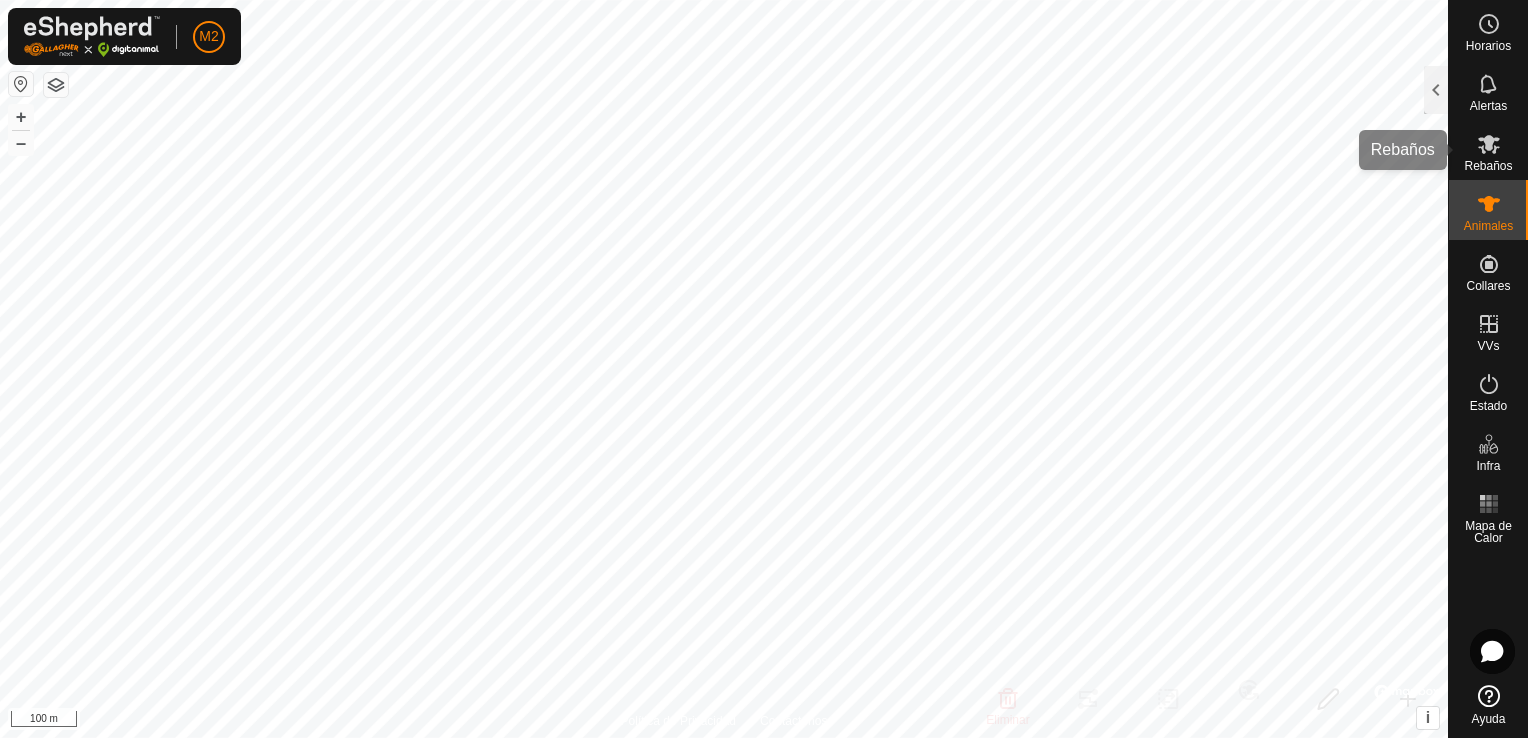 click at bounding box center [1489, 144] 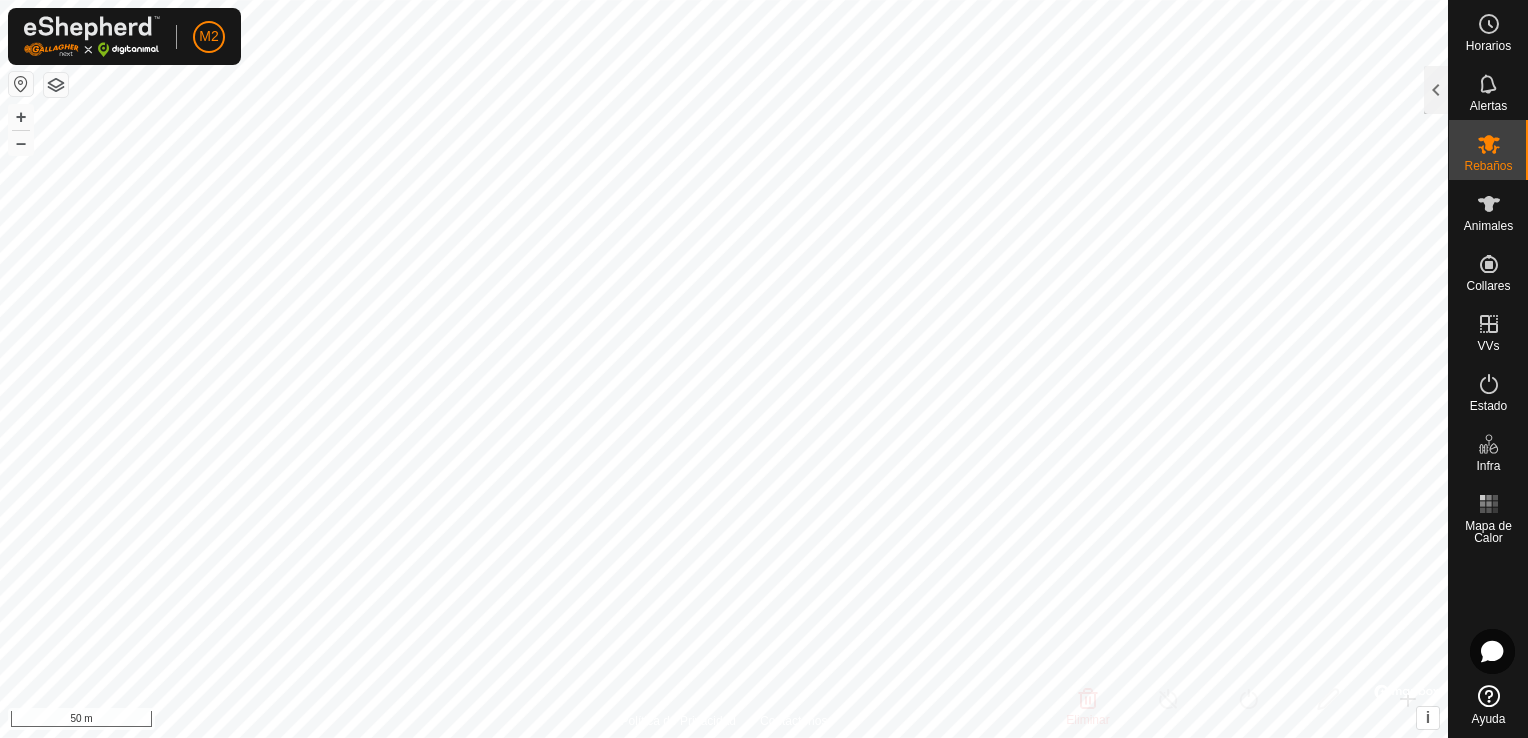 drag, startPoint x: 28, startPoint y: 79, endPoint x: 50, endPoint y: 85, distance: 22.803509 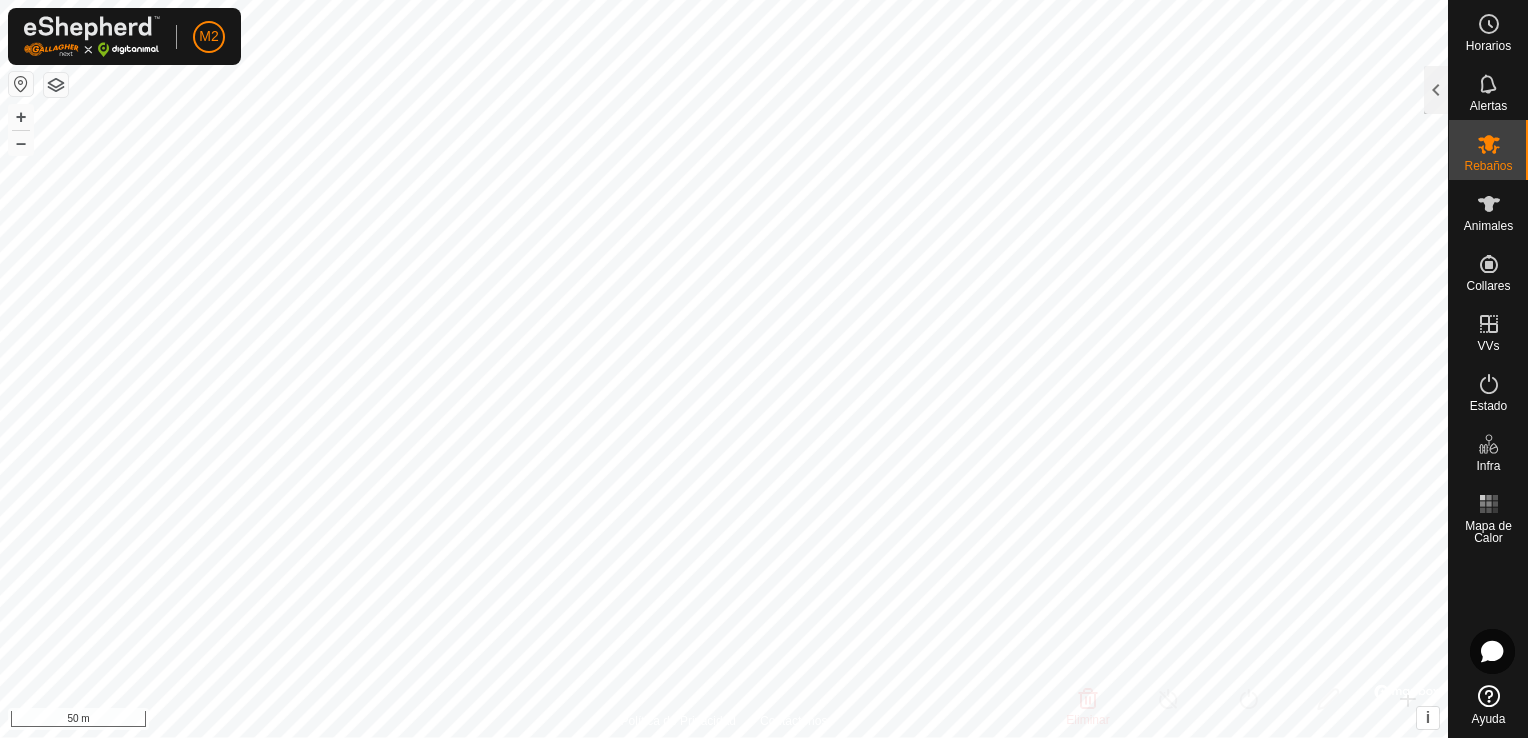 click 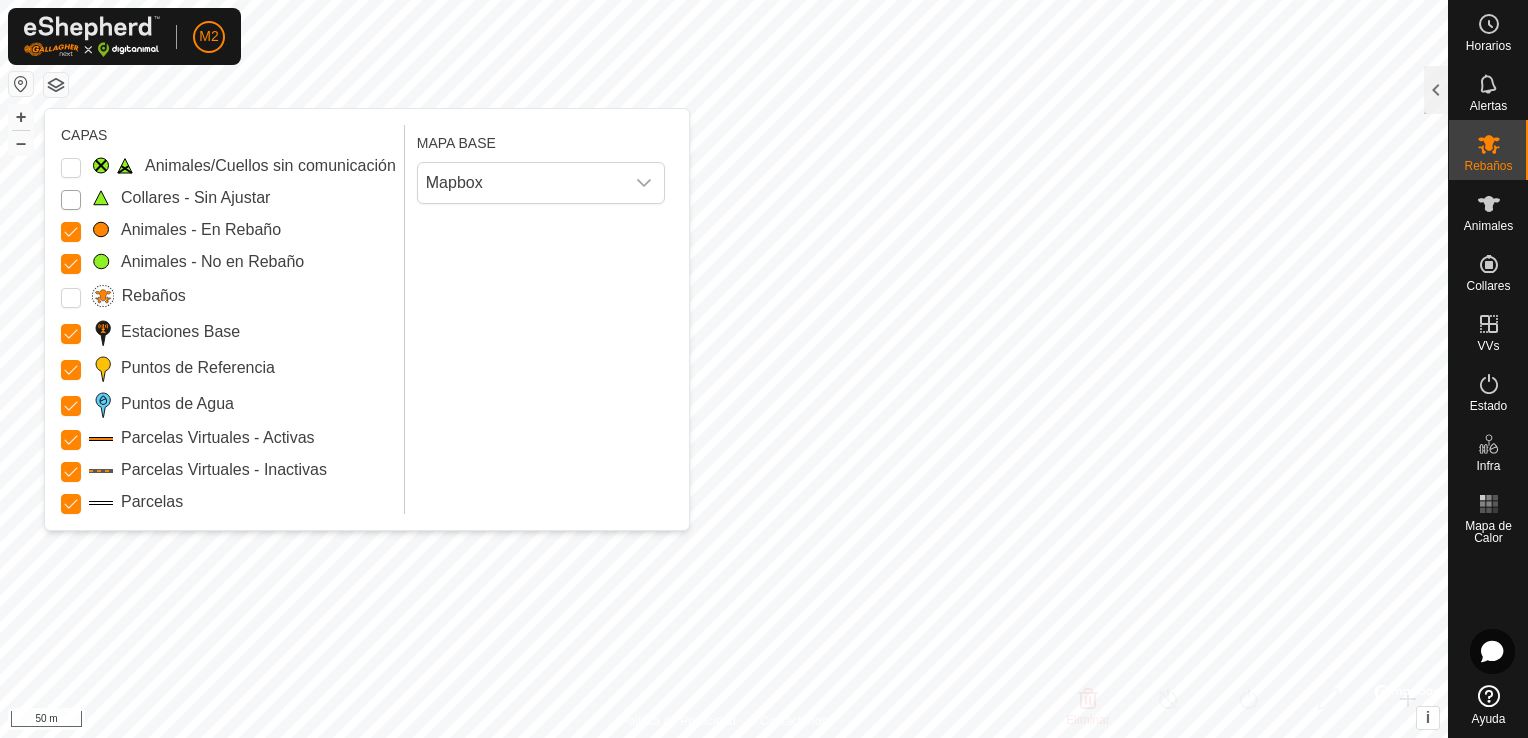 click on "Collares - Sin Ajustar" at bounding box center [71, 200] 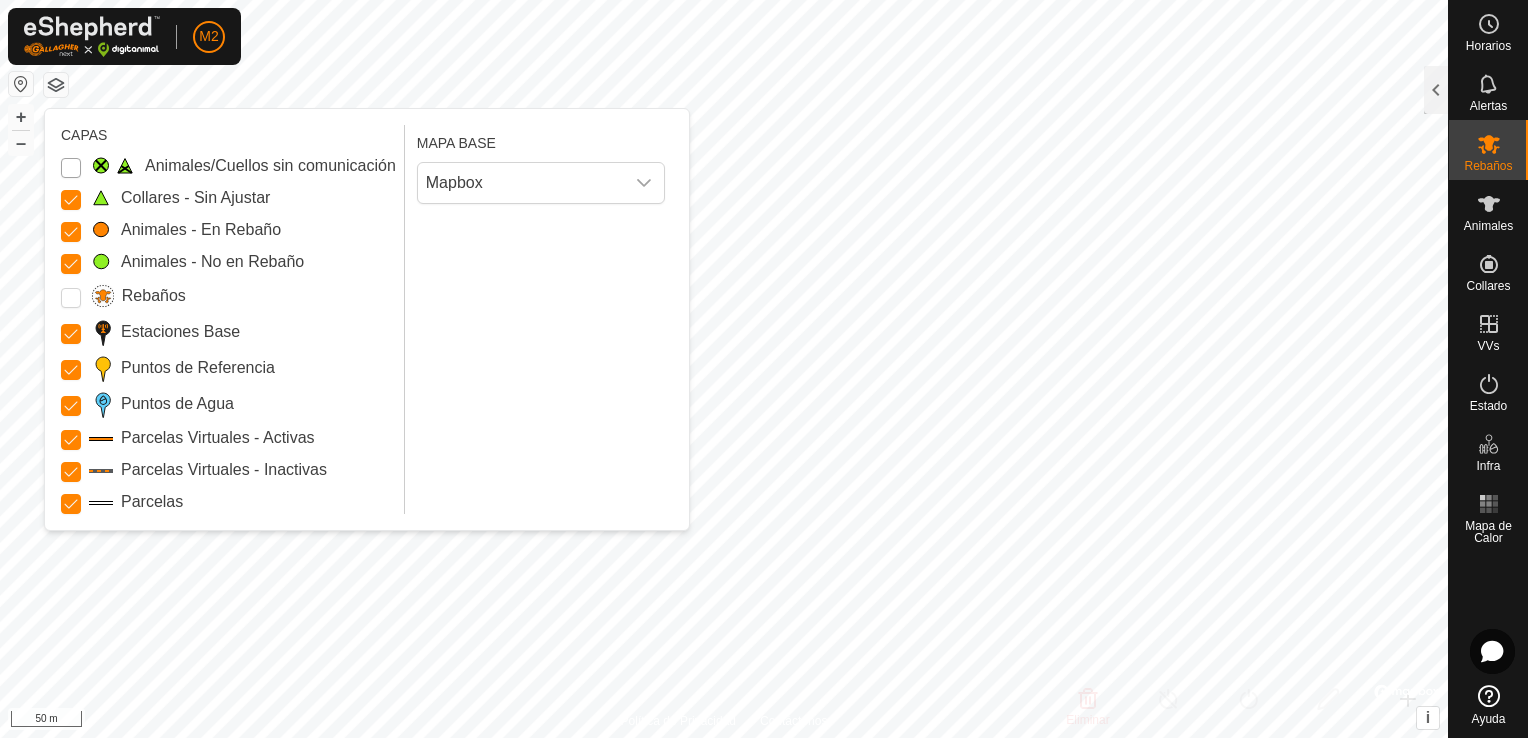 click on "Animales/Cuellos sin comunicación" at bounding box center [71, 168] 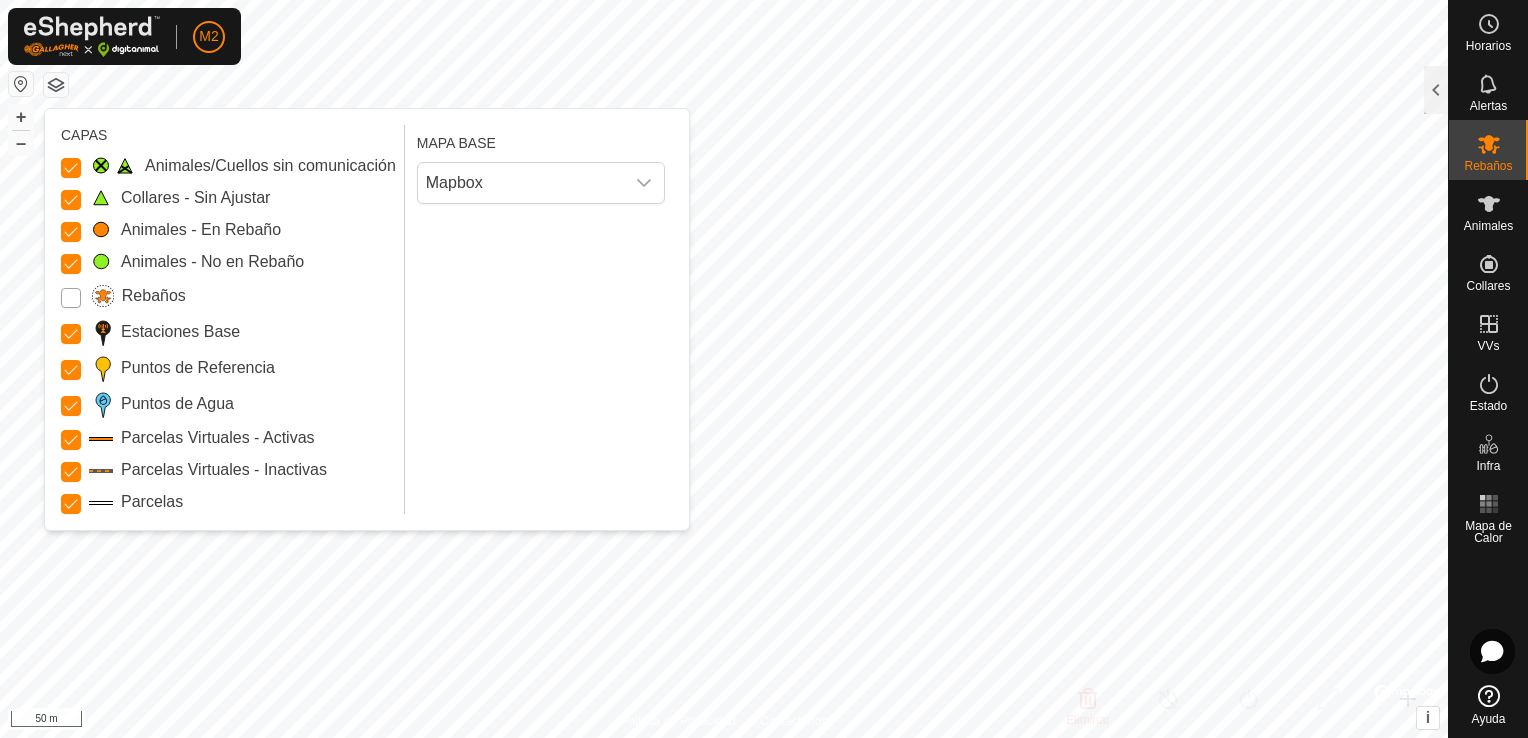 click on "Rebaños" at bounding box center [71, 298] 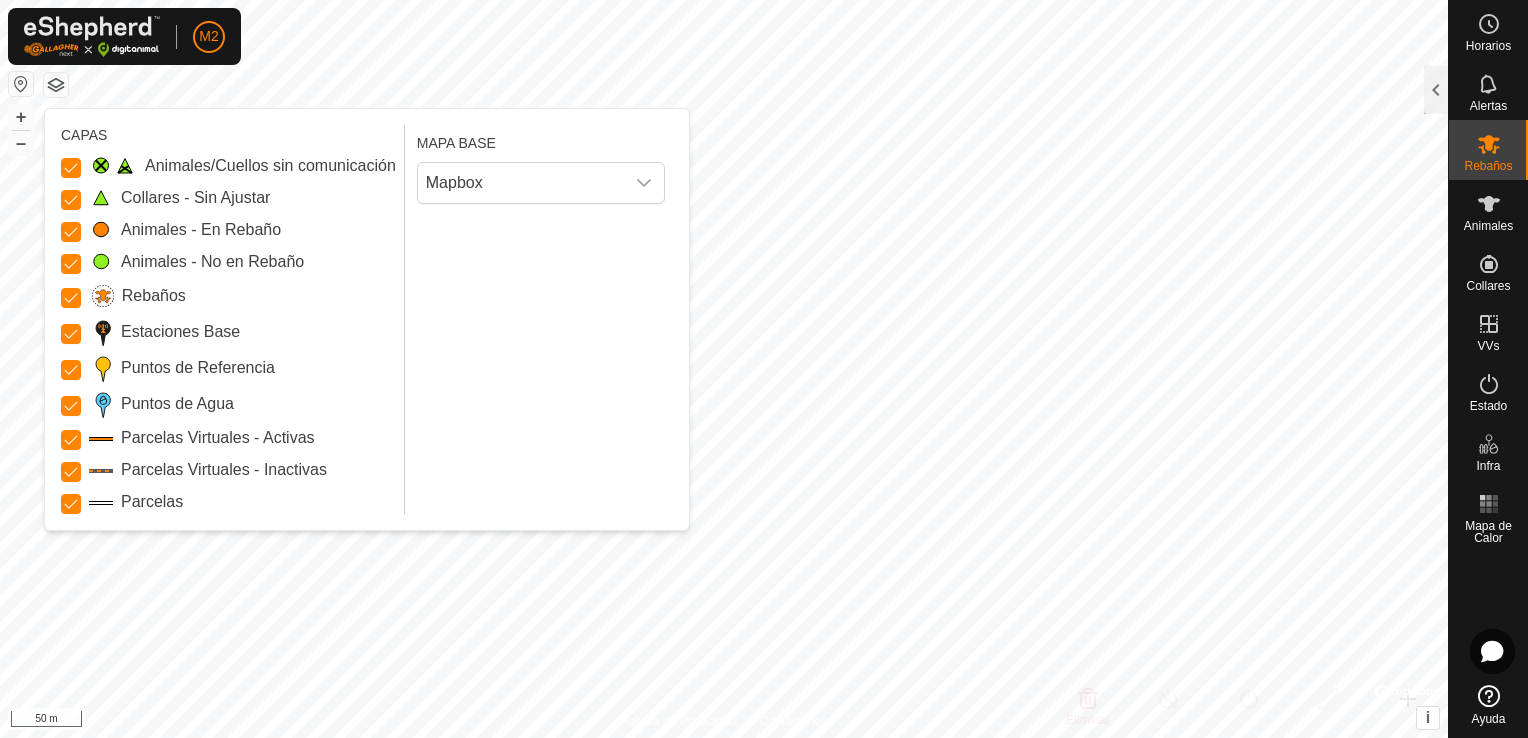 click 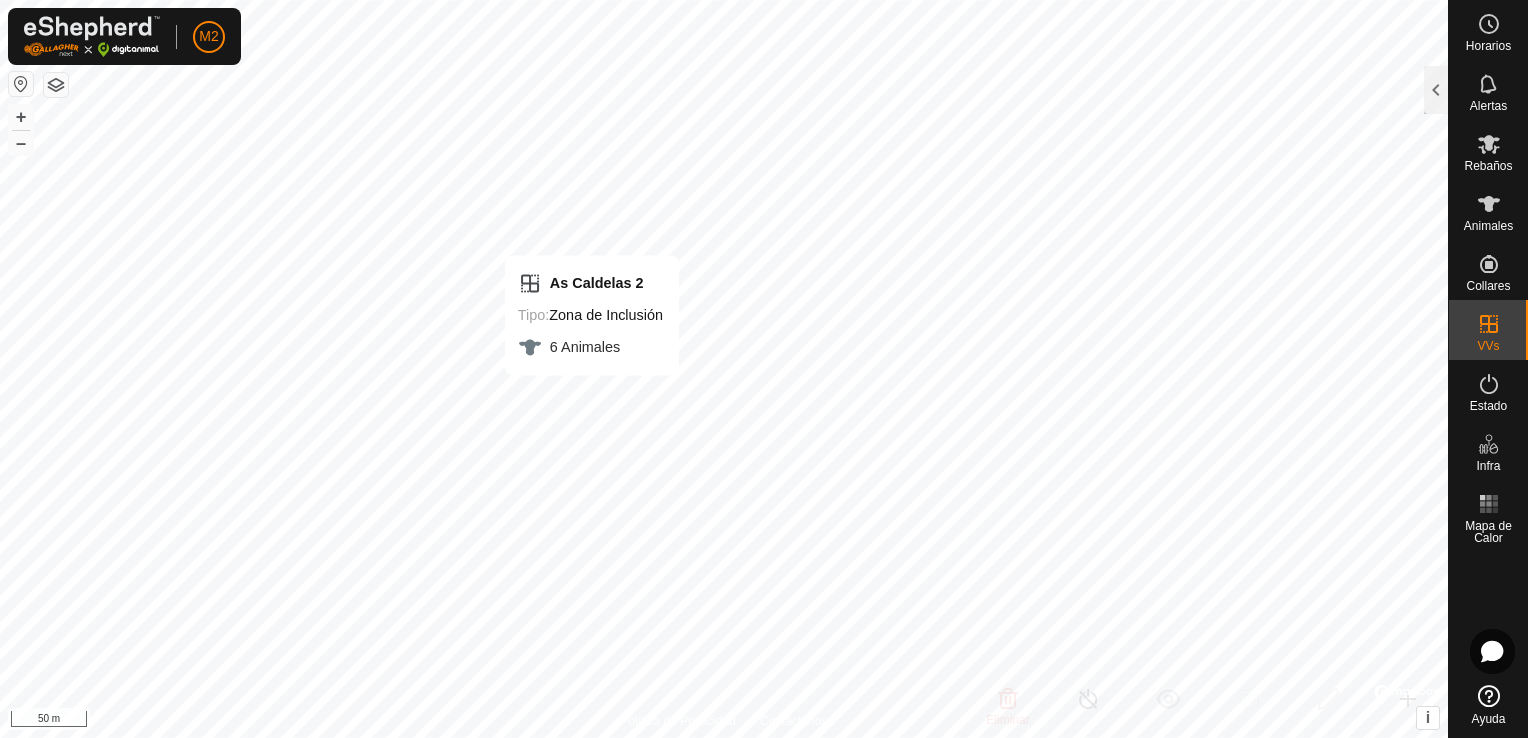 checkbox on "false" 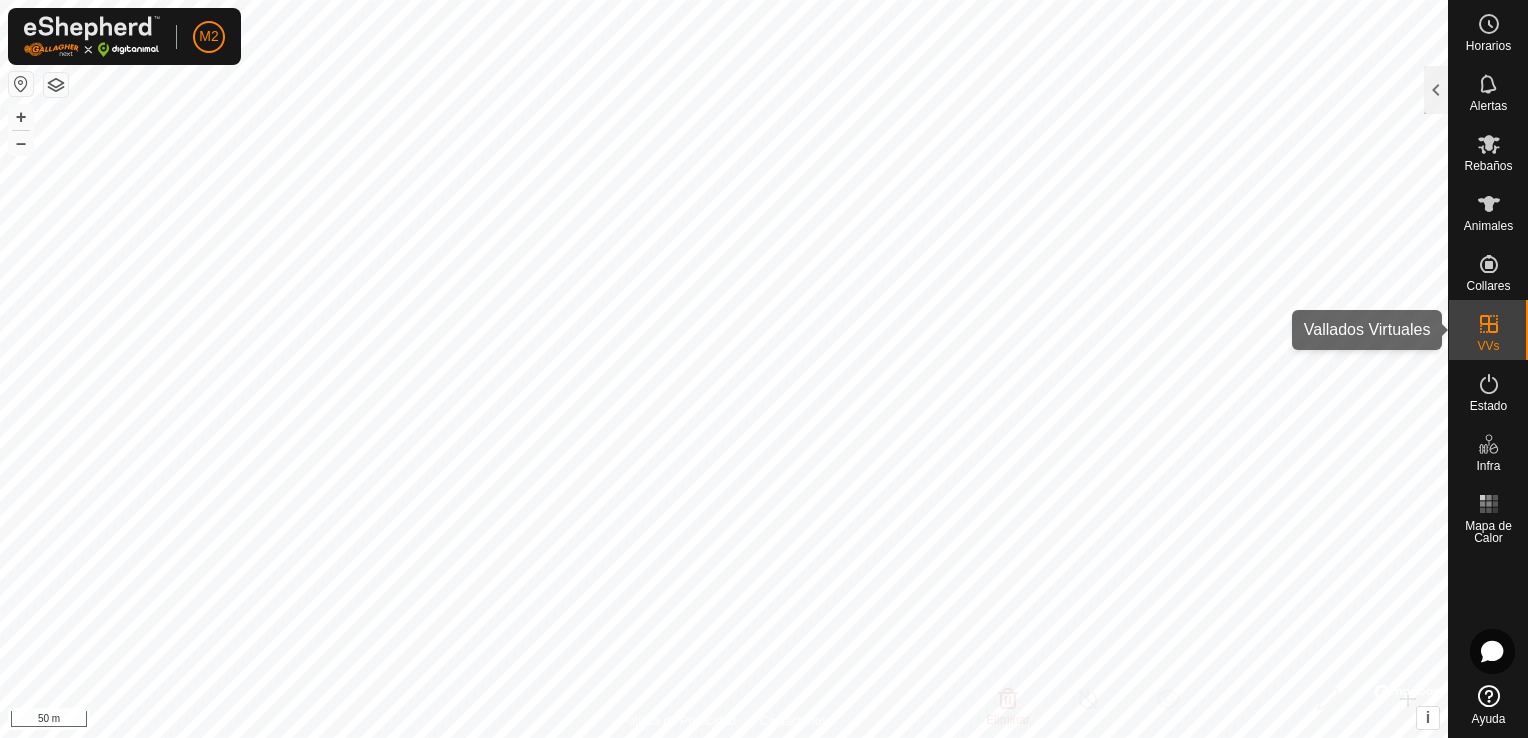 click on "VVs" at bounding box center [1488, 330] 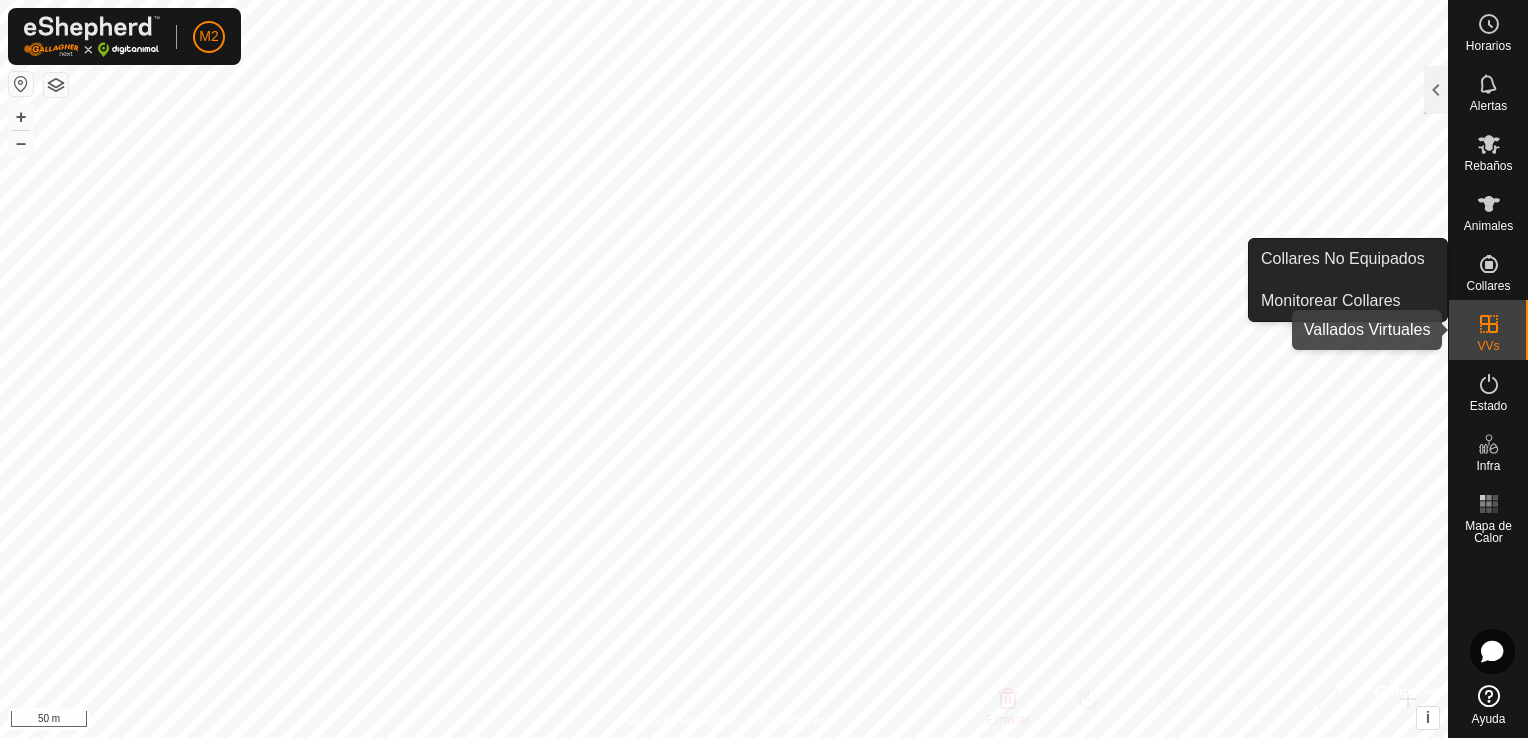 click 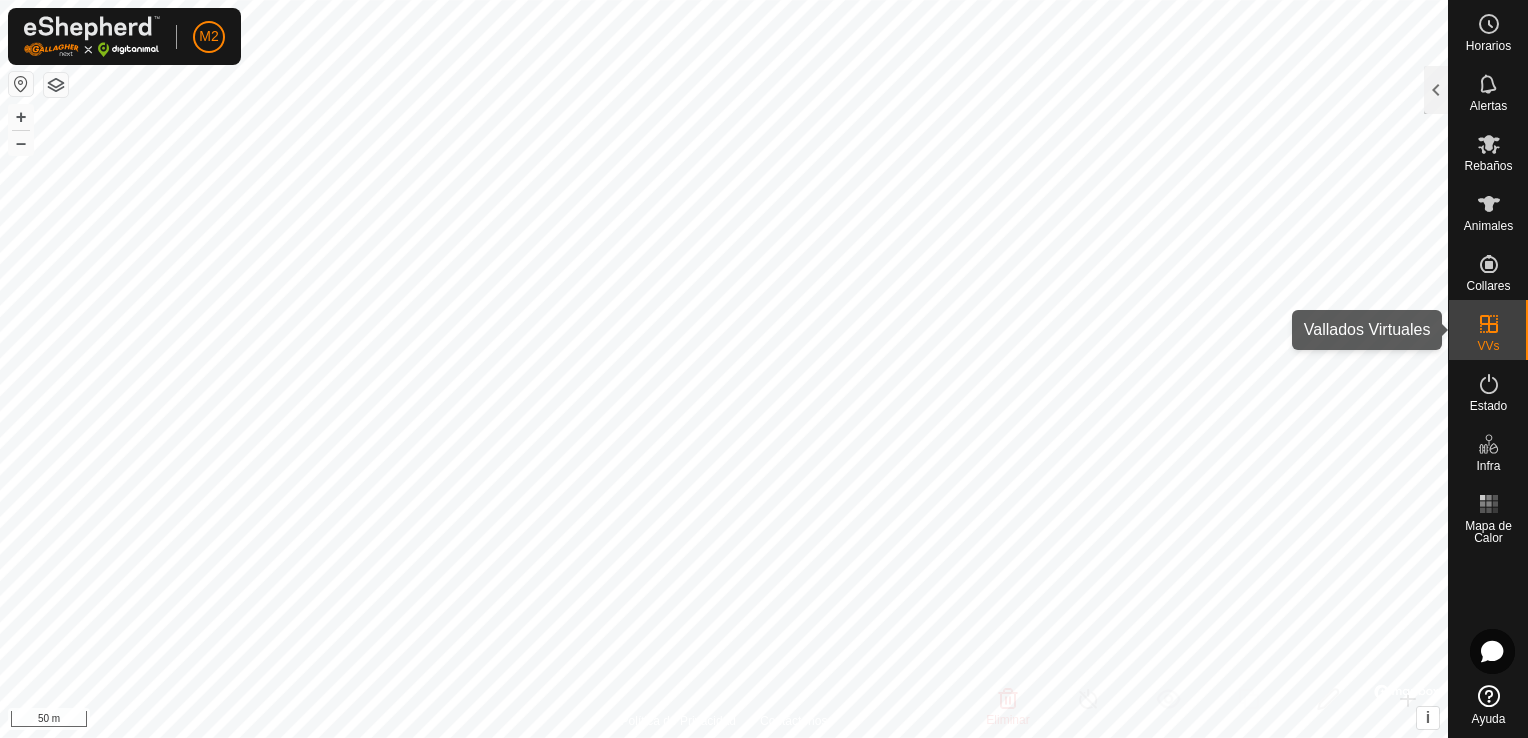 click 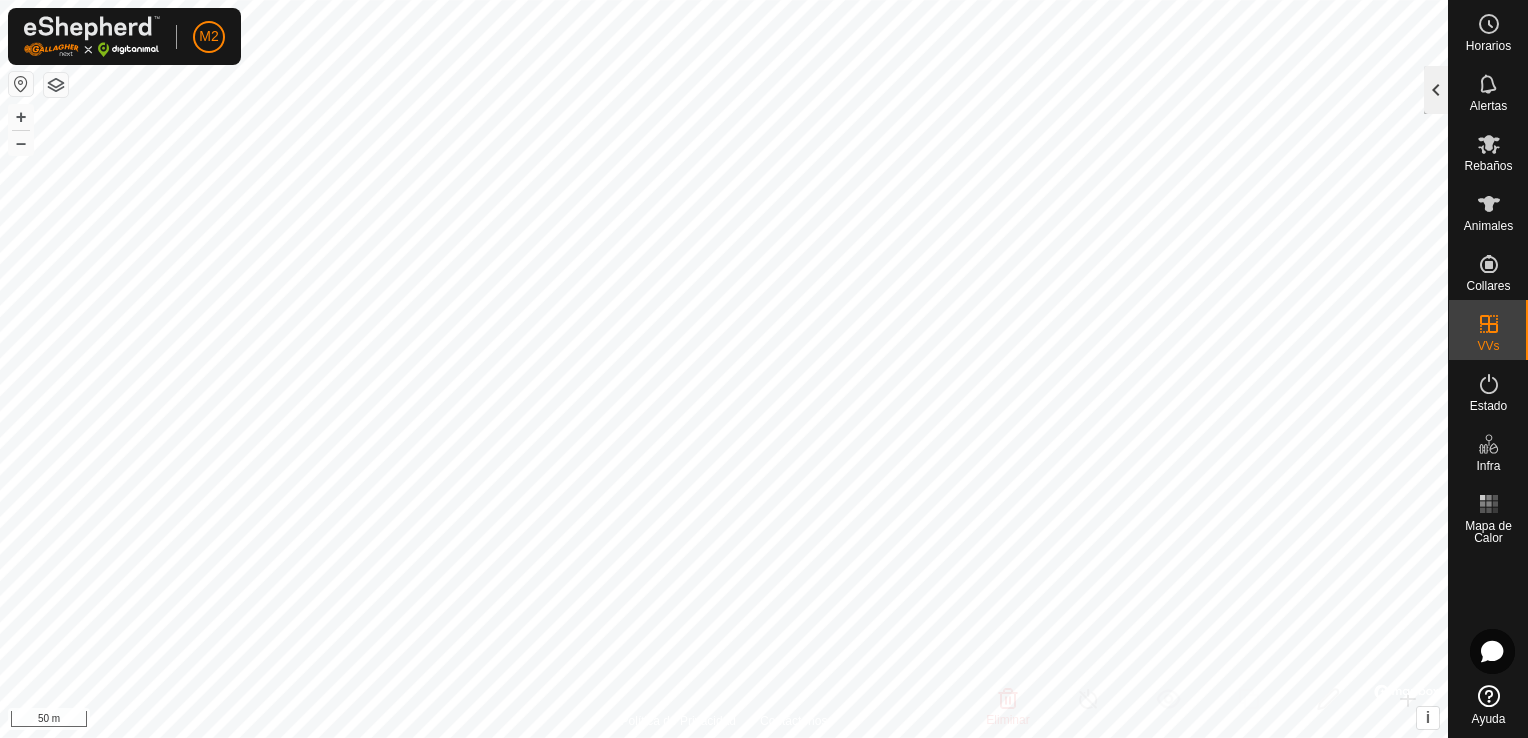click 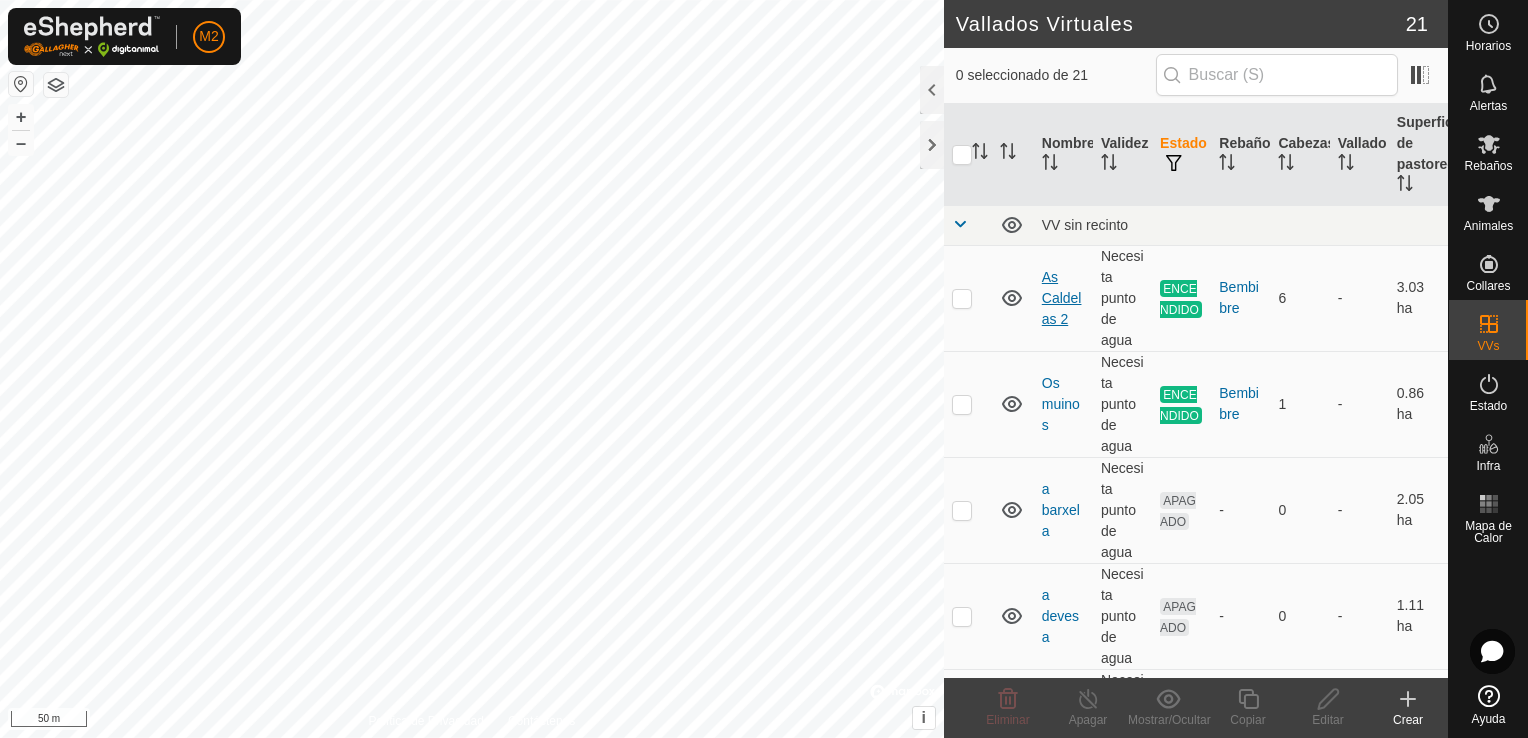 click on "As Caldelas 2" at bounding box center [1062, 298] 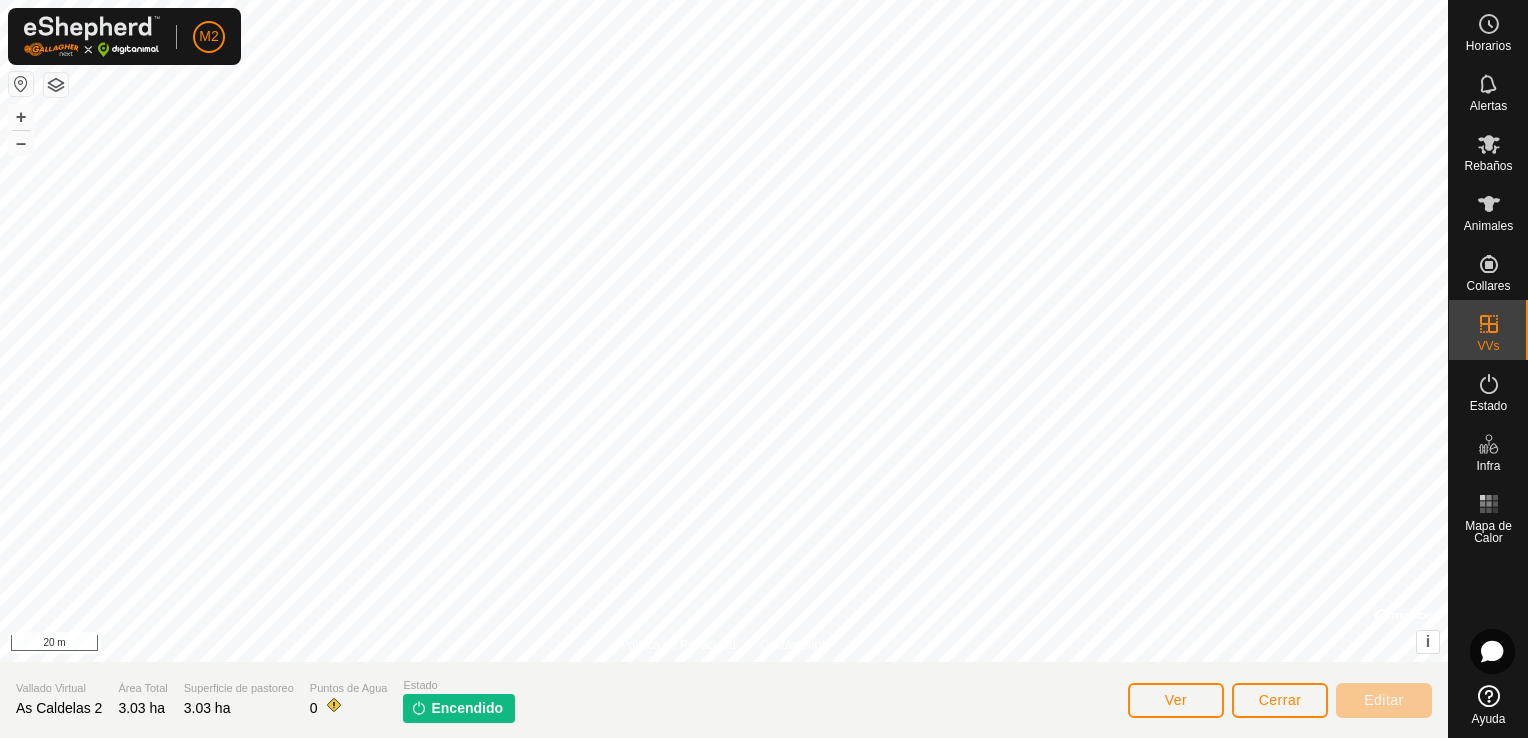 click on "Encendido" 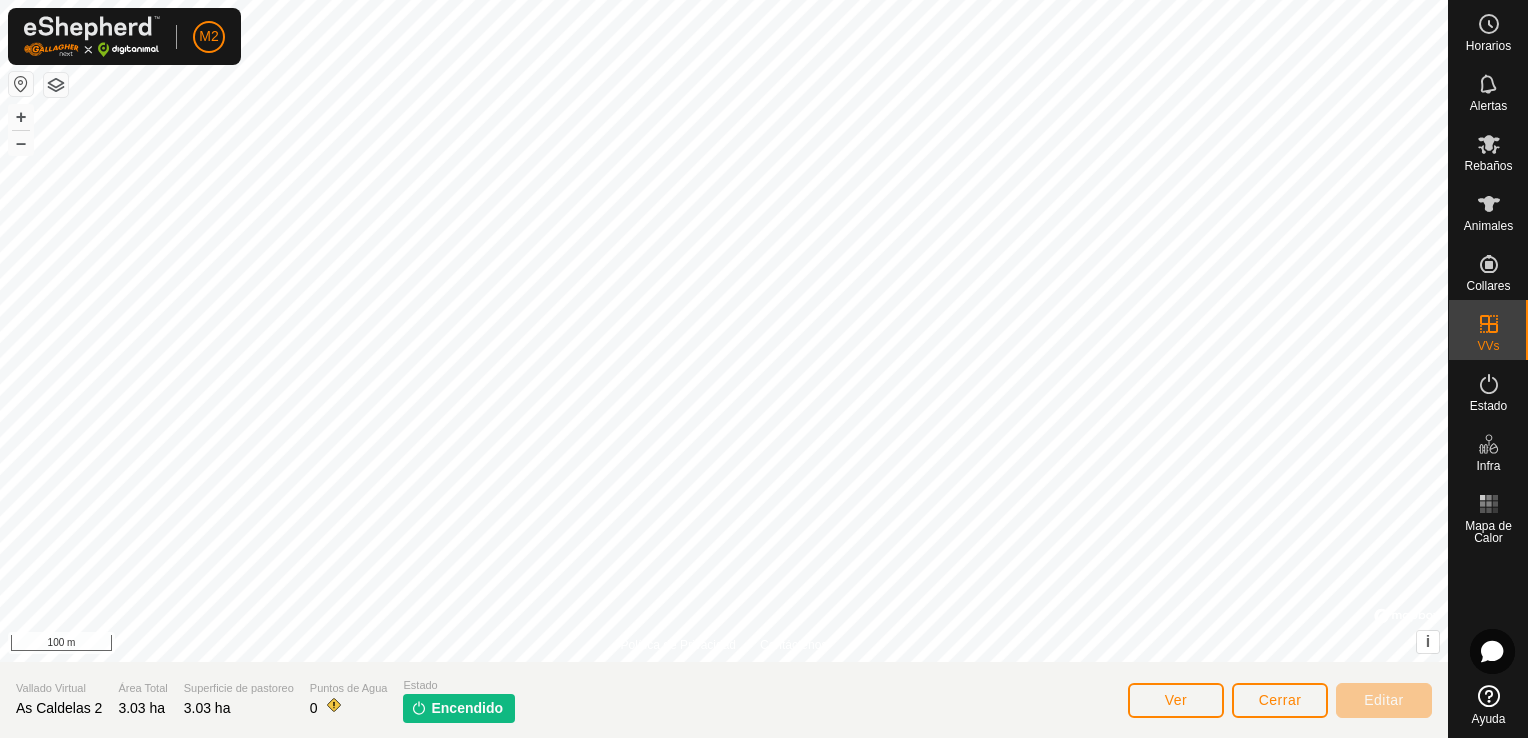 click on "Encendido" 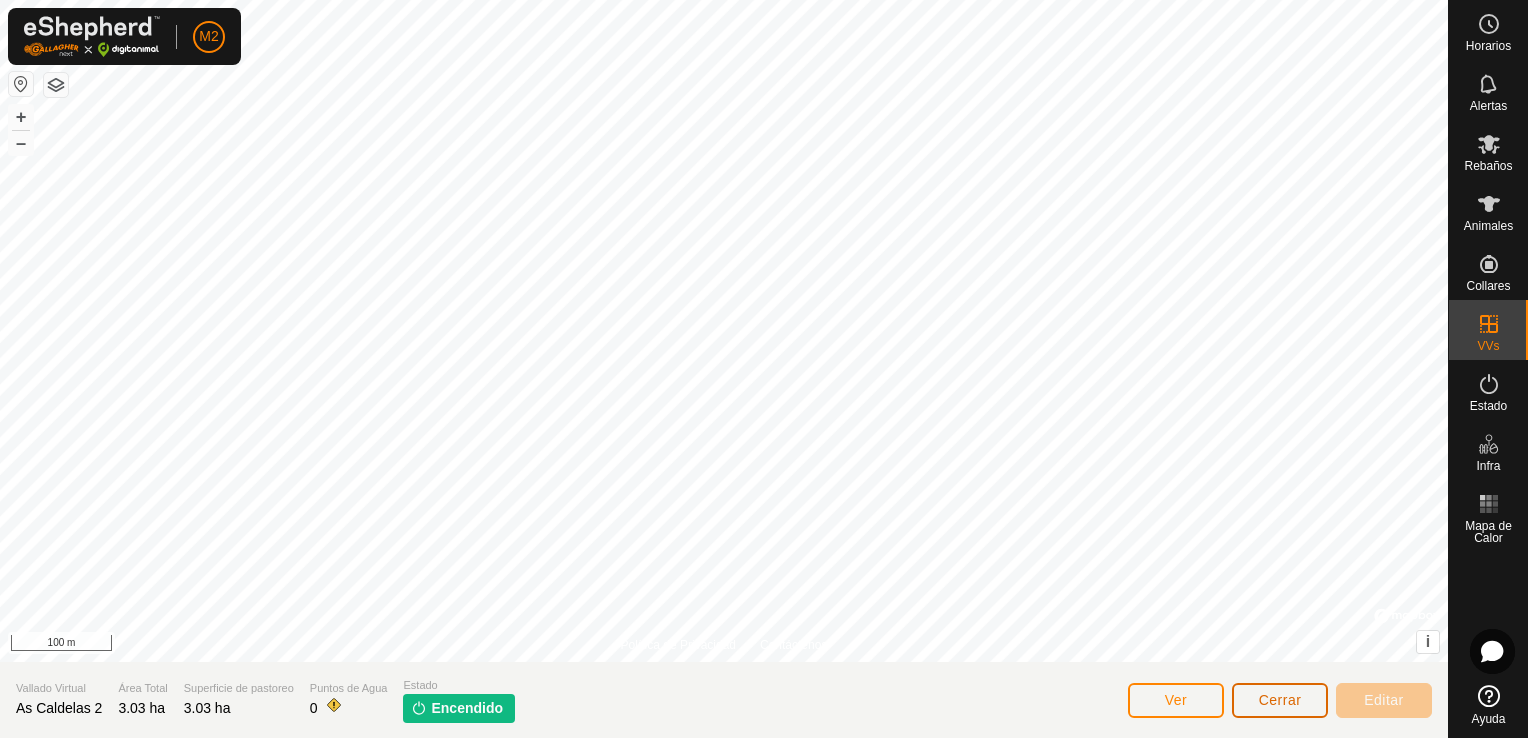 click on "Cerrar" 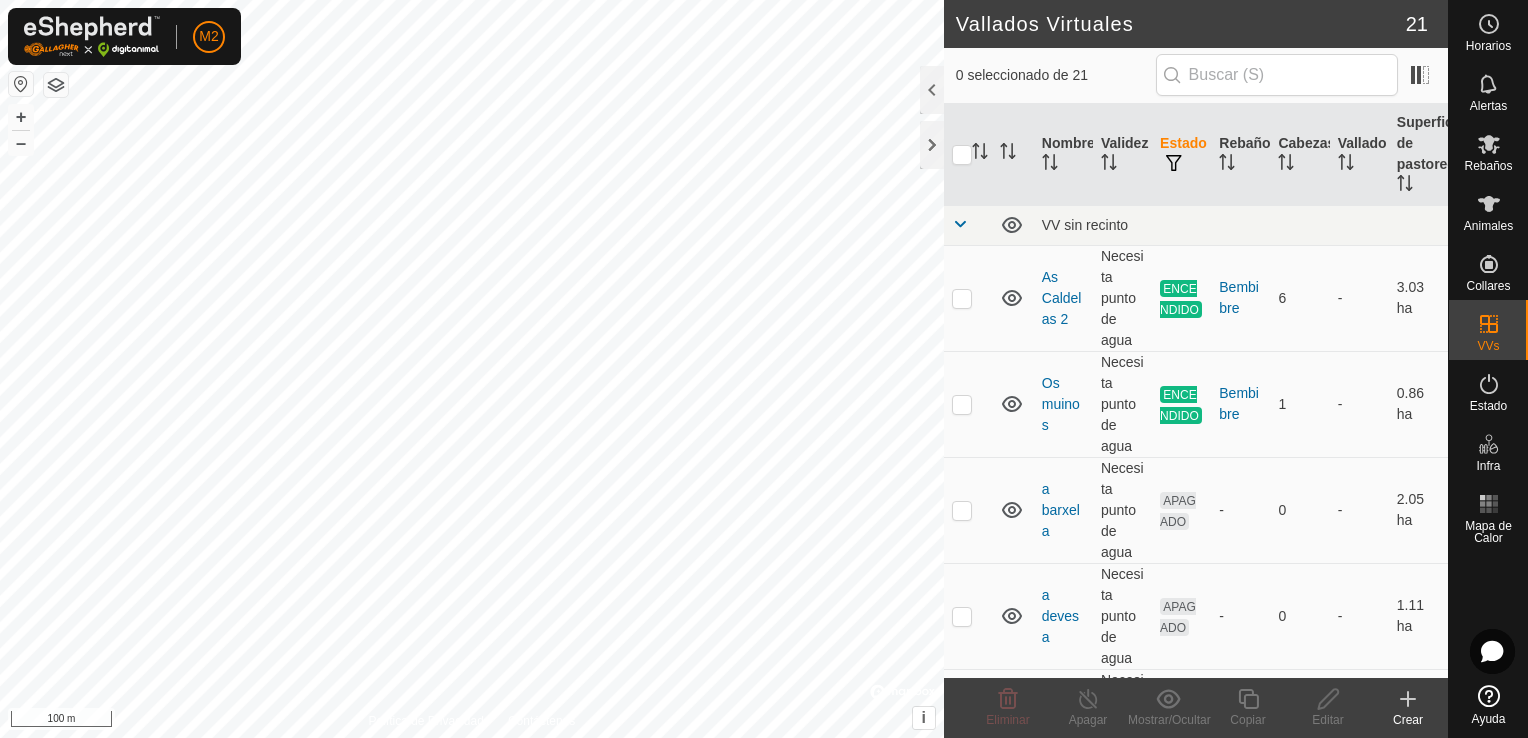 checkbox on "true" 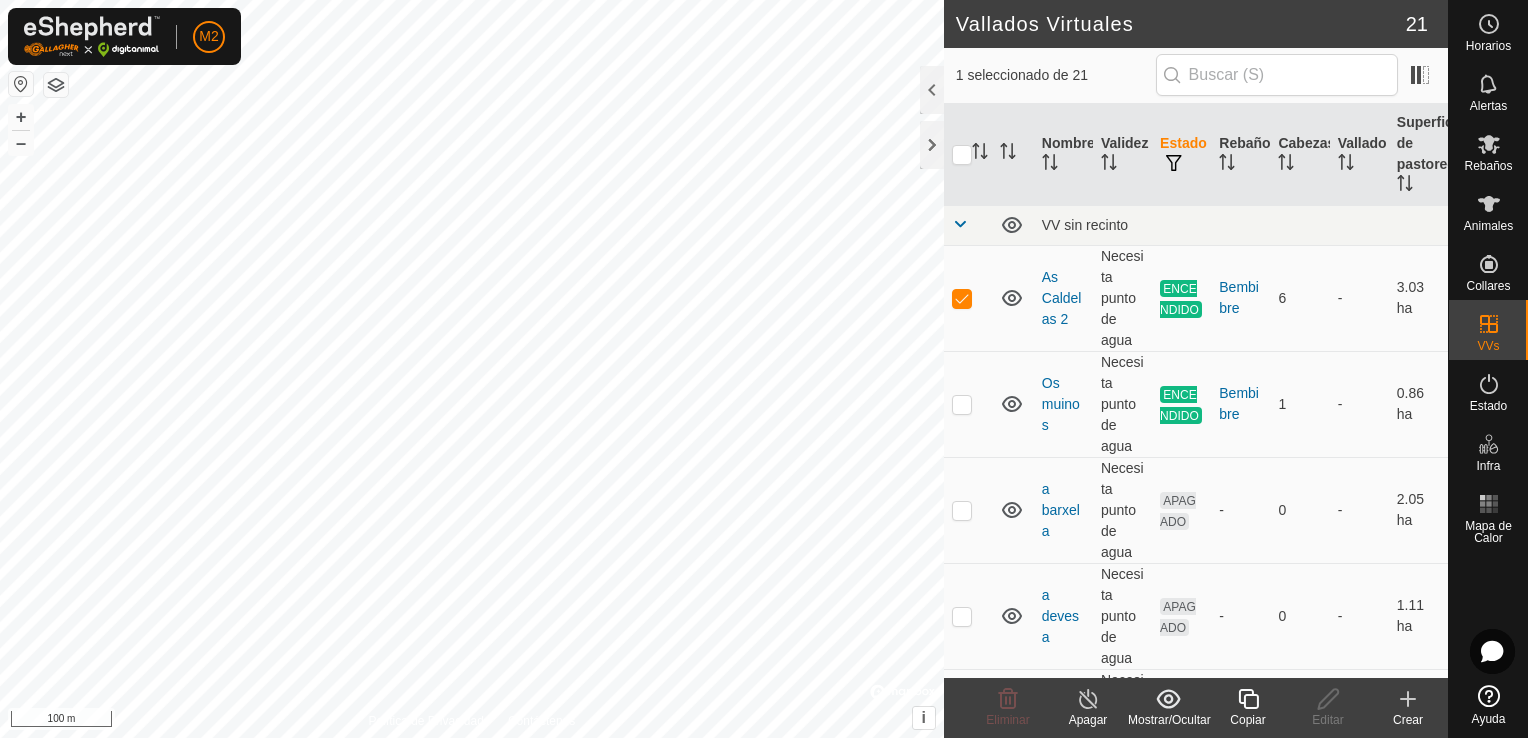 click 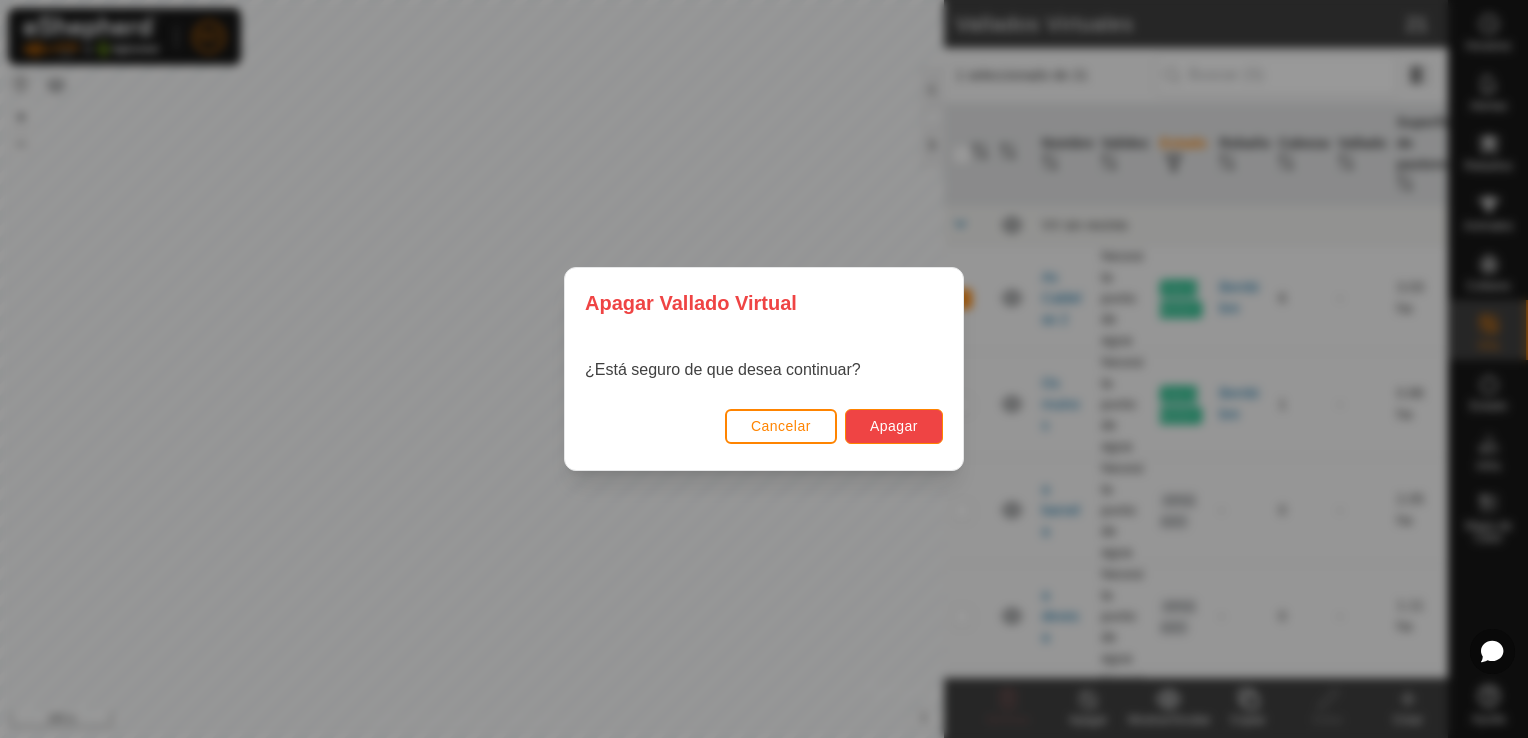 click on "Apagar" at bounding box center [894, 426] 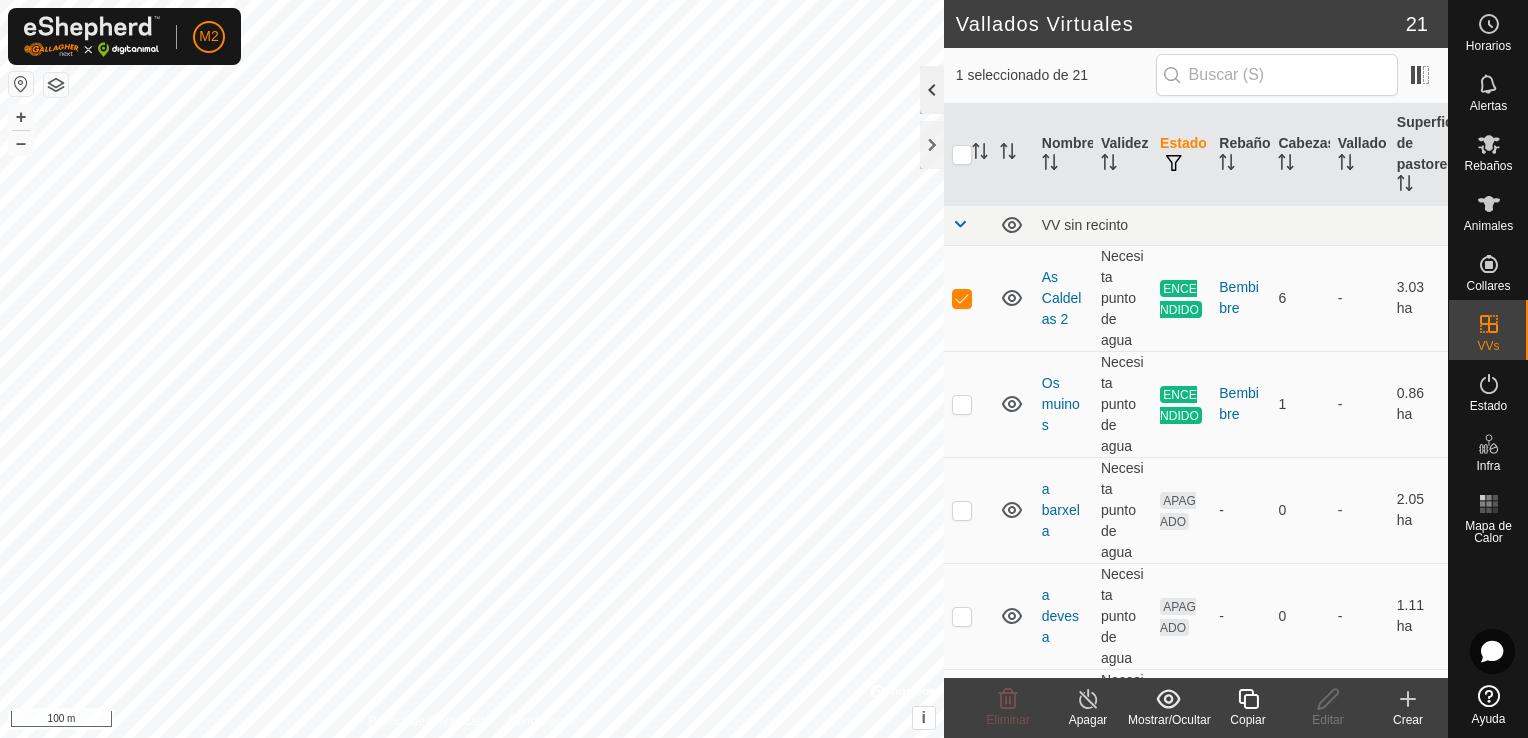 click 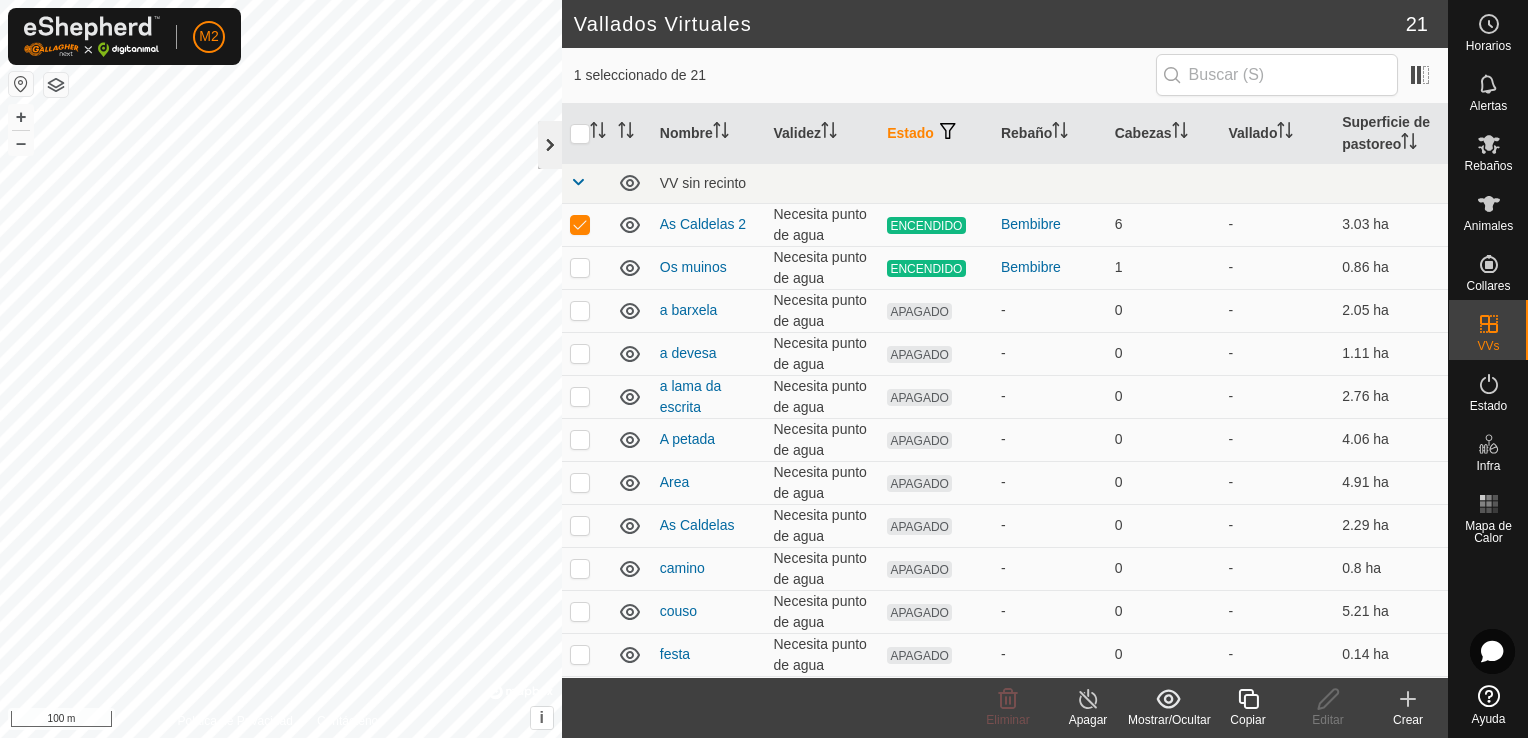 click 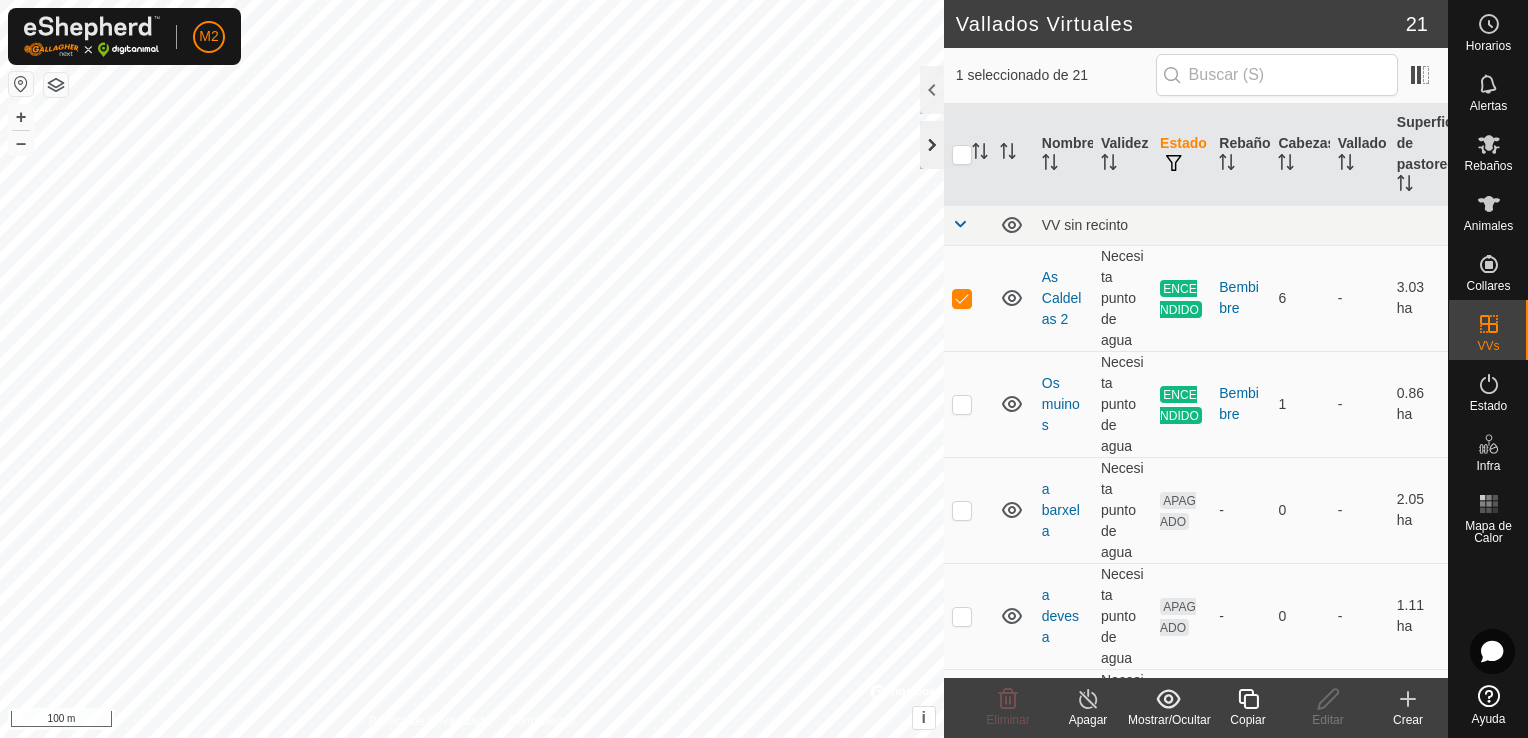 click 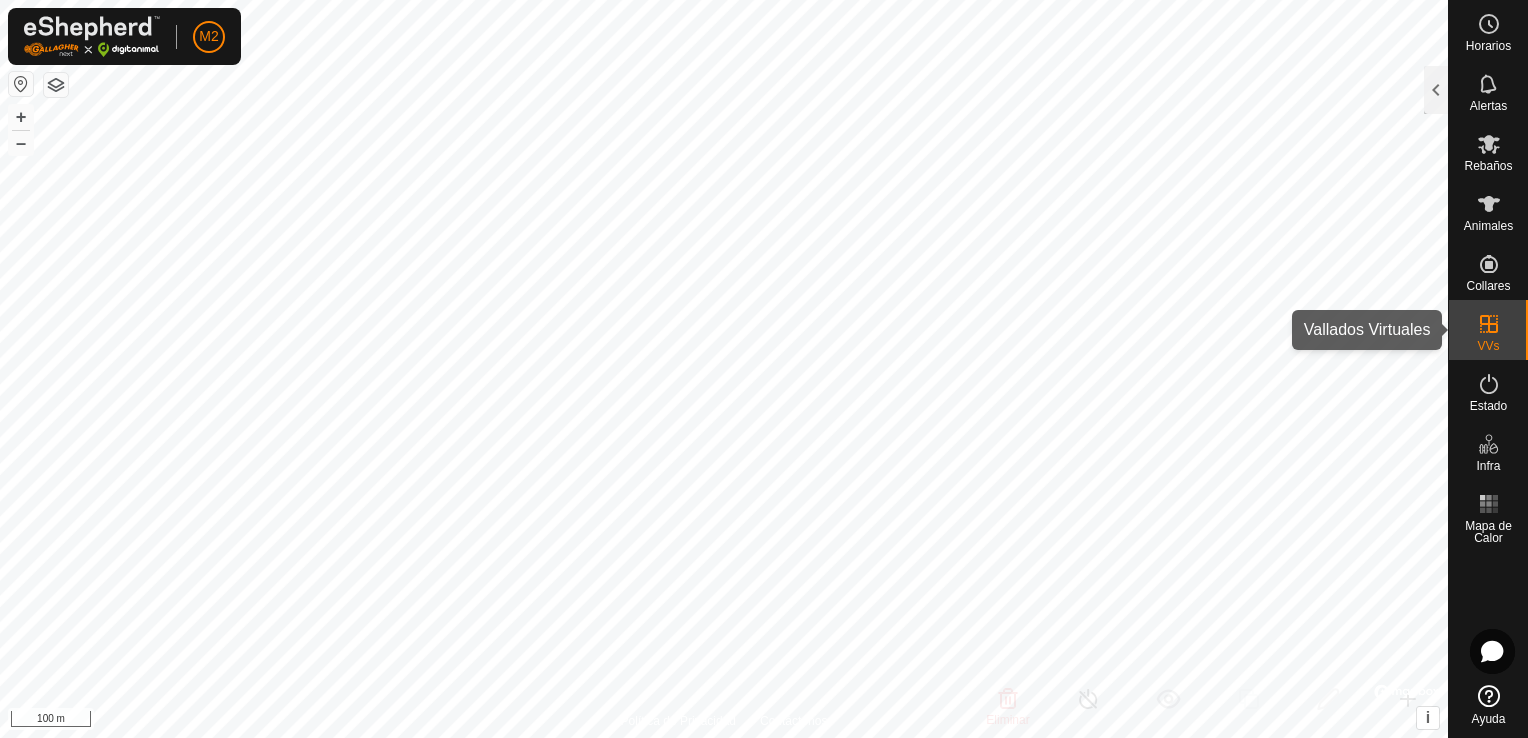click on "VVs" at bounding box center (1488, 346) 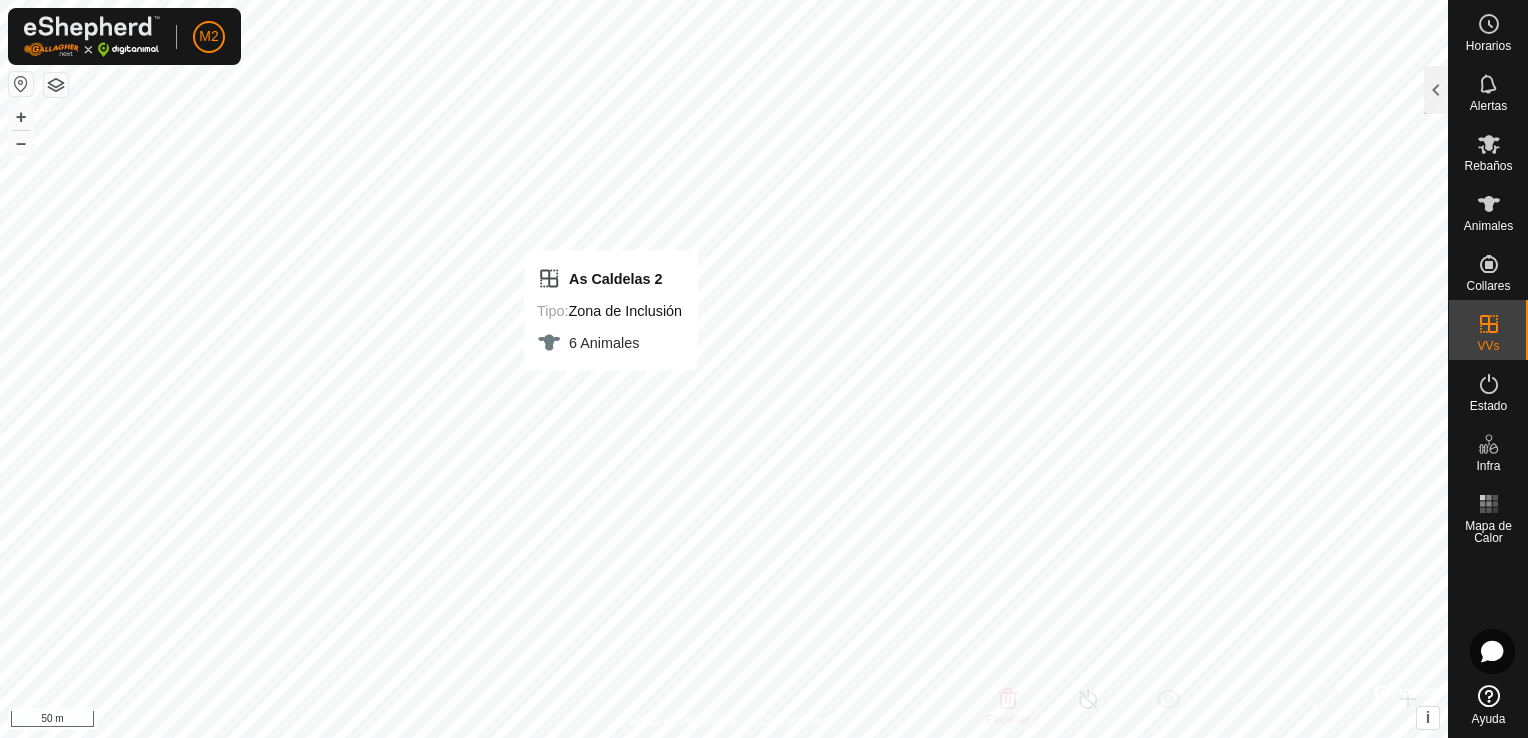 checkbox on "false" 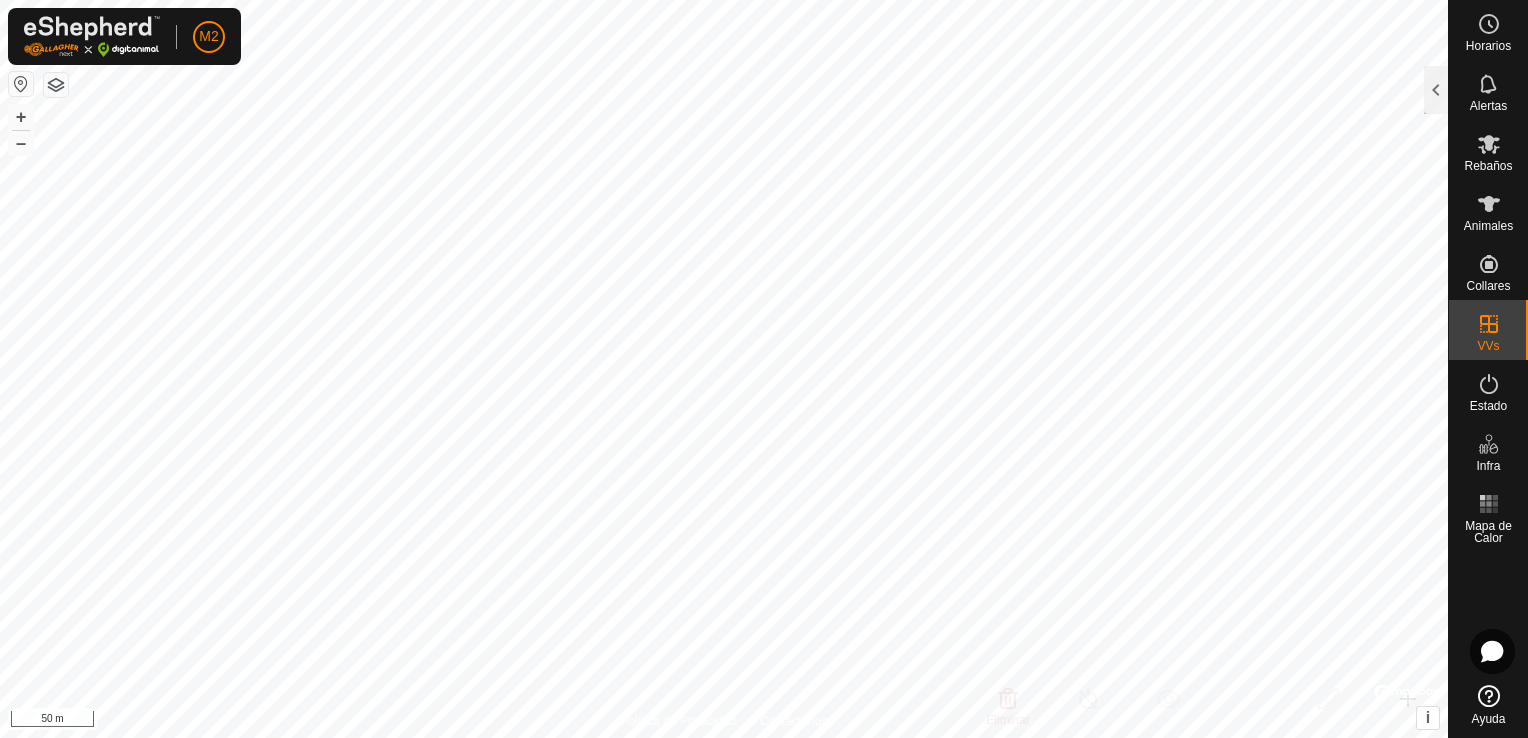 checkbox on "true" 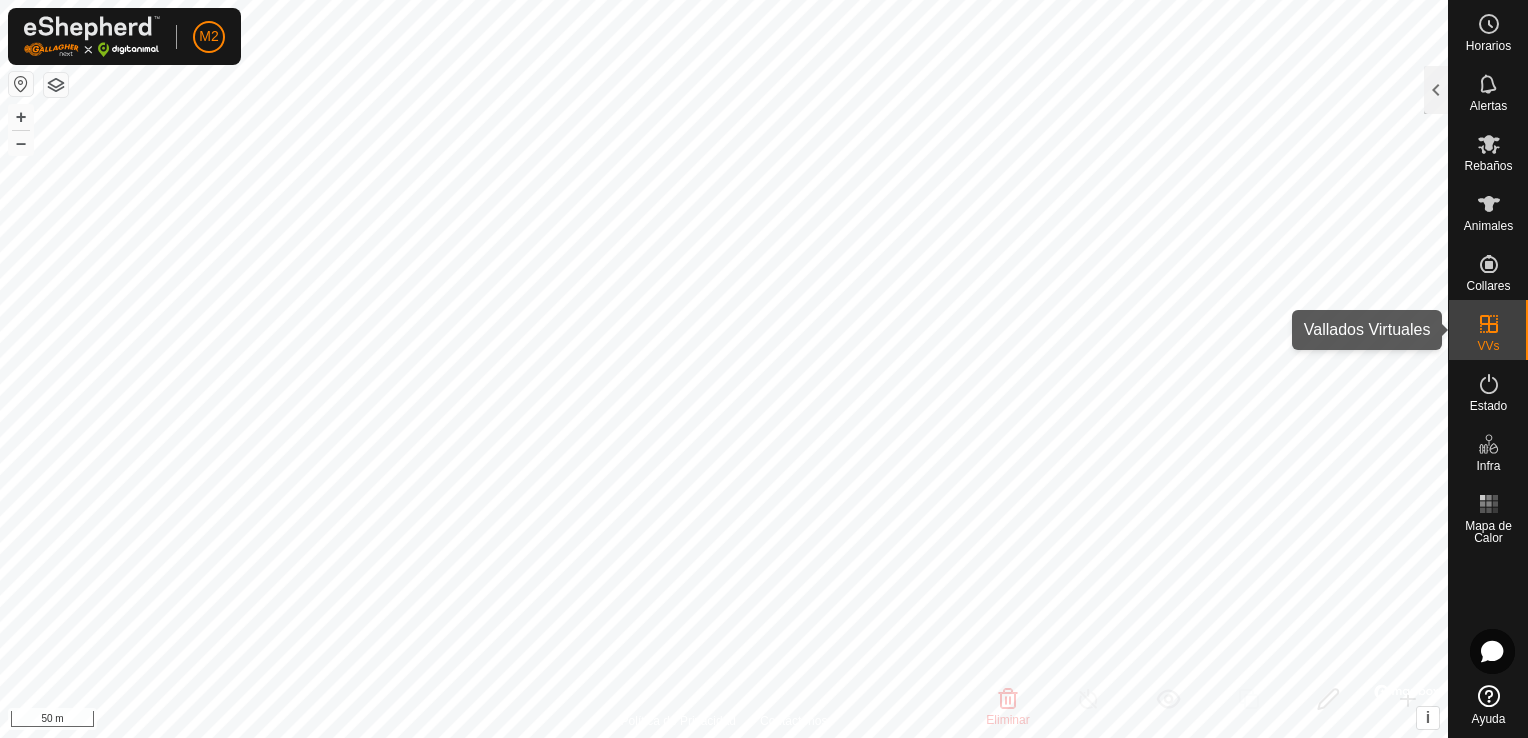 click on "VVs" at bounding box center [1488, 330] 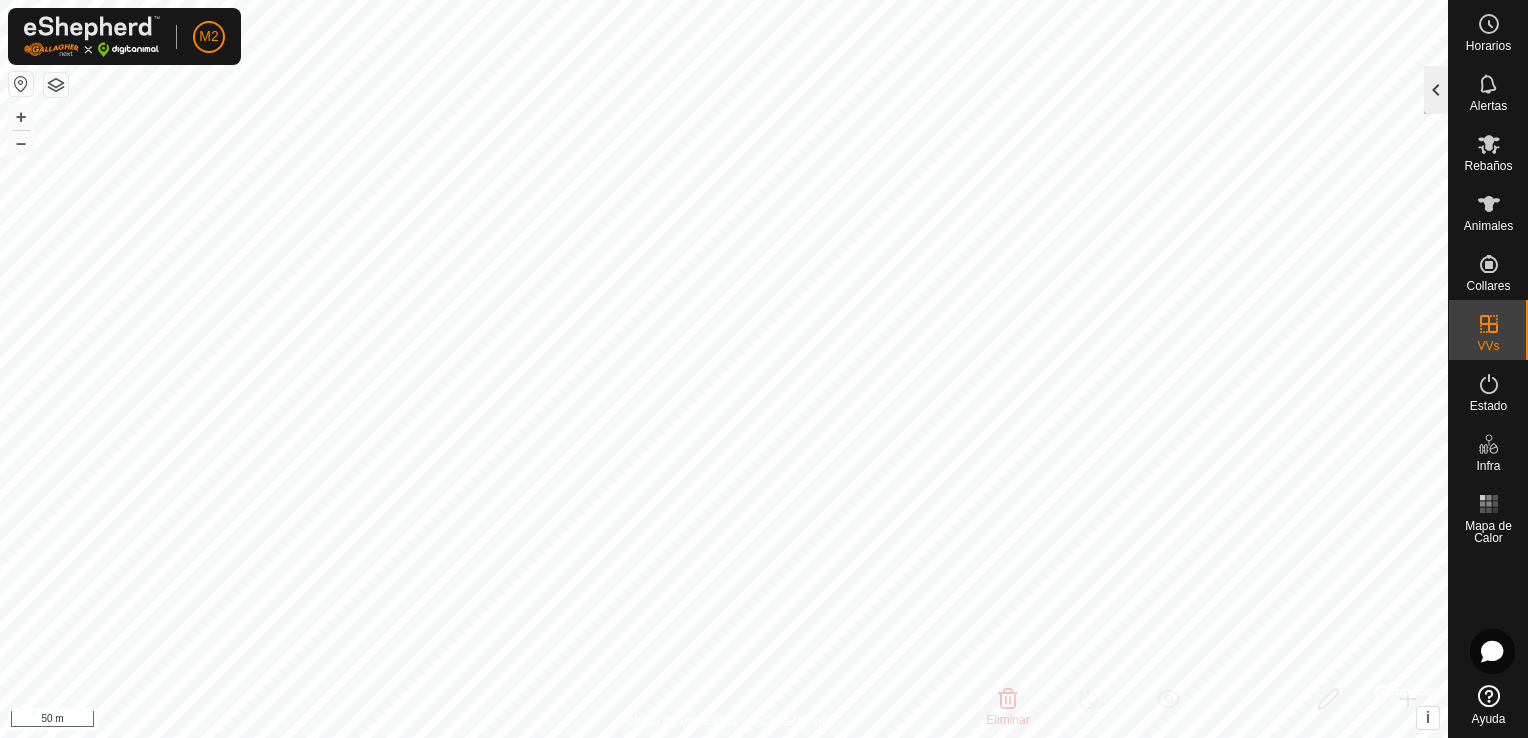 click 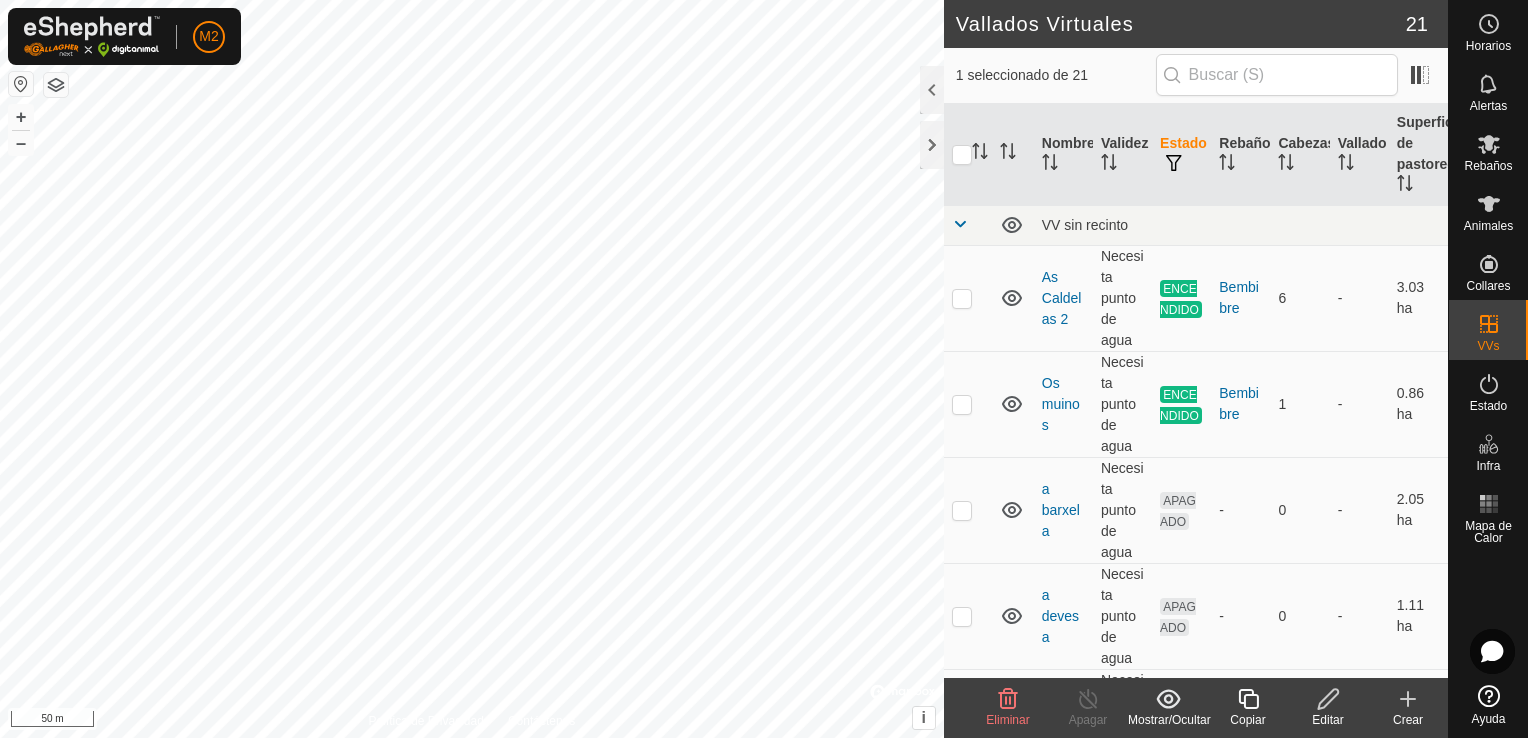 click 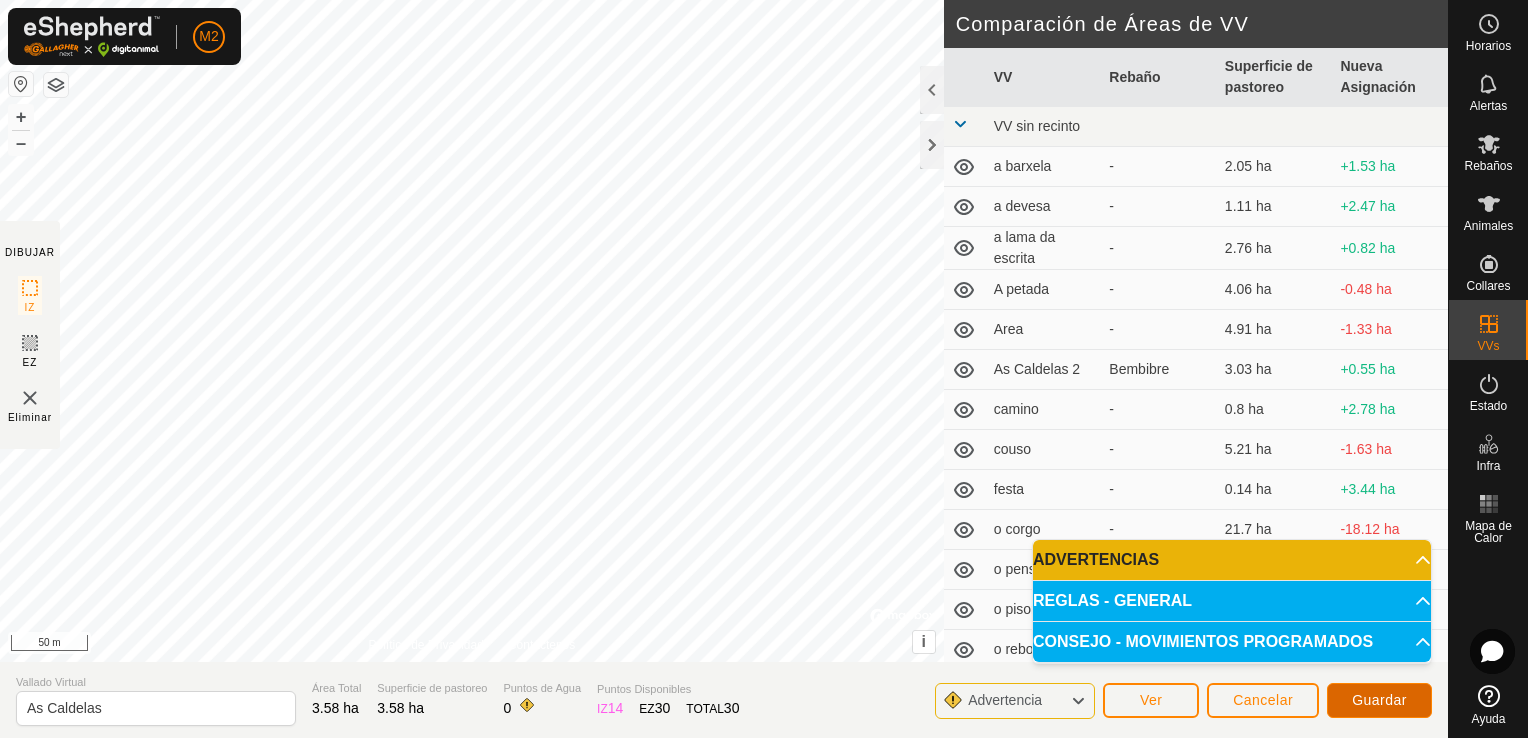 click on "Guardar" 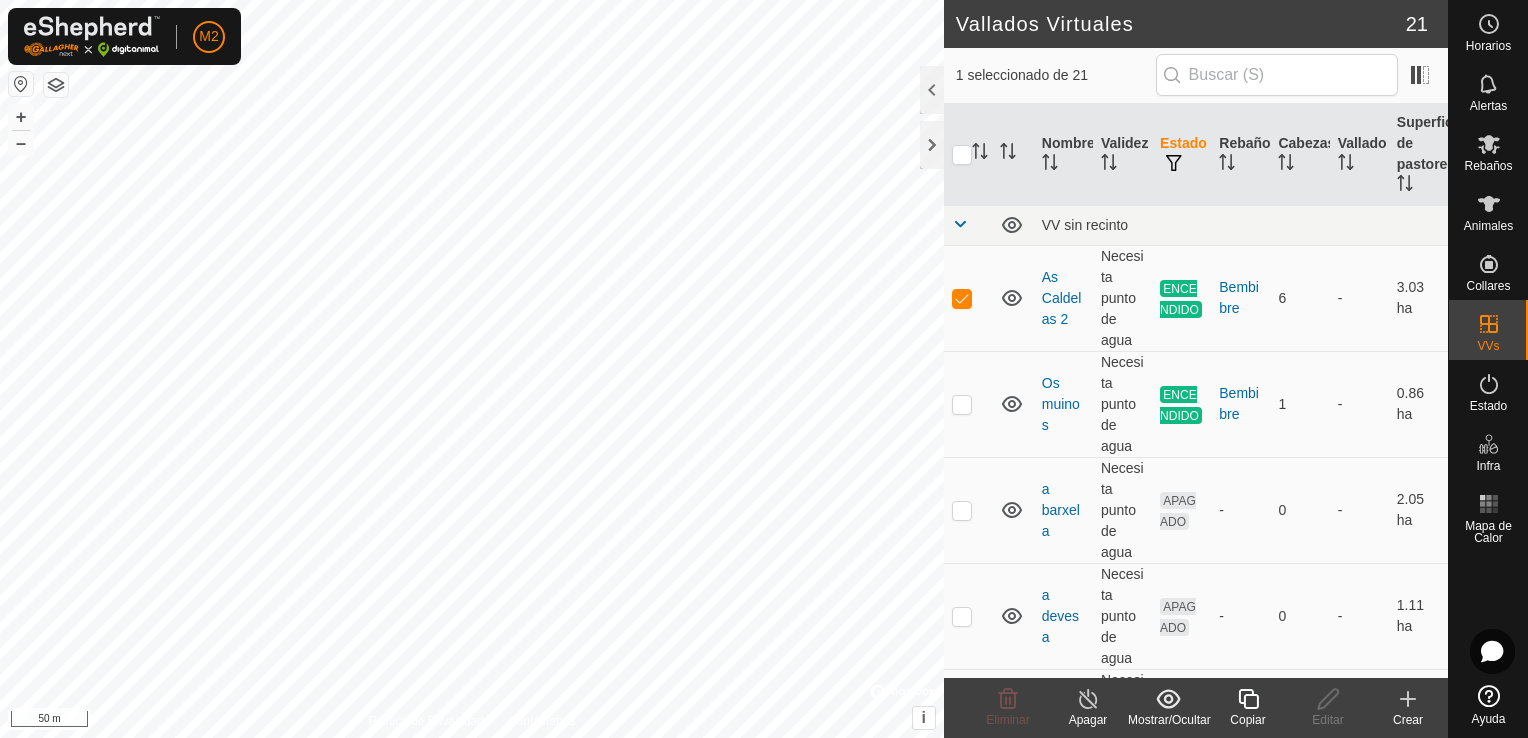 checkbox on "false" 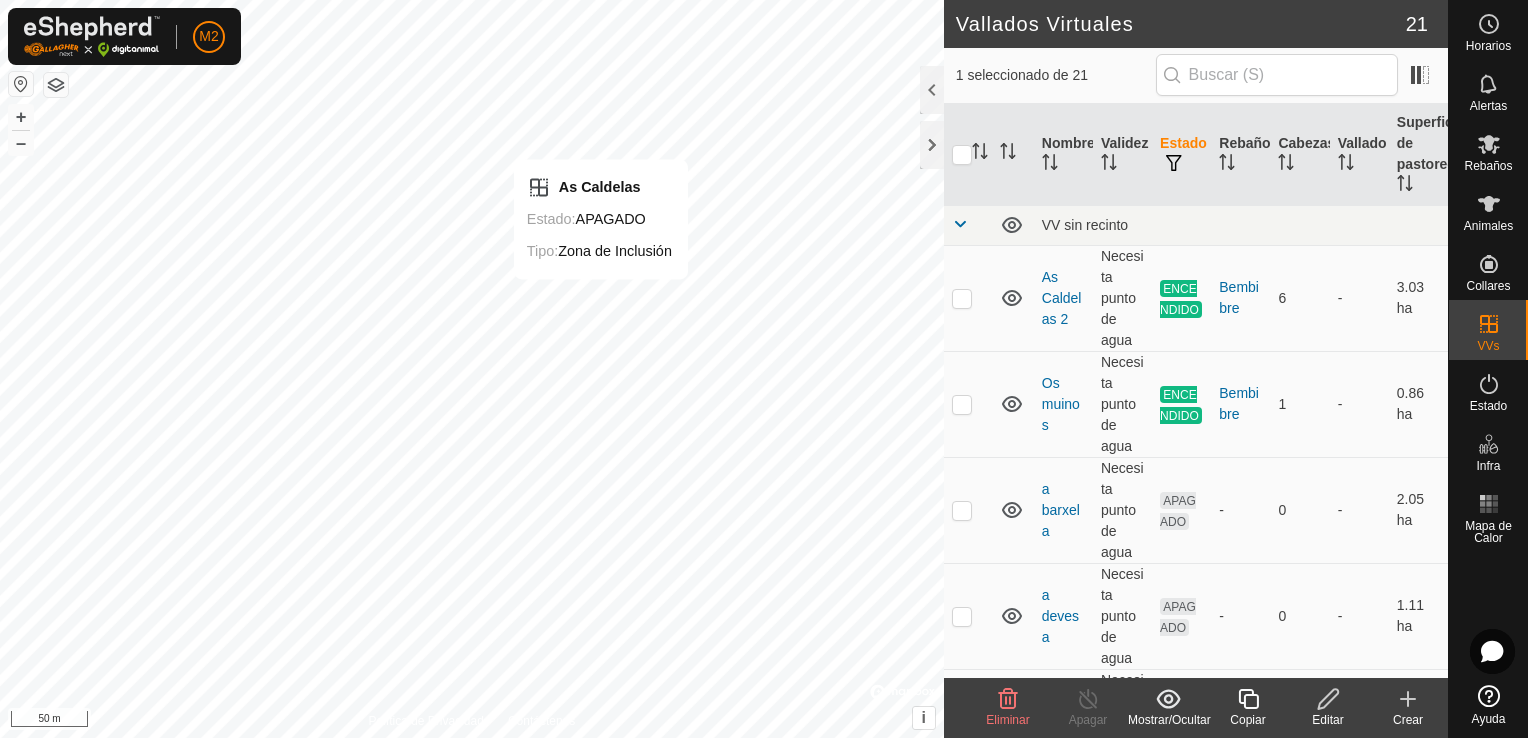 checkbox on "false" 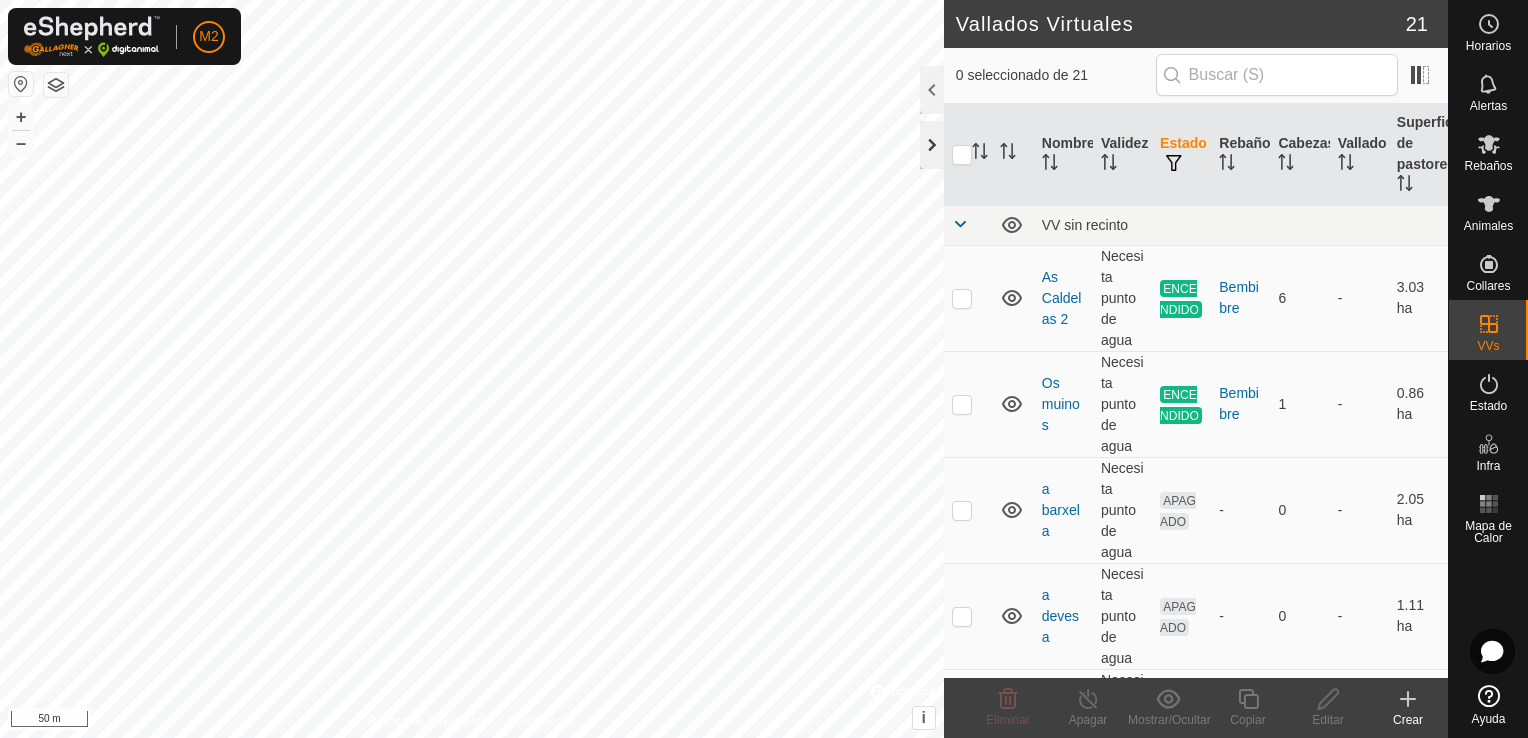 checkbox on "true" 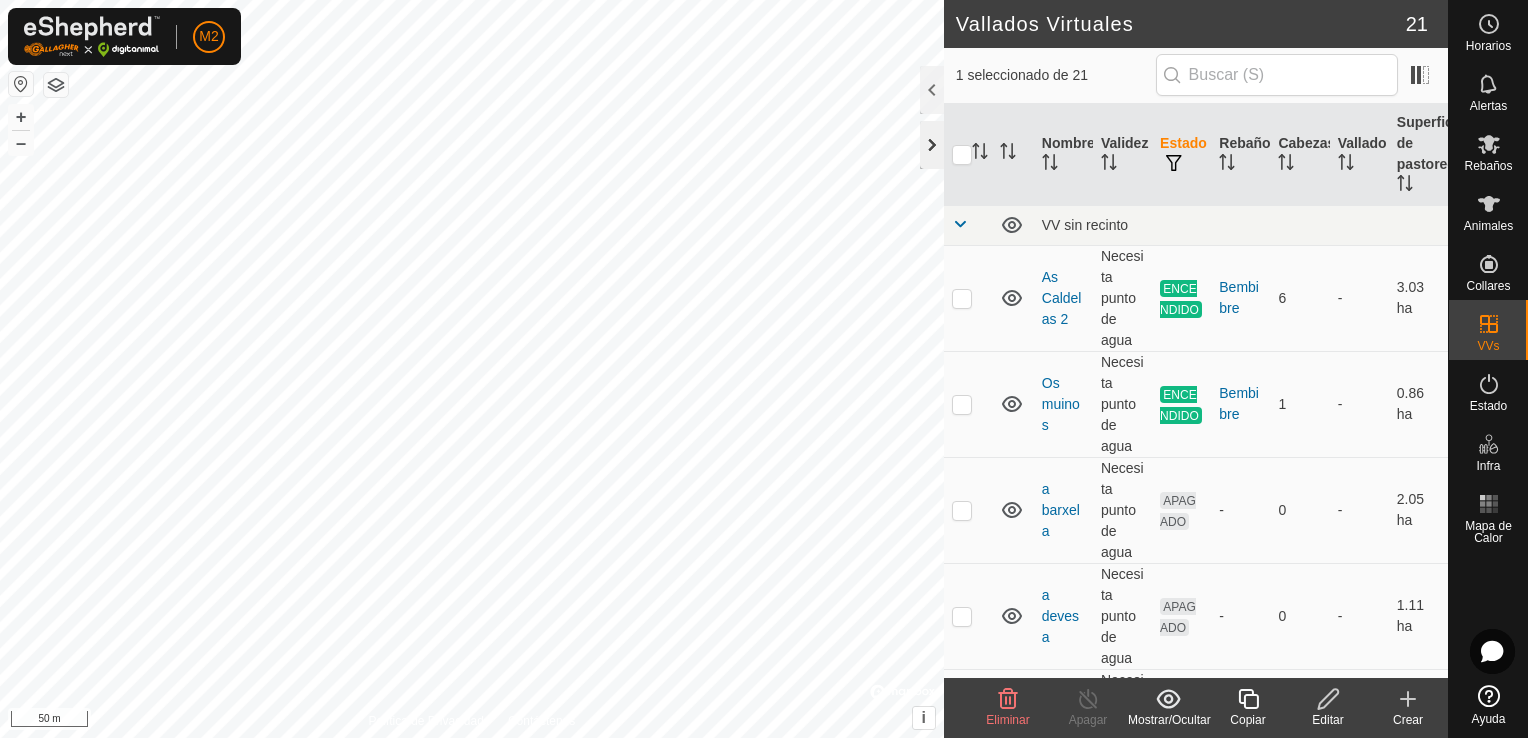 checkbox on "true" 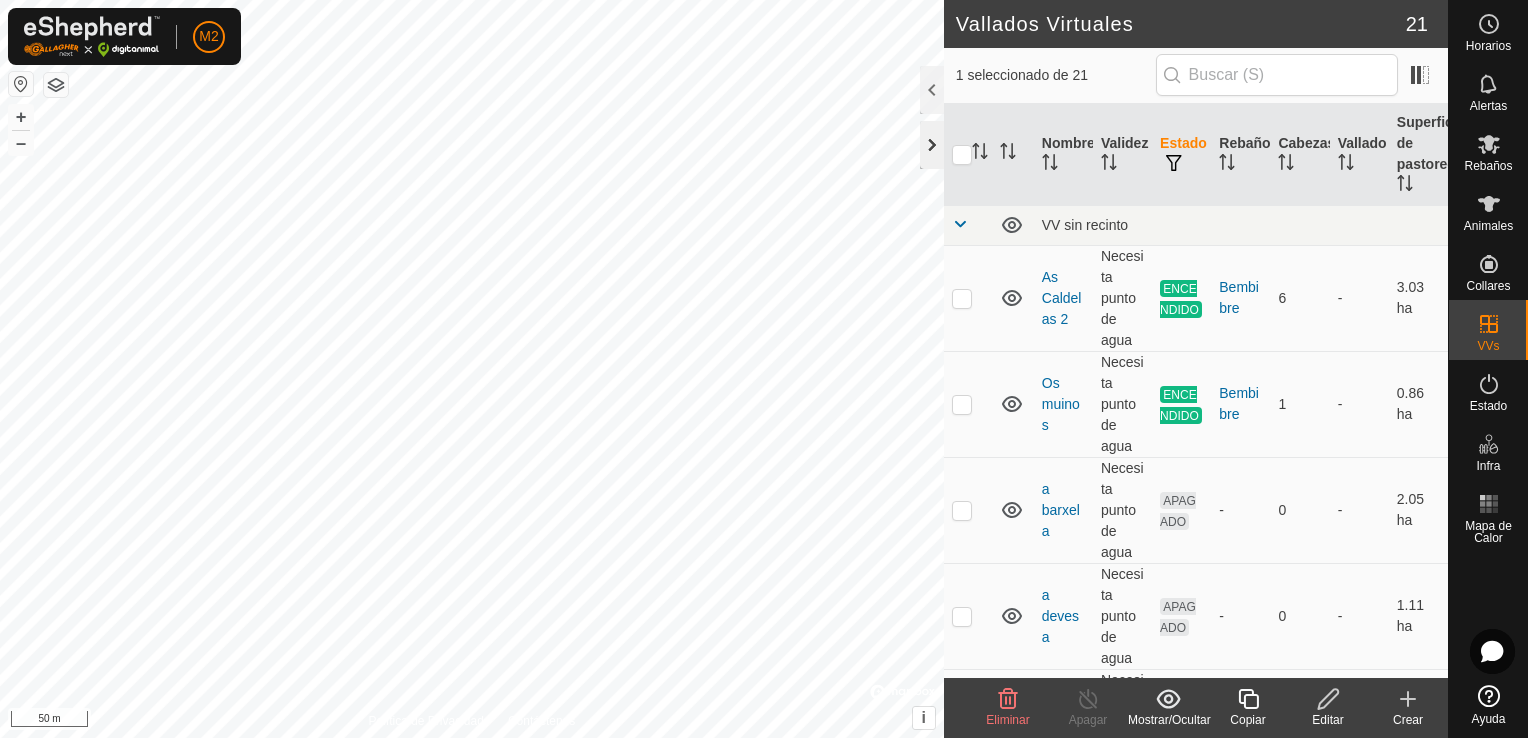 checkbox on "false" 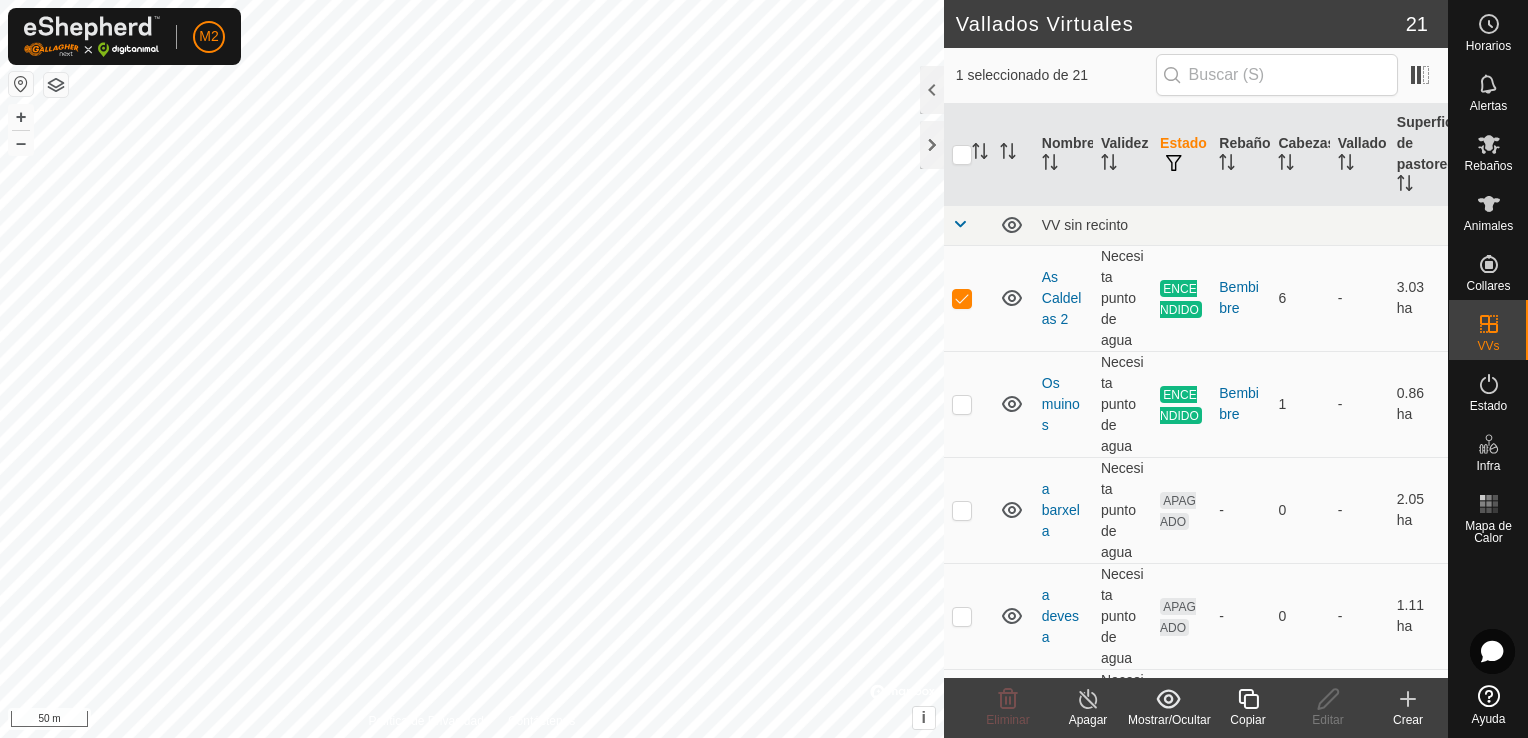 click 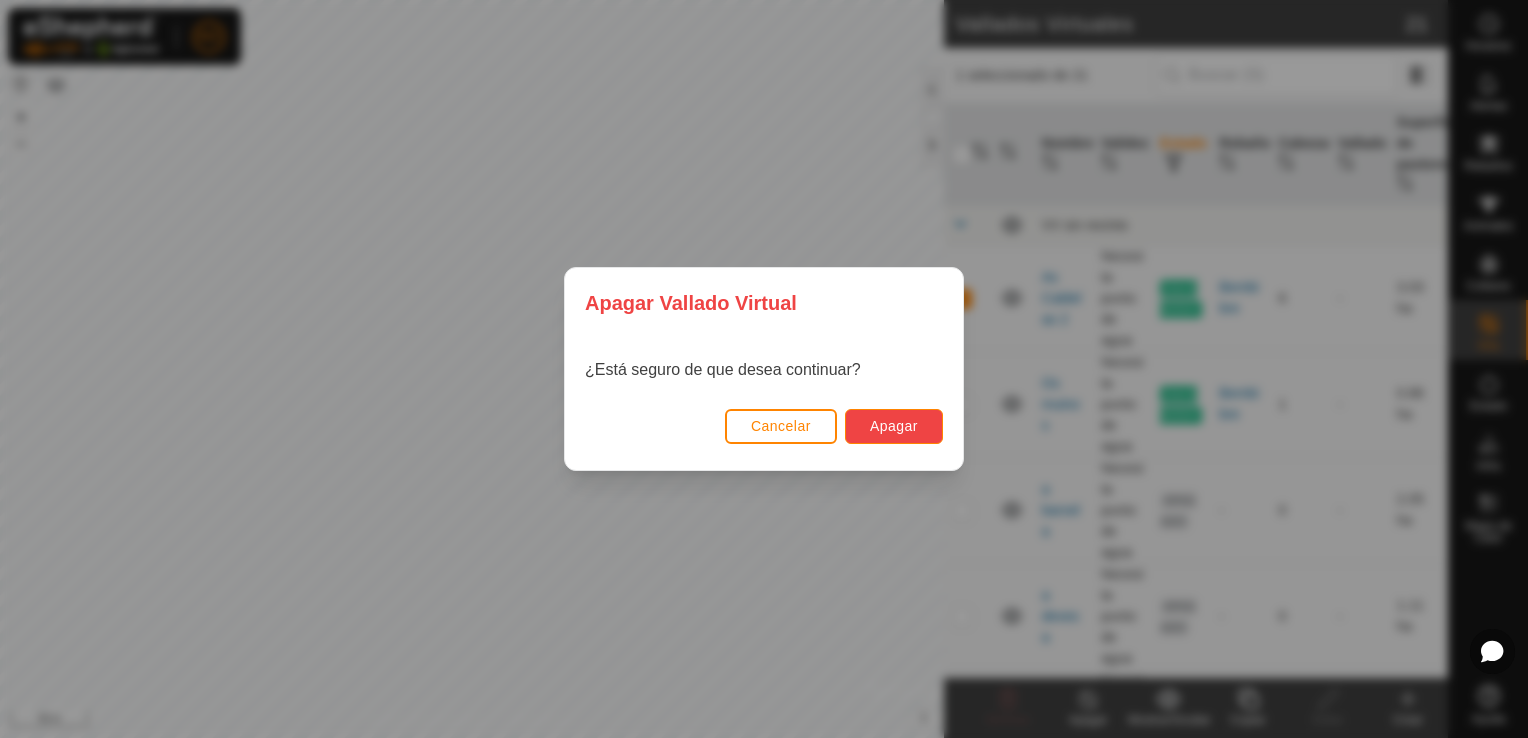 click on "Apagar" at bounding box center (894, 426) 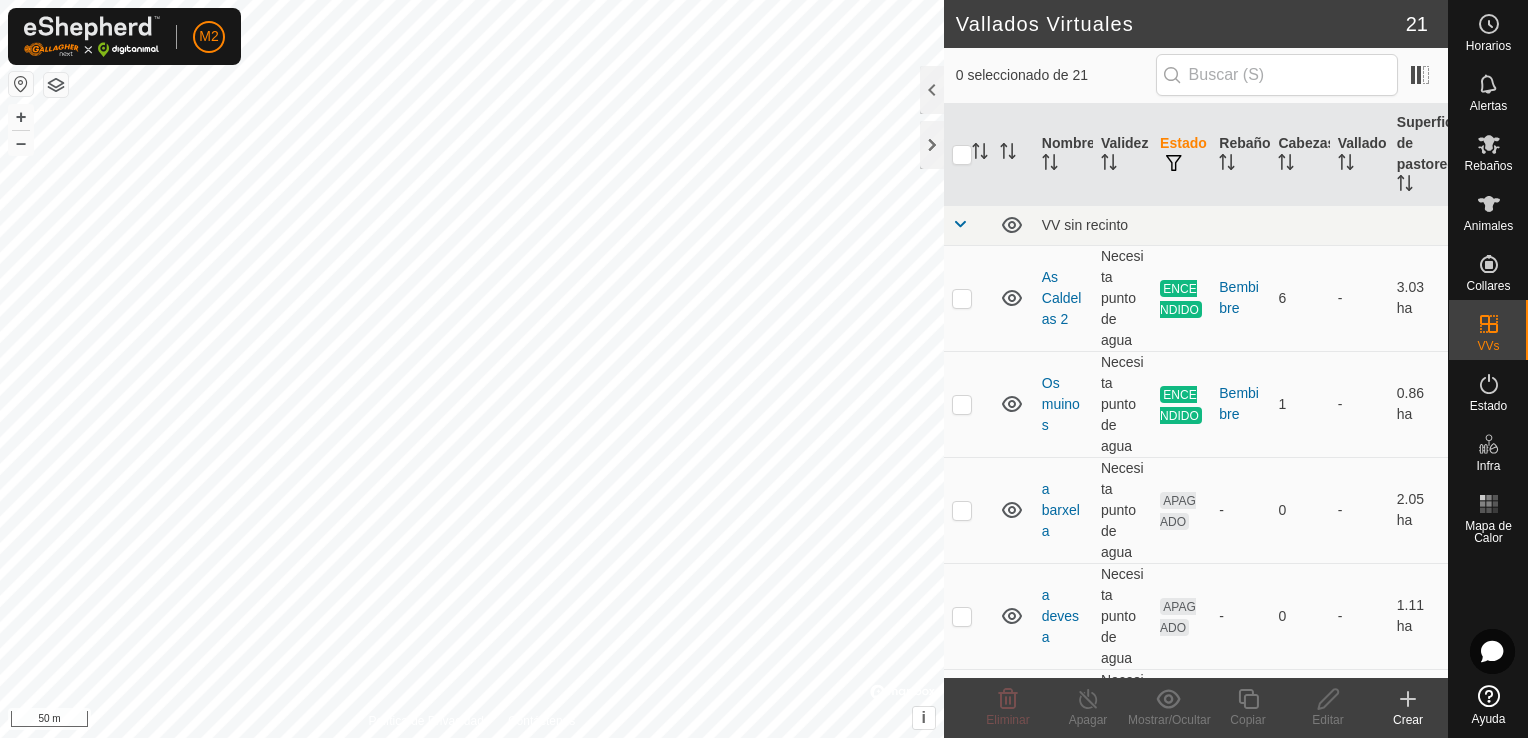 checkbox on "true" 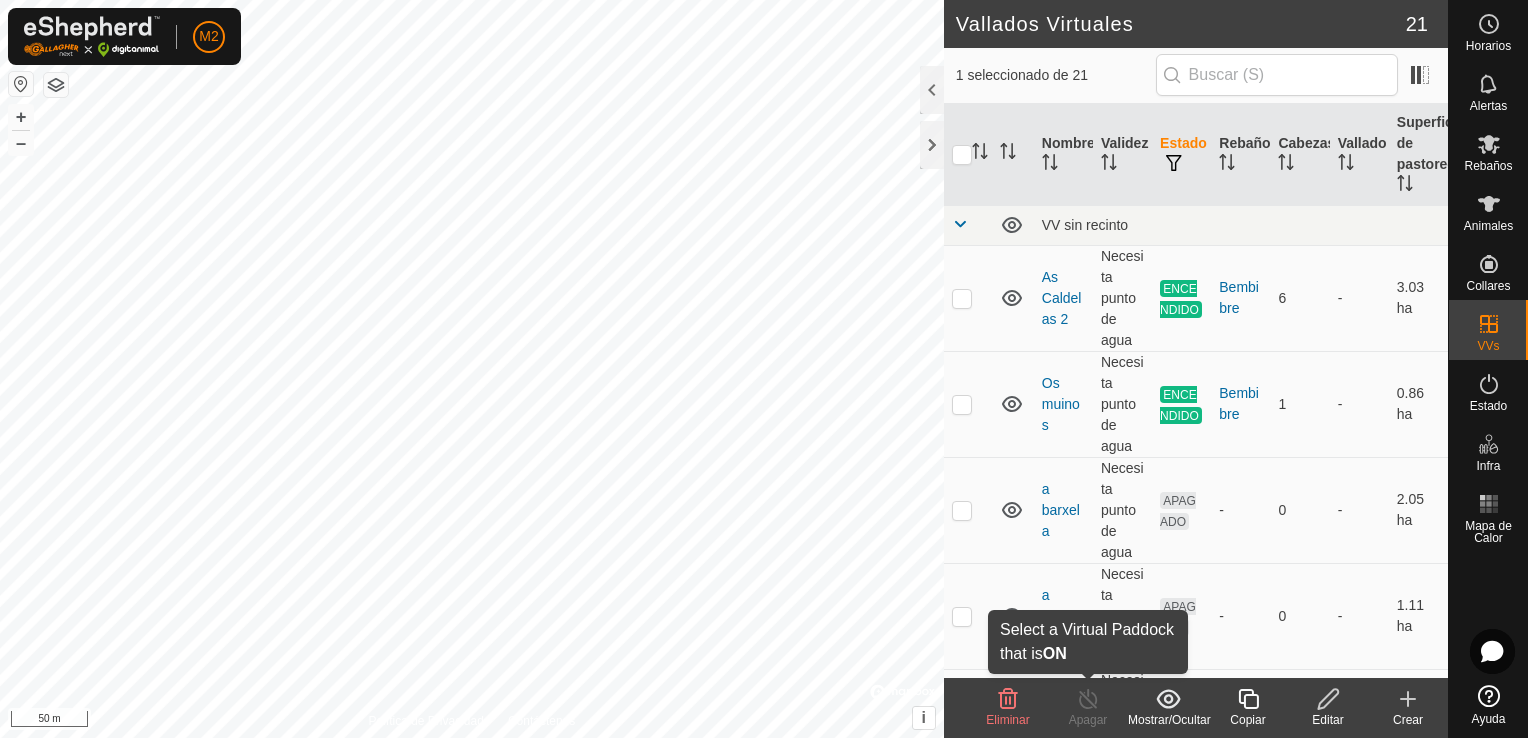 click 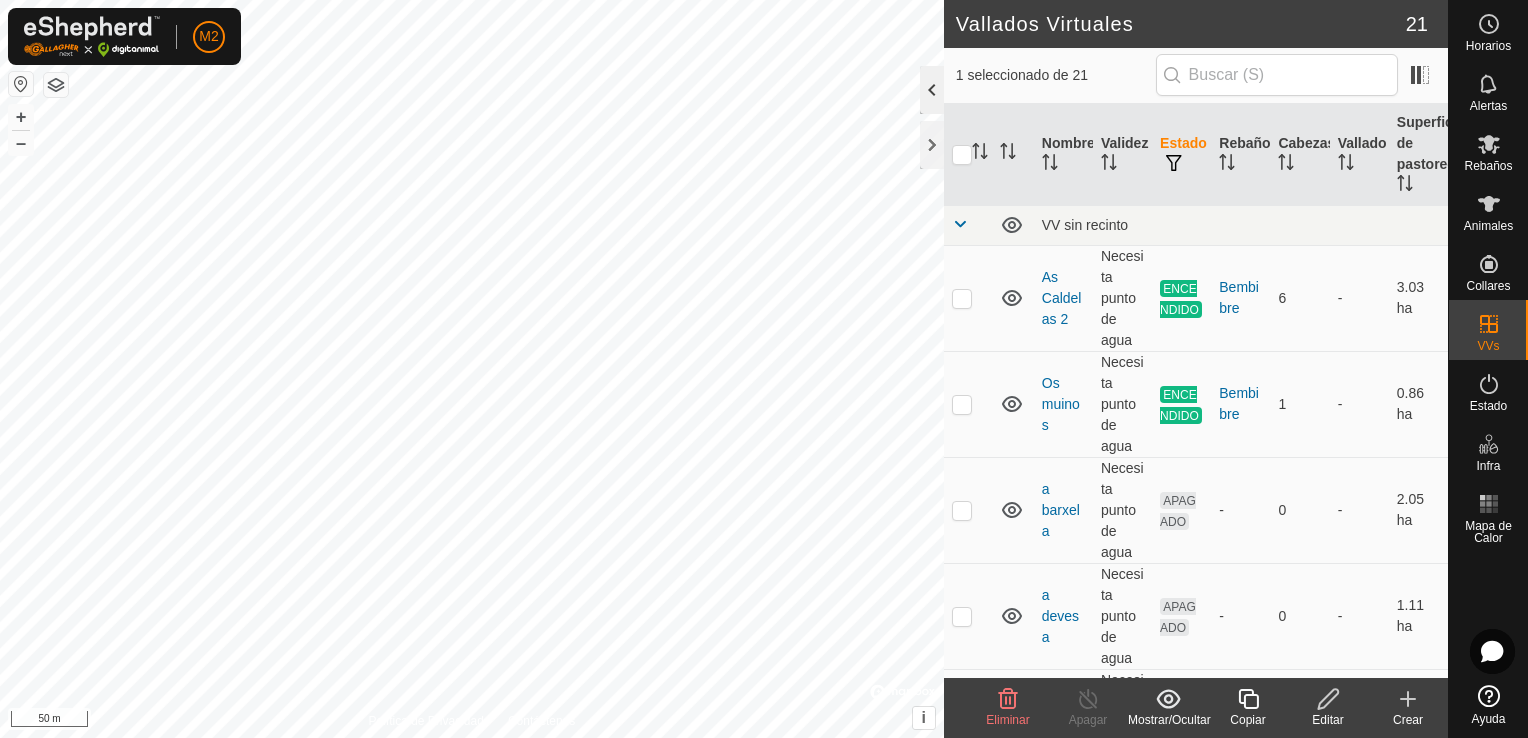 click 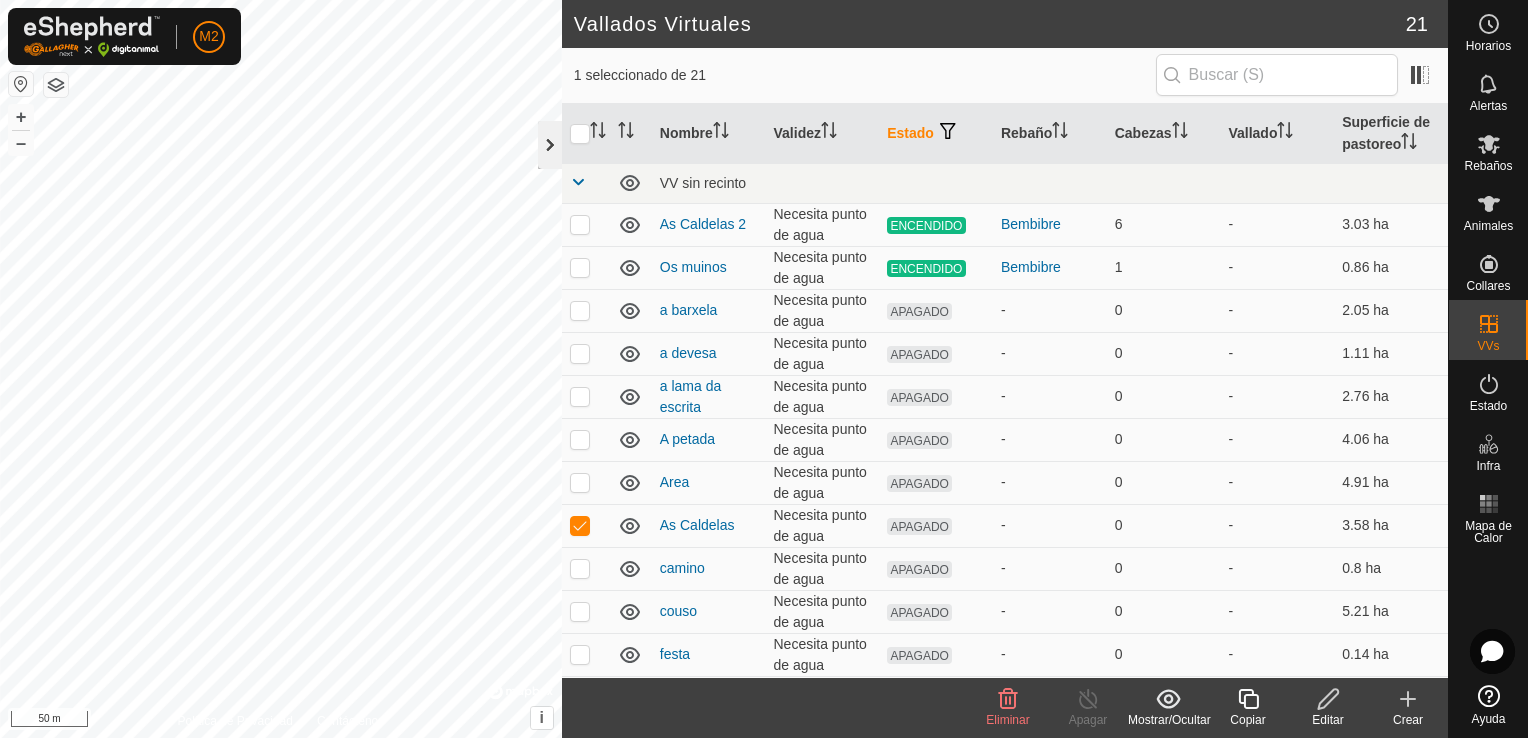 click 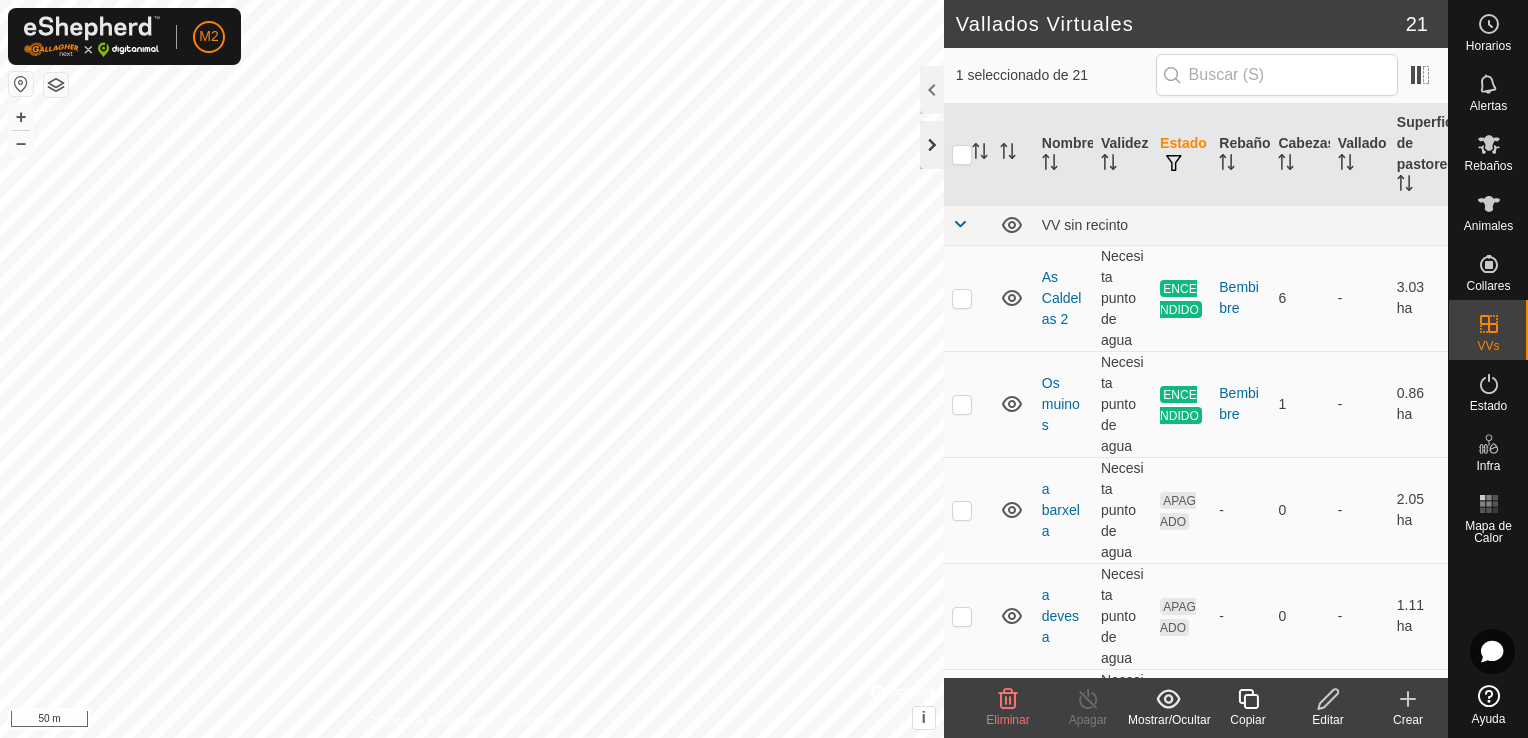 click 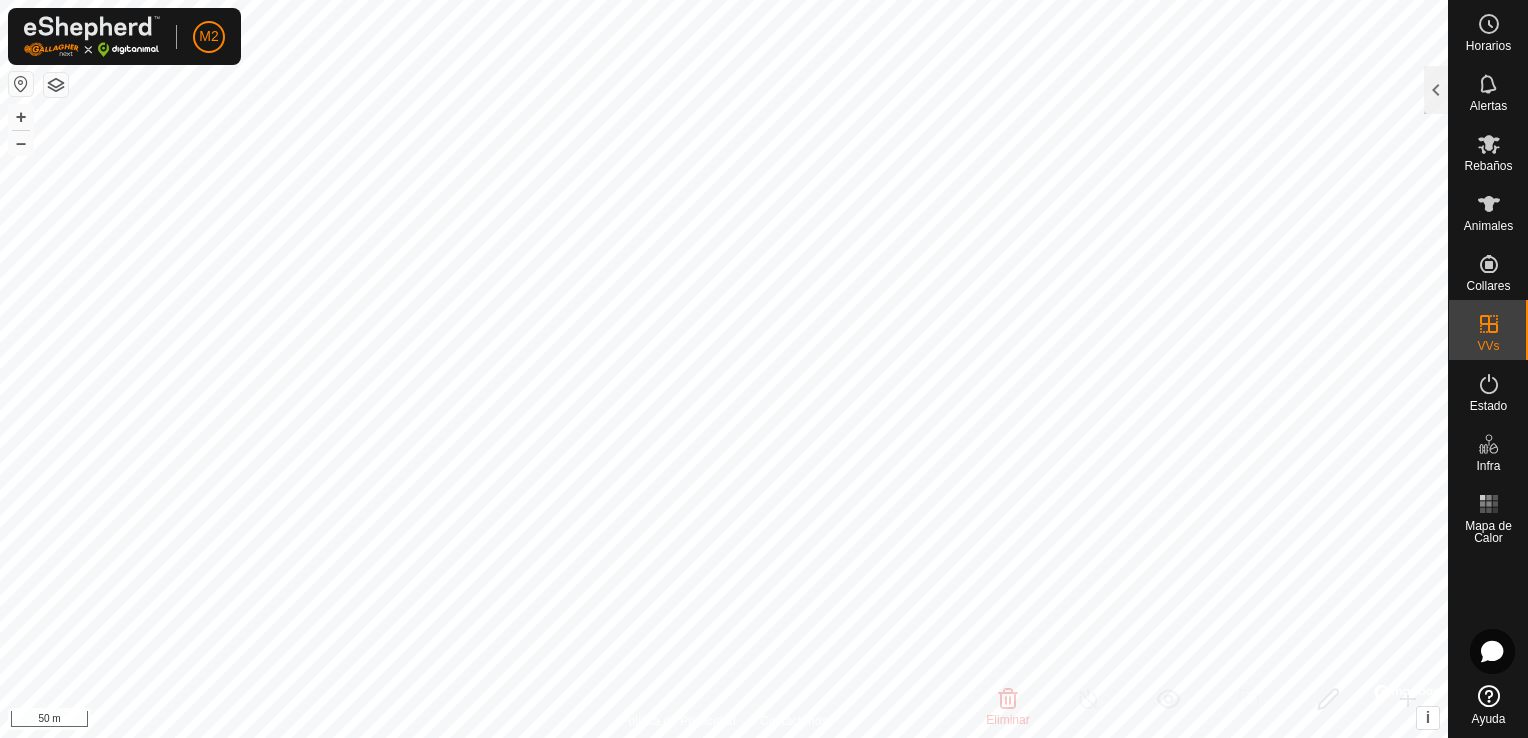 checkbox on "true" 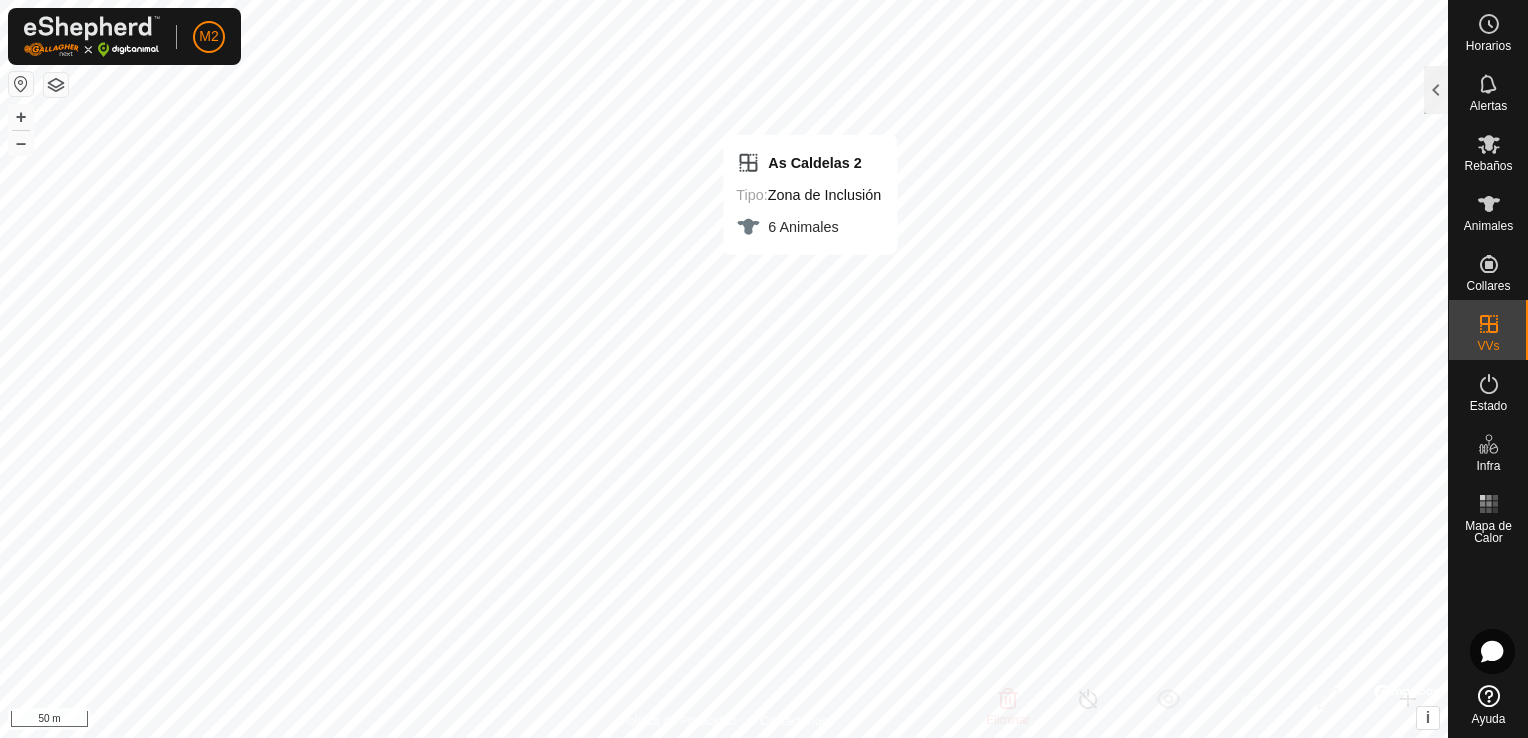 checkbox on "false" 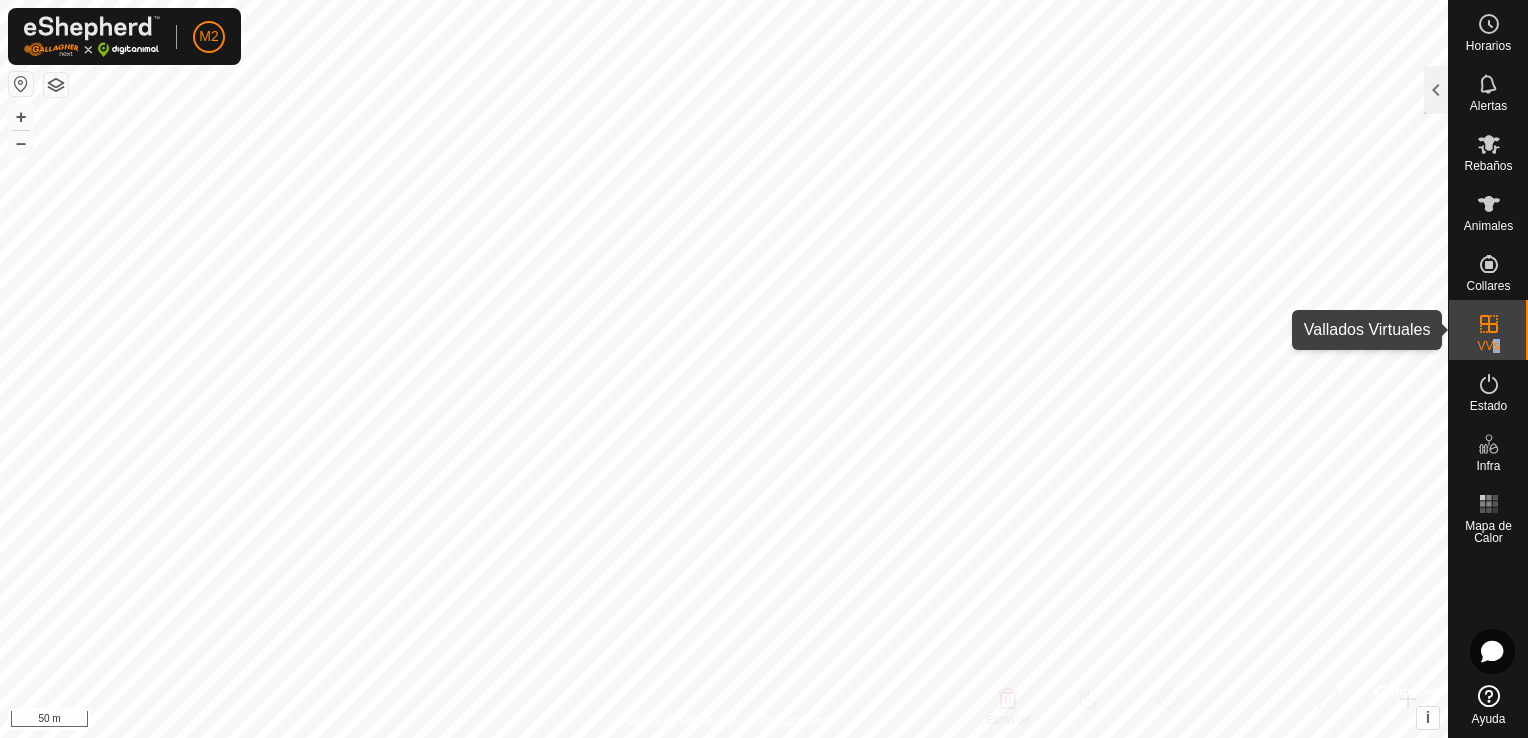 click on "VVs" at bounding box center [1488, 346] 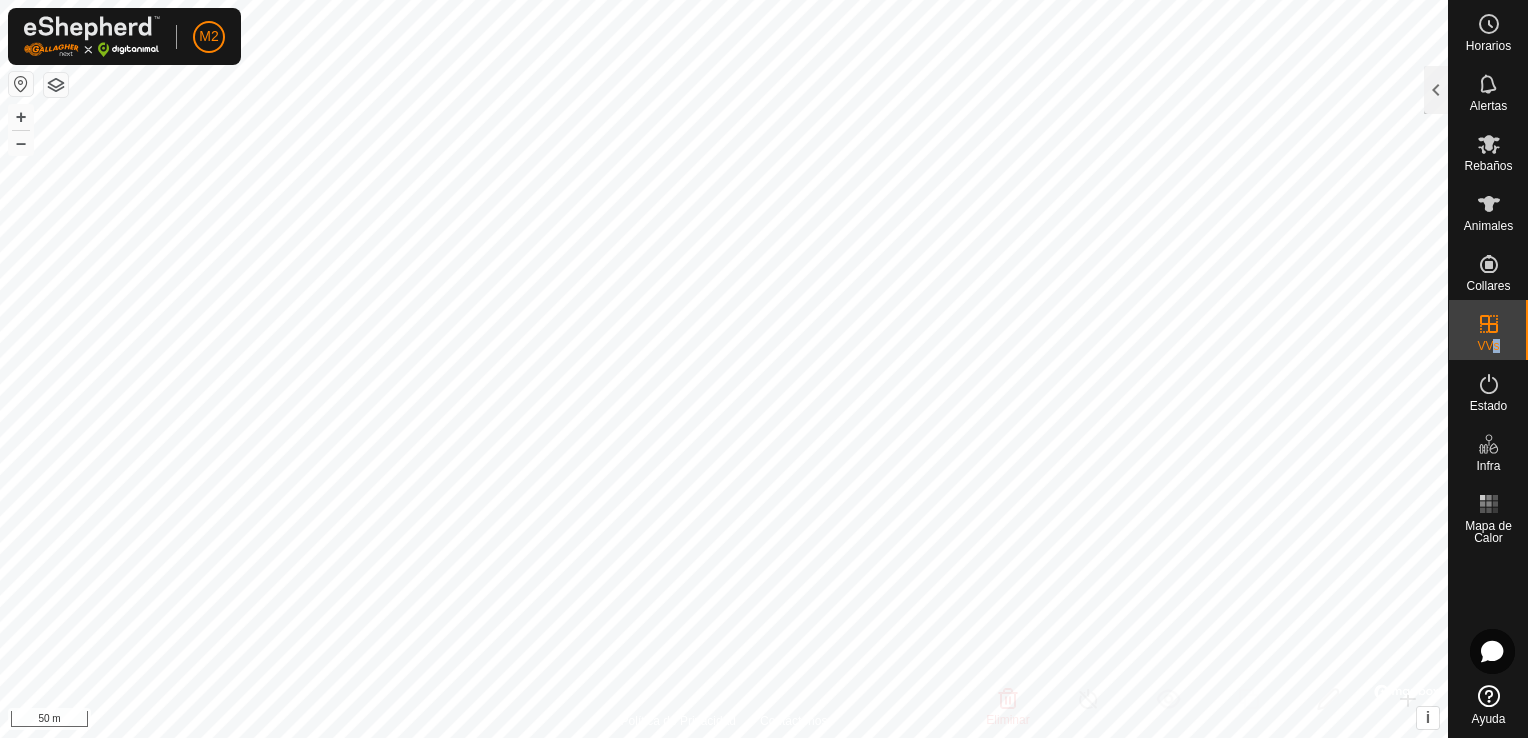 checkbox on "true" 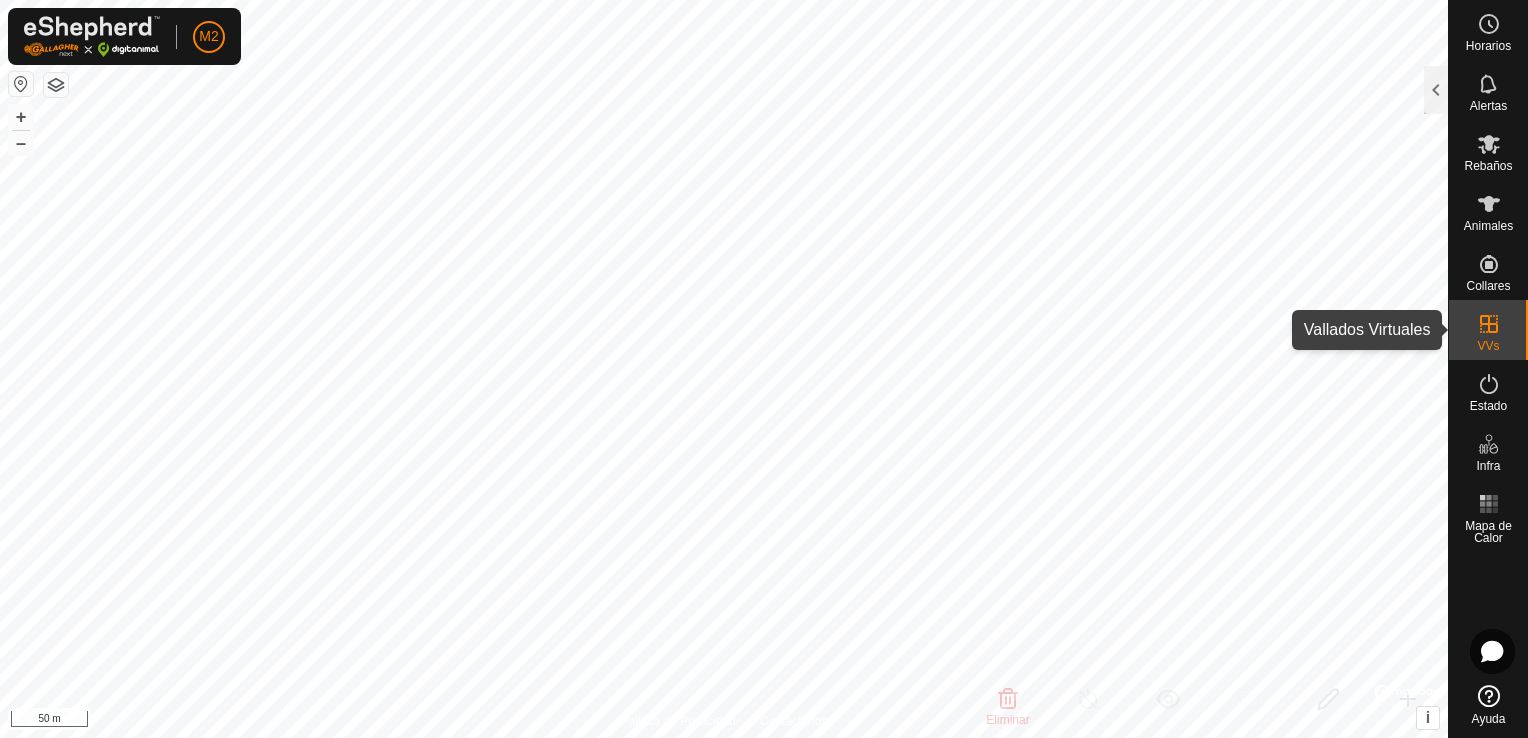click 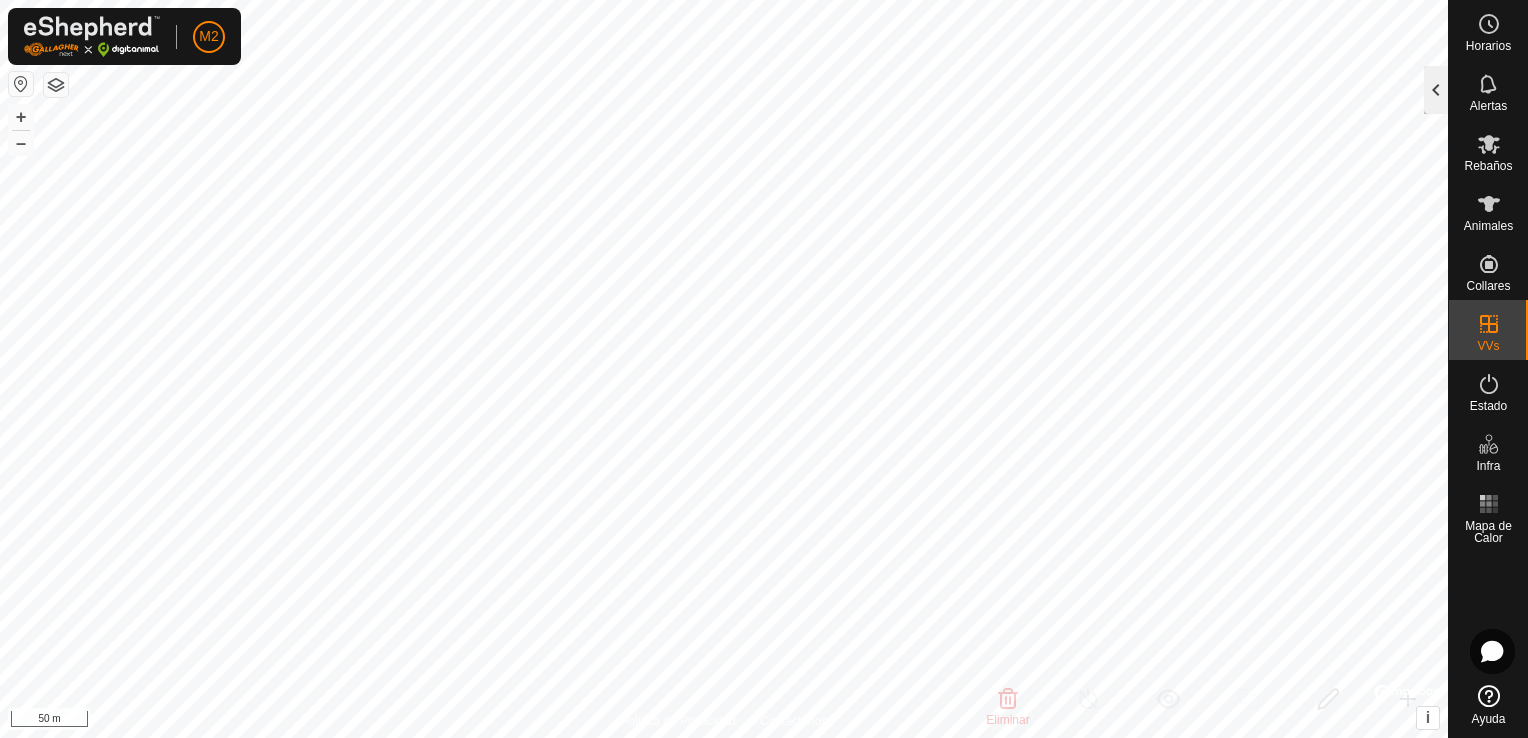 click 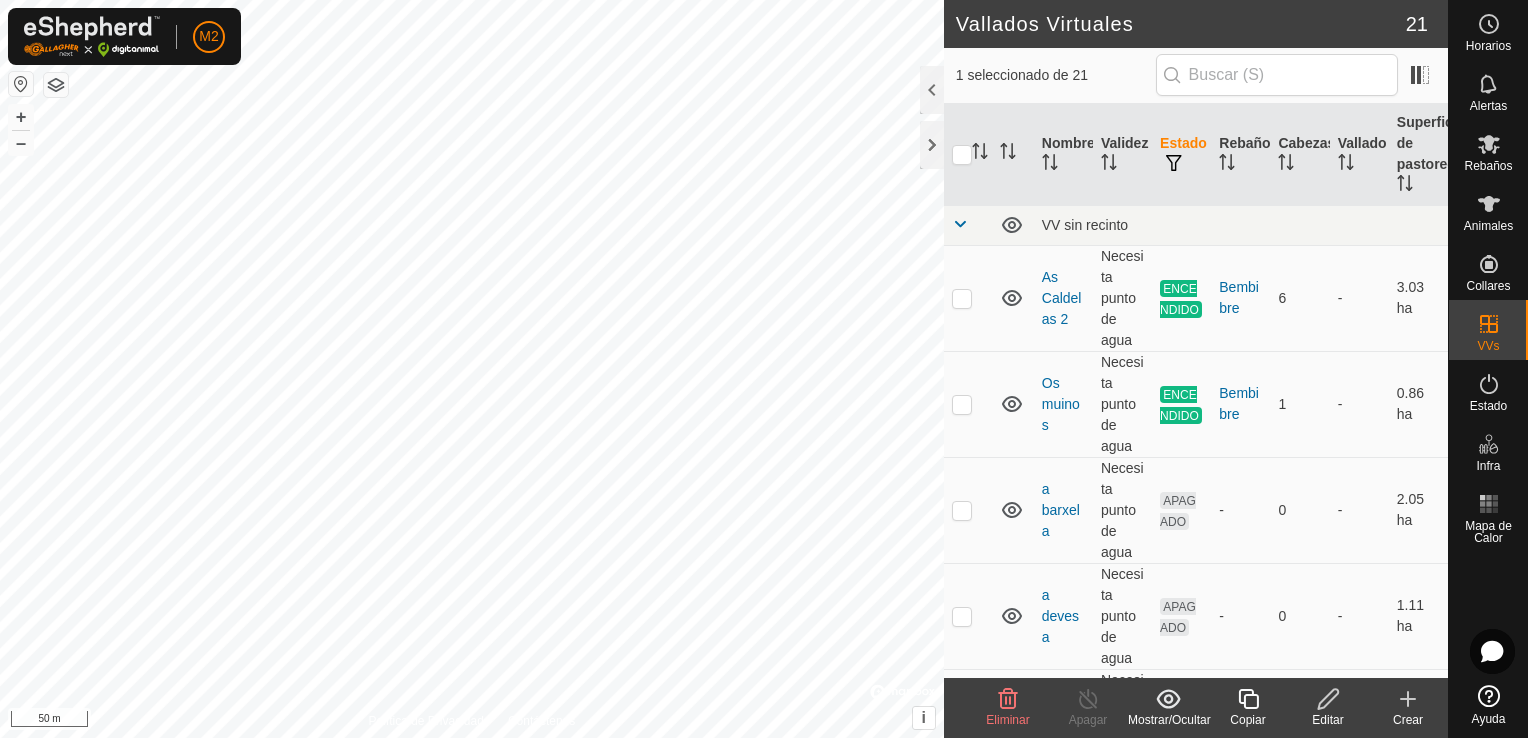 click on "Editar" 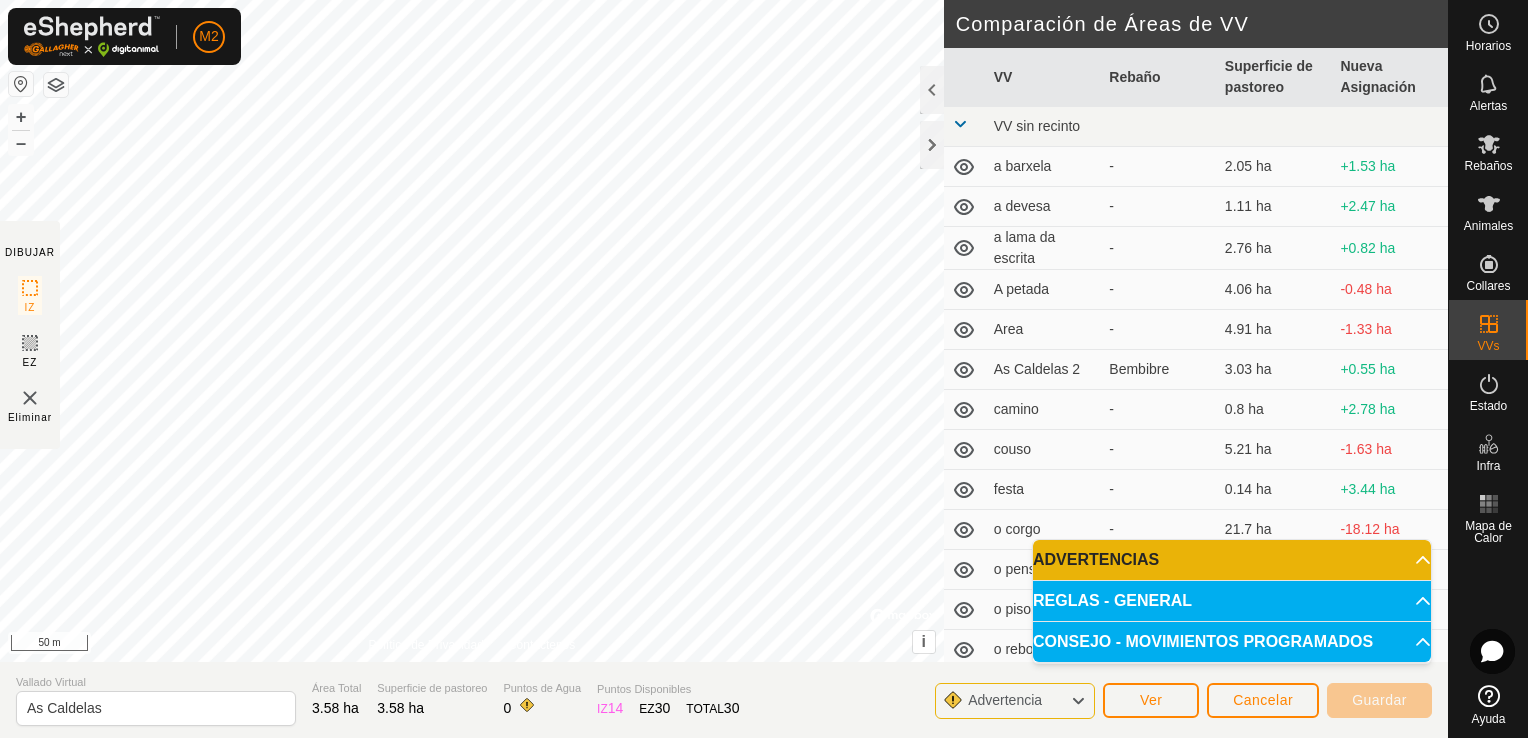 click on "ADVERTENCIAS" at bounding box center (1232, 560) 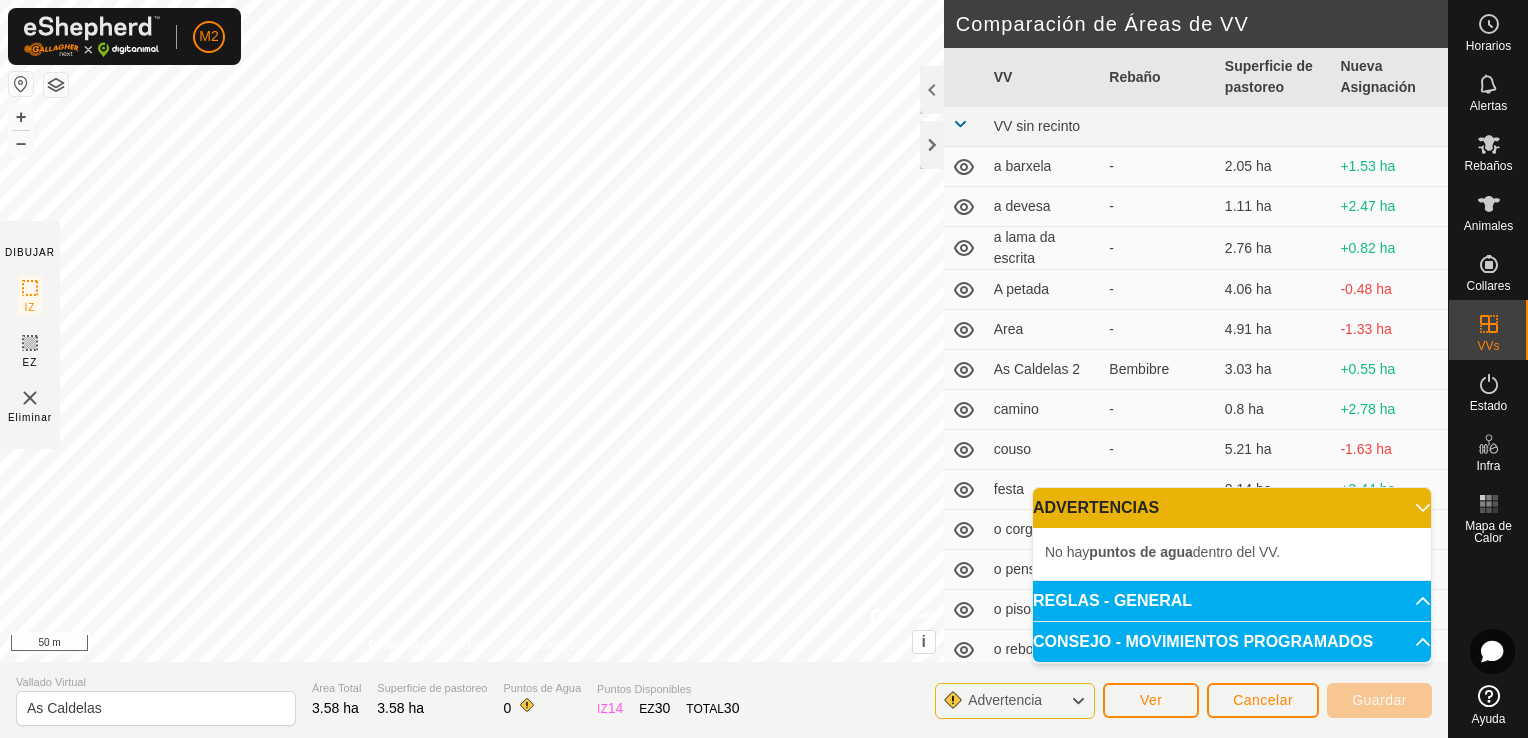 click on "ADVERTENCIAS" at bounding box center (1232, 508) 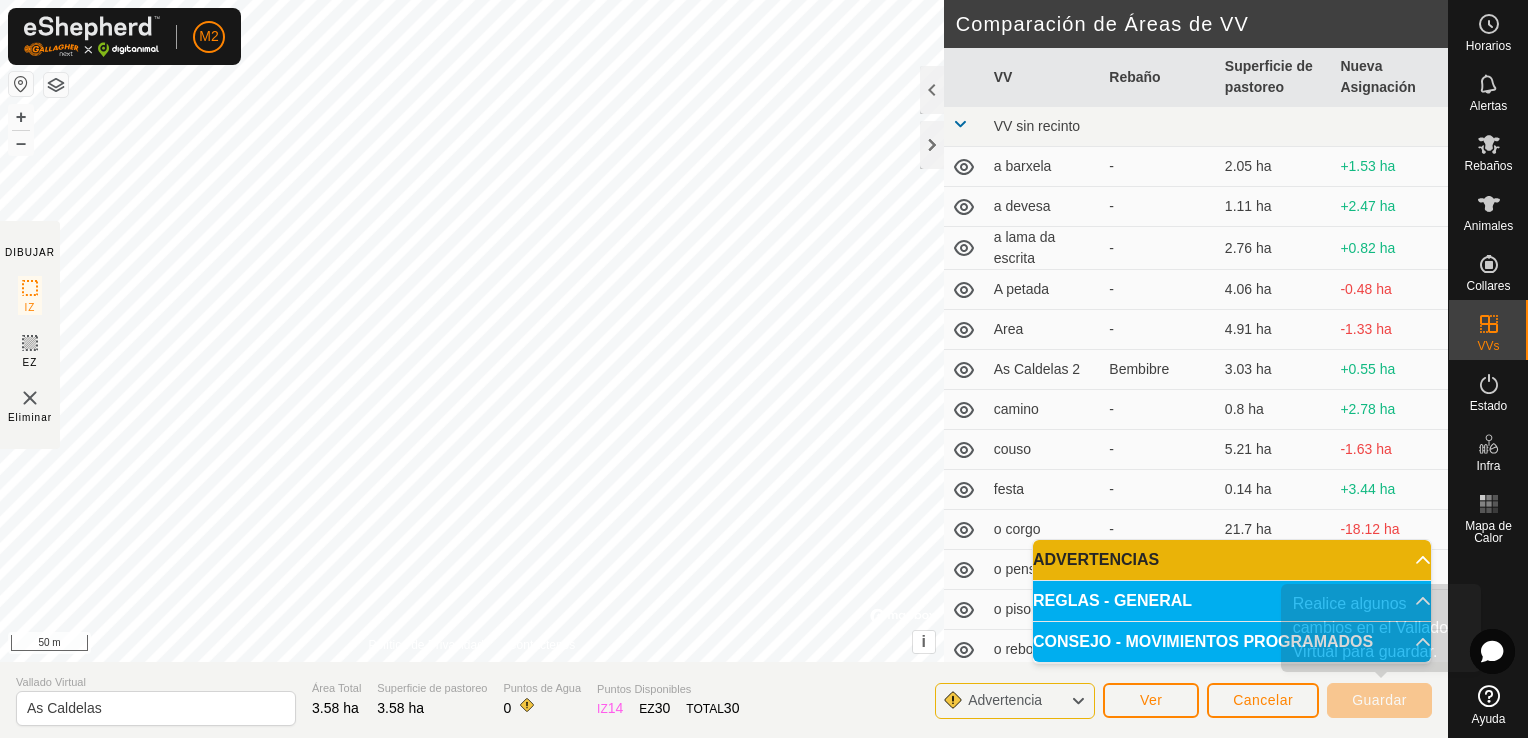 click on "Guardar" 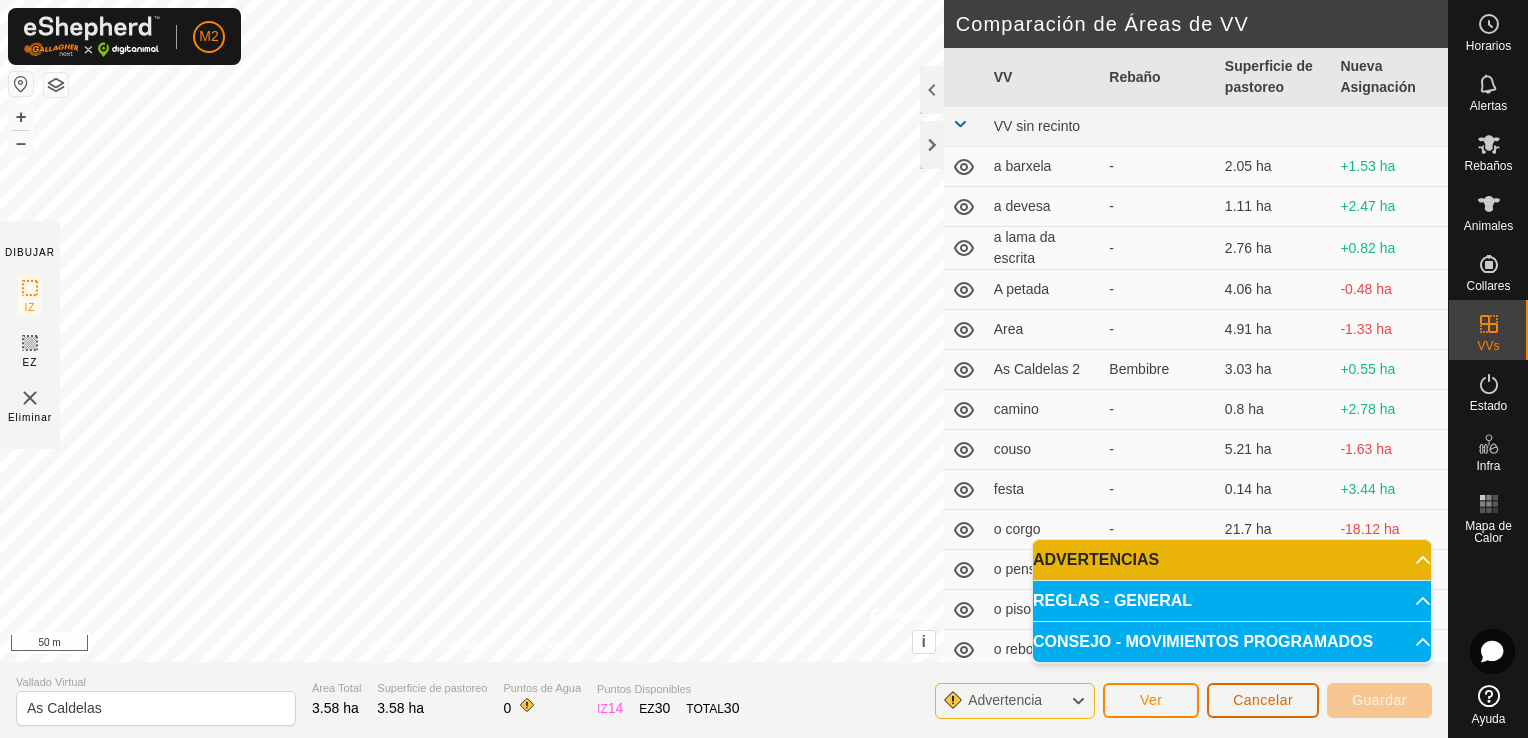 click on "Cancelar" 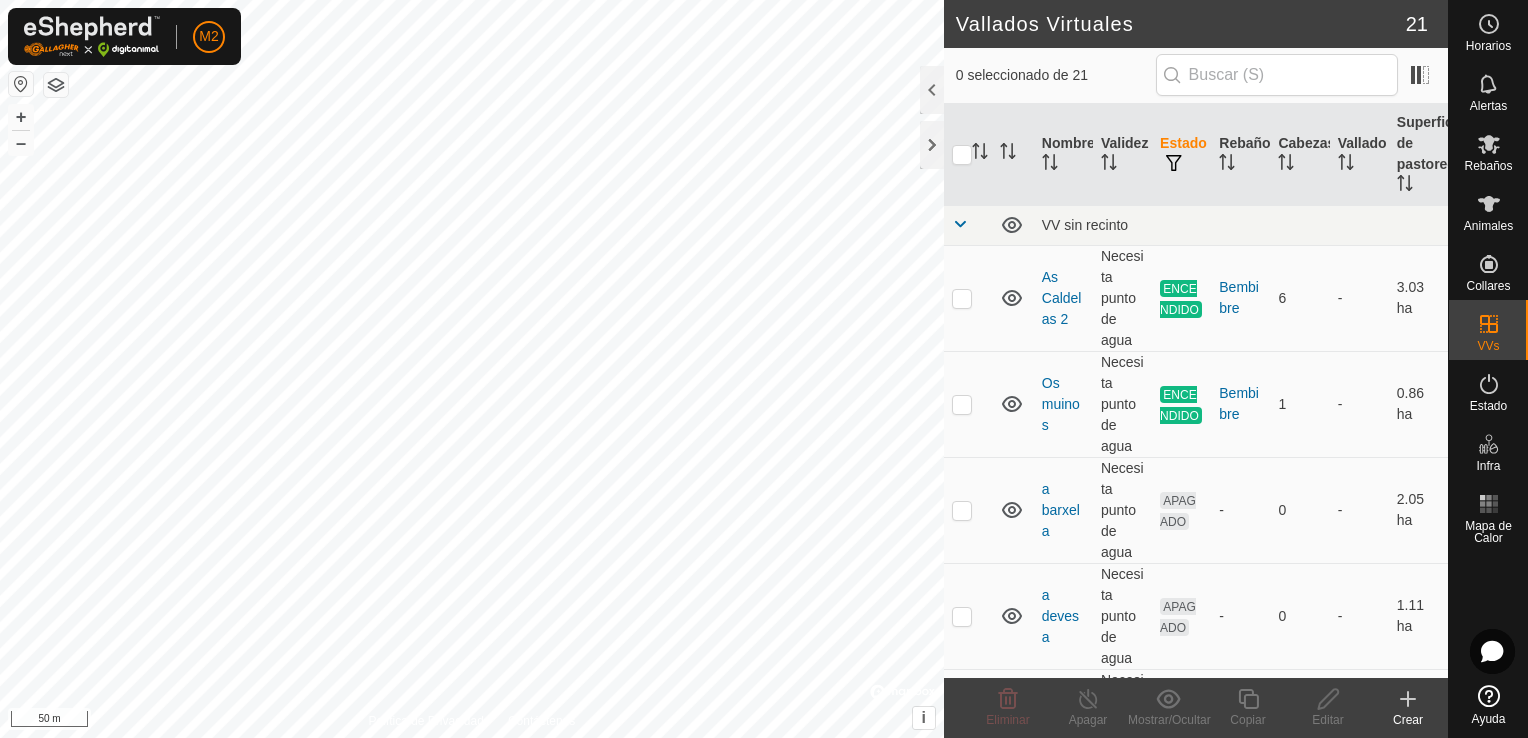 checkbox on "true" 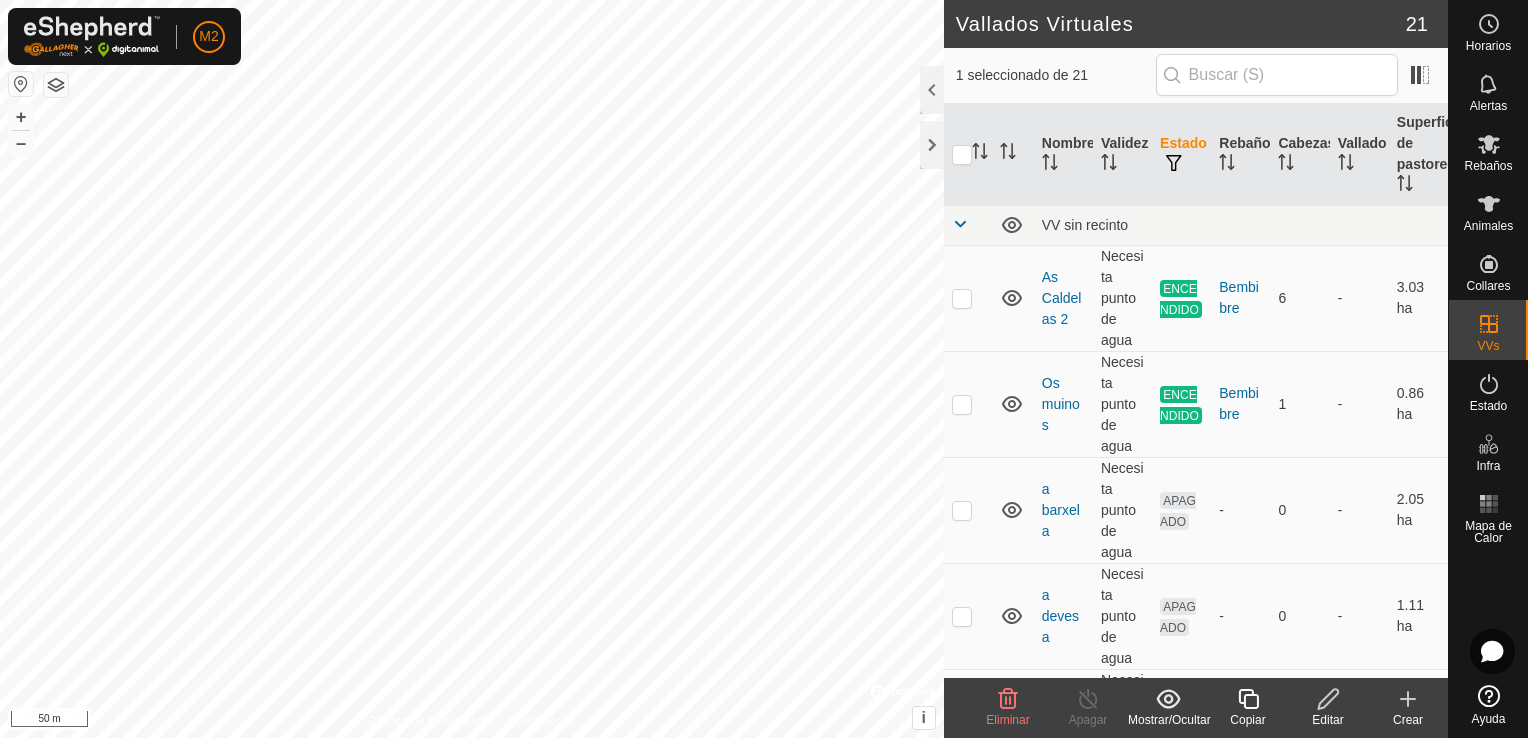 click 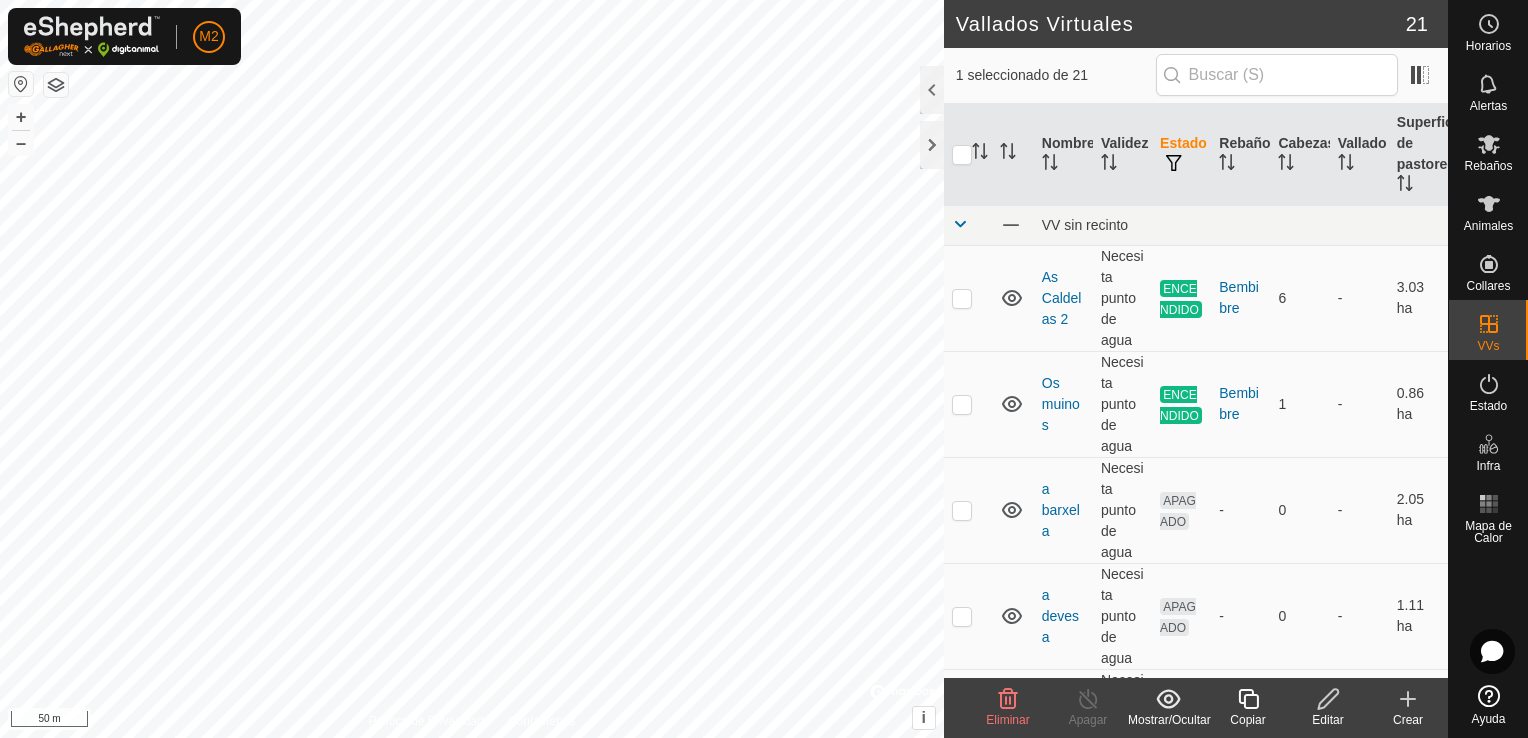 click 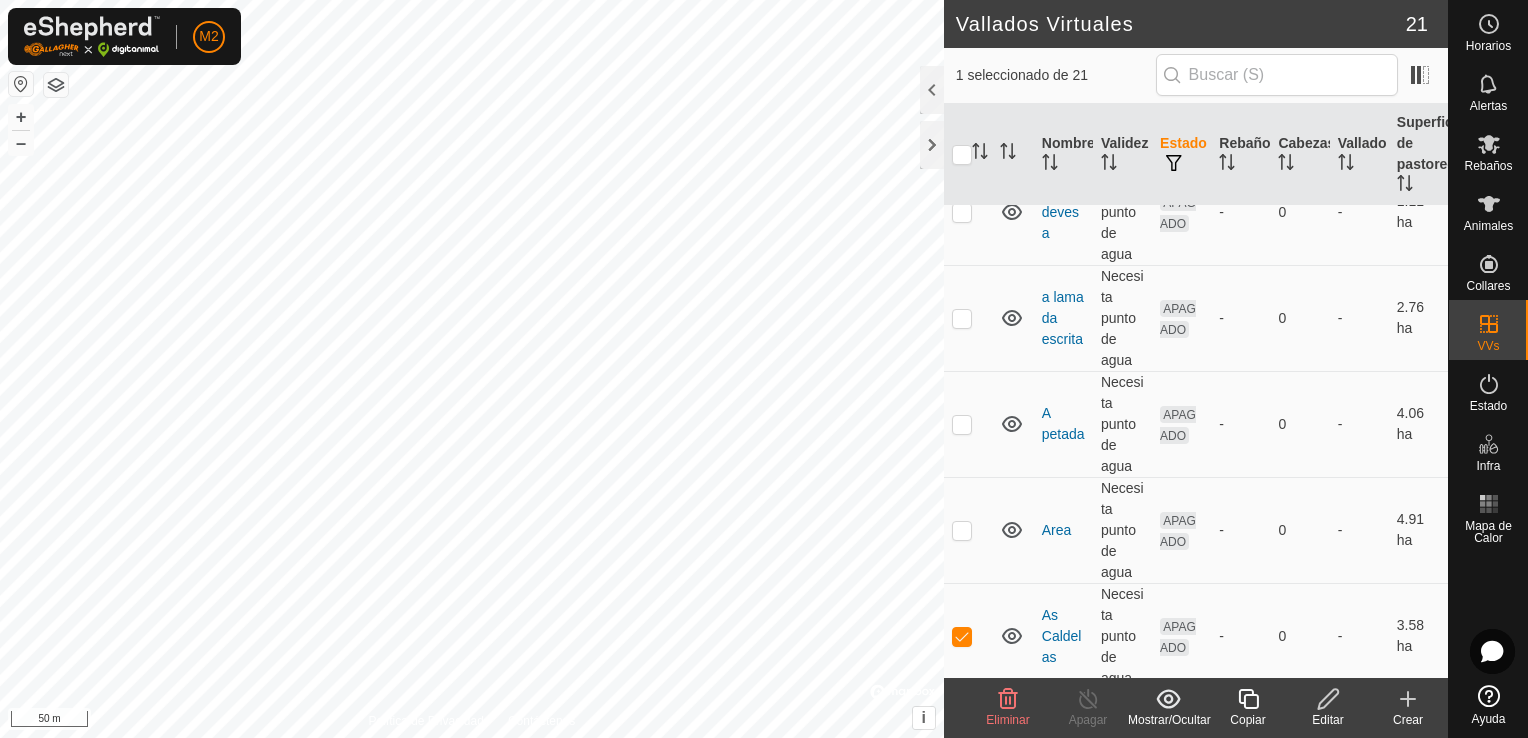 scroll, scrollTop: 500, scrollLeft: 0, axis: vertical 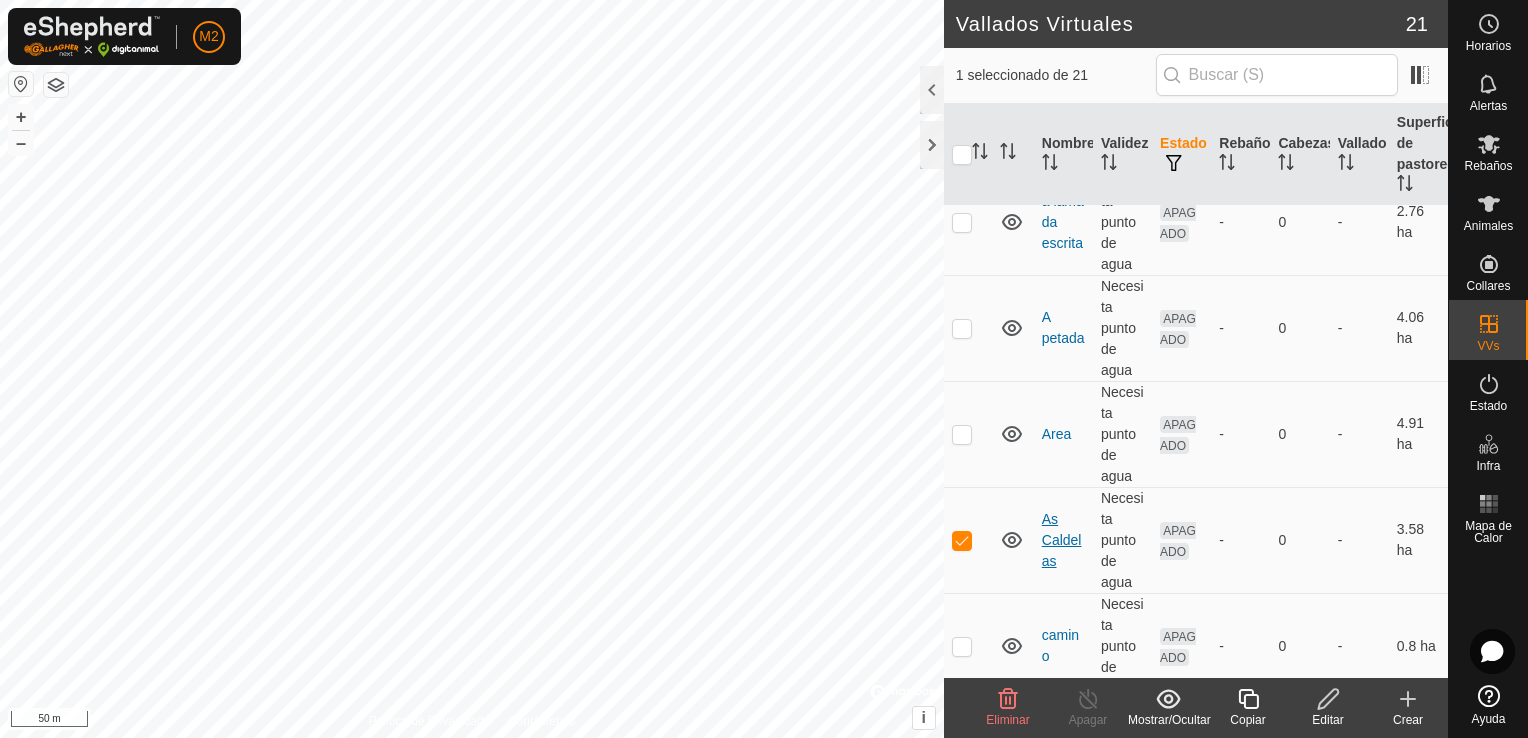 click on "As Caldelas" at bounding box center [1062, 540] 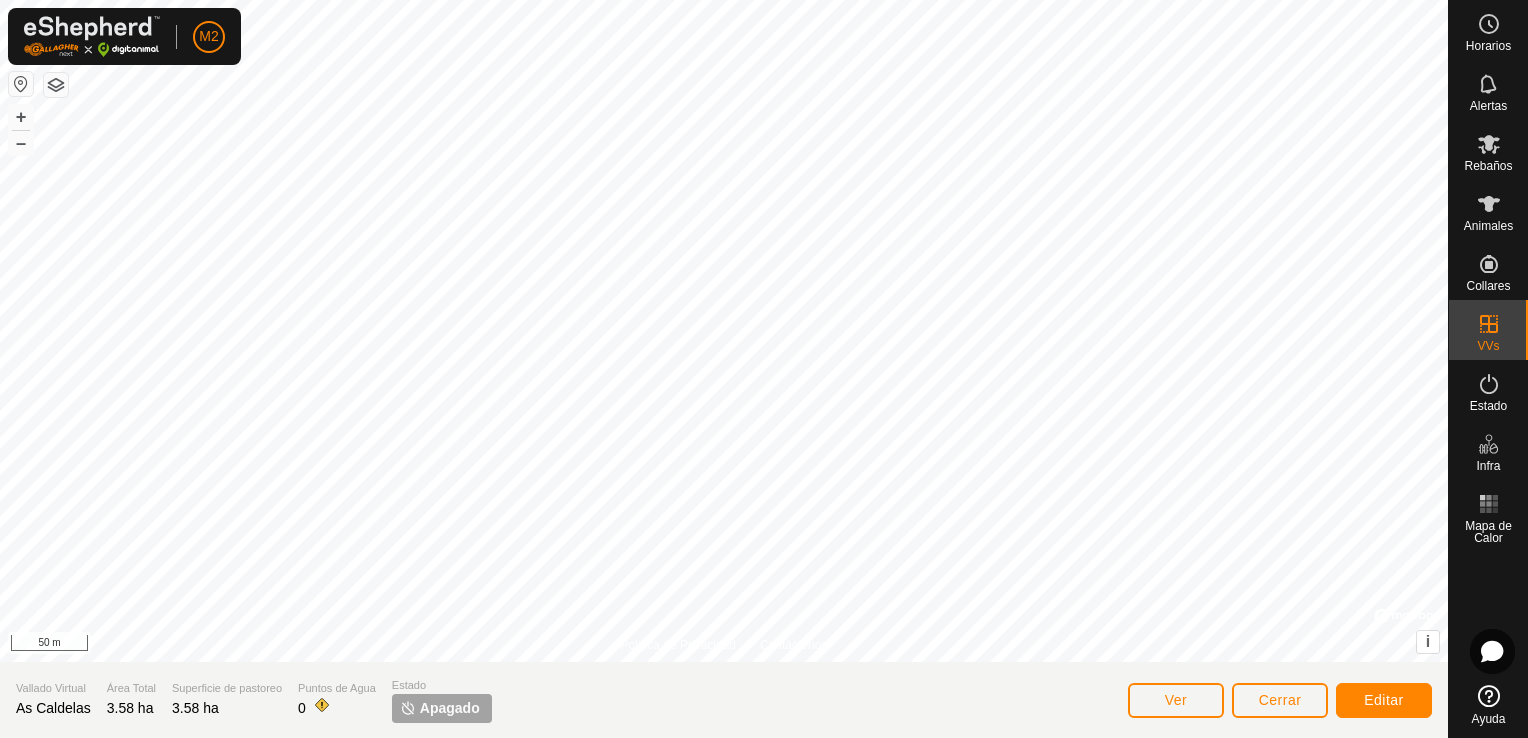 click on "Apagado" 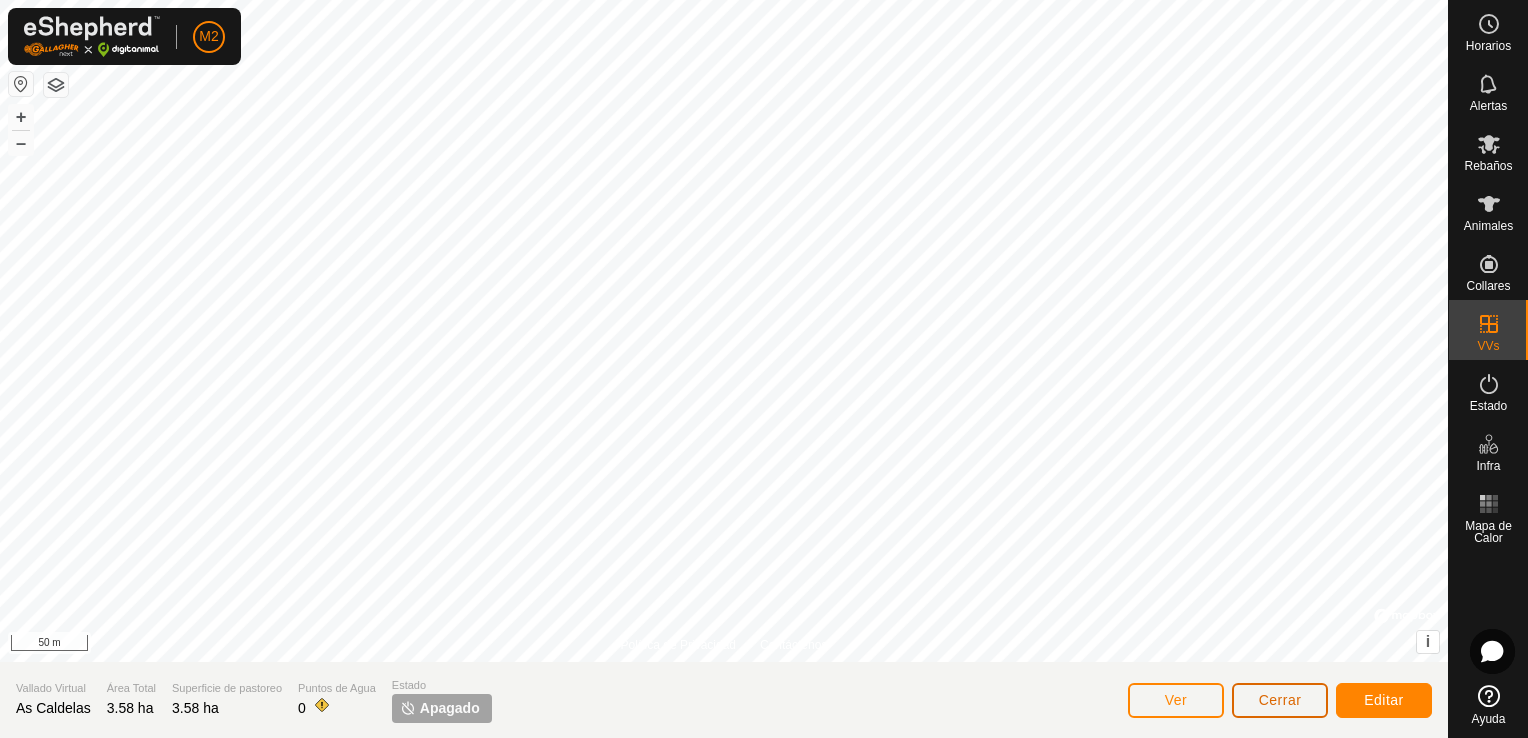 click on "Cerrar" 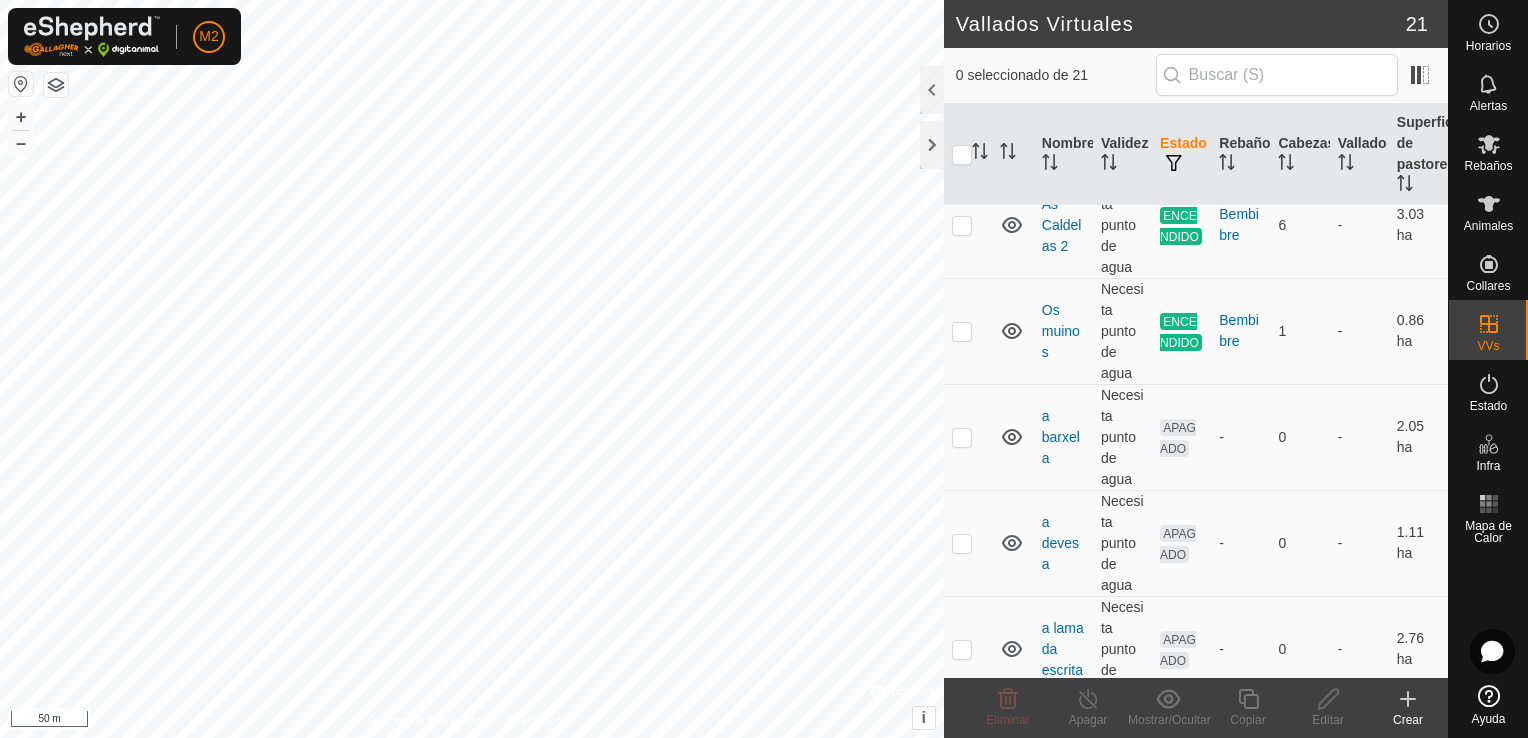 scroll, scrollTop: 0, scrollLeft: 0, axis: both 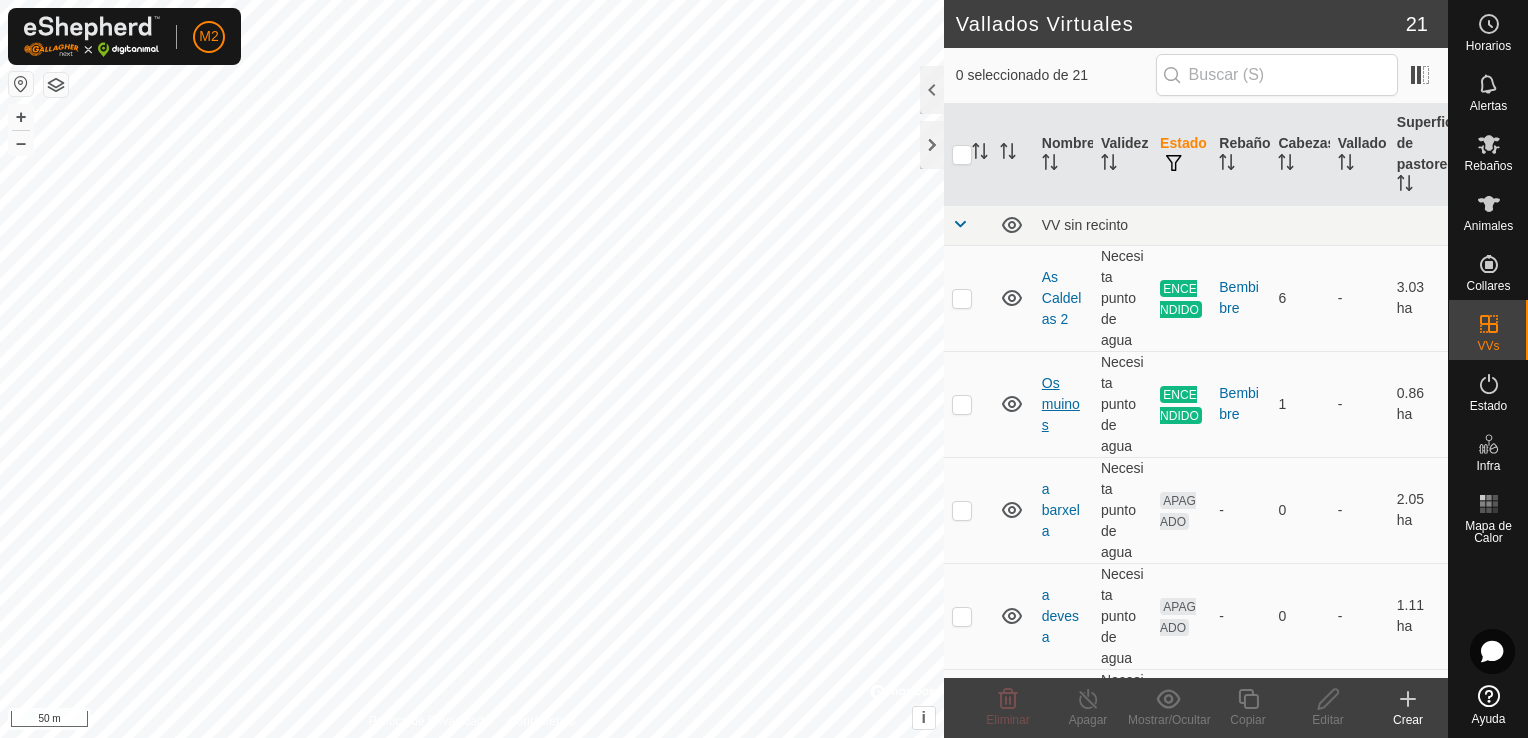 click on "Os muinos" at bounding box center (1061, 404) 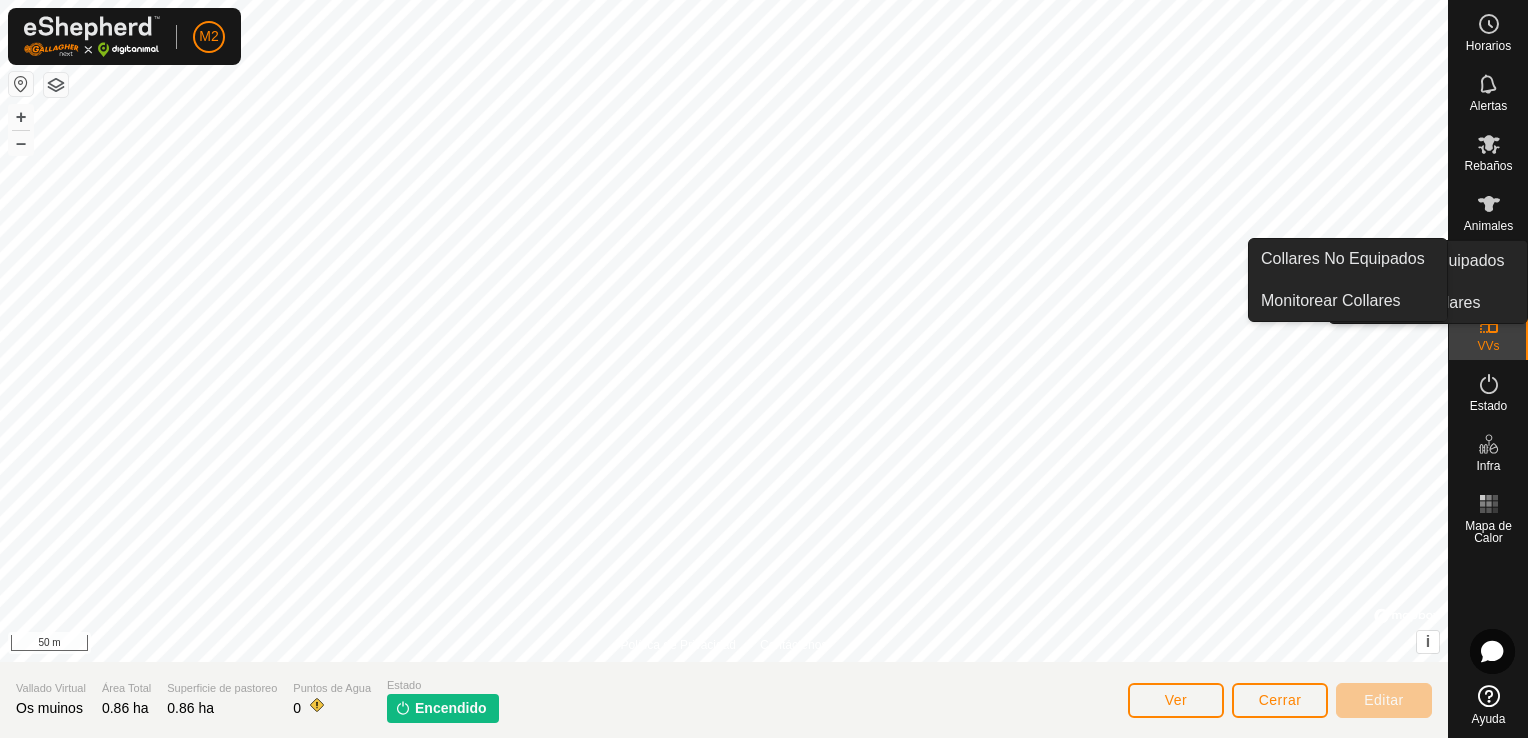 click at bounding box center [1489, 324] 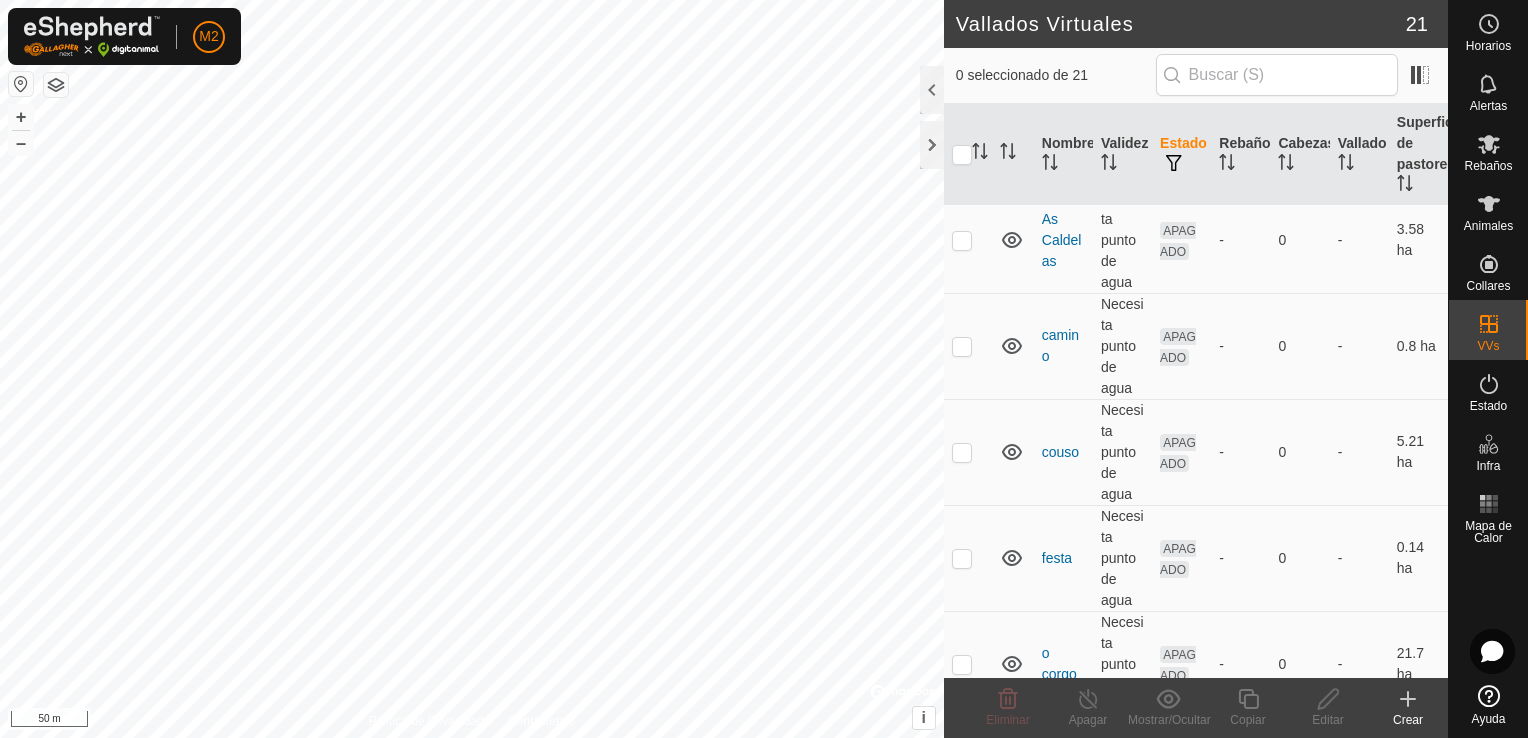 scroll, scrollTop: 500, scrollLeft: 0, axis: vertical 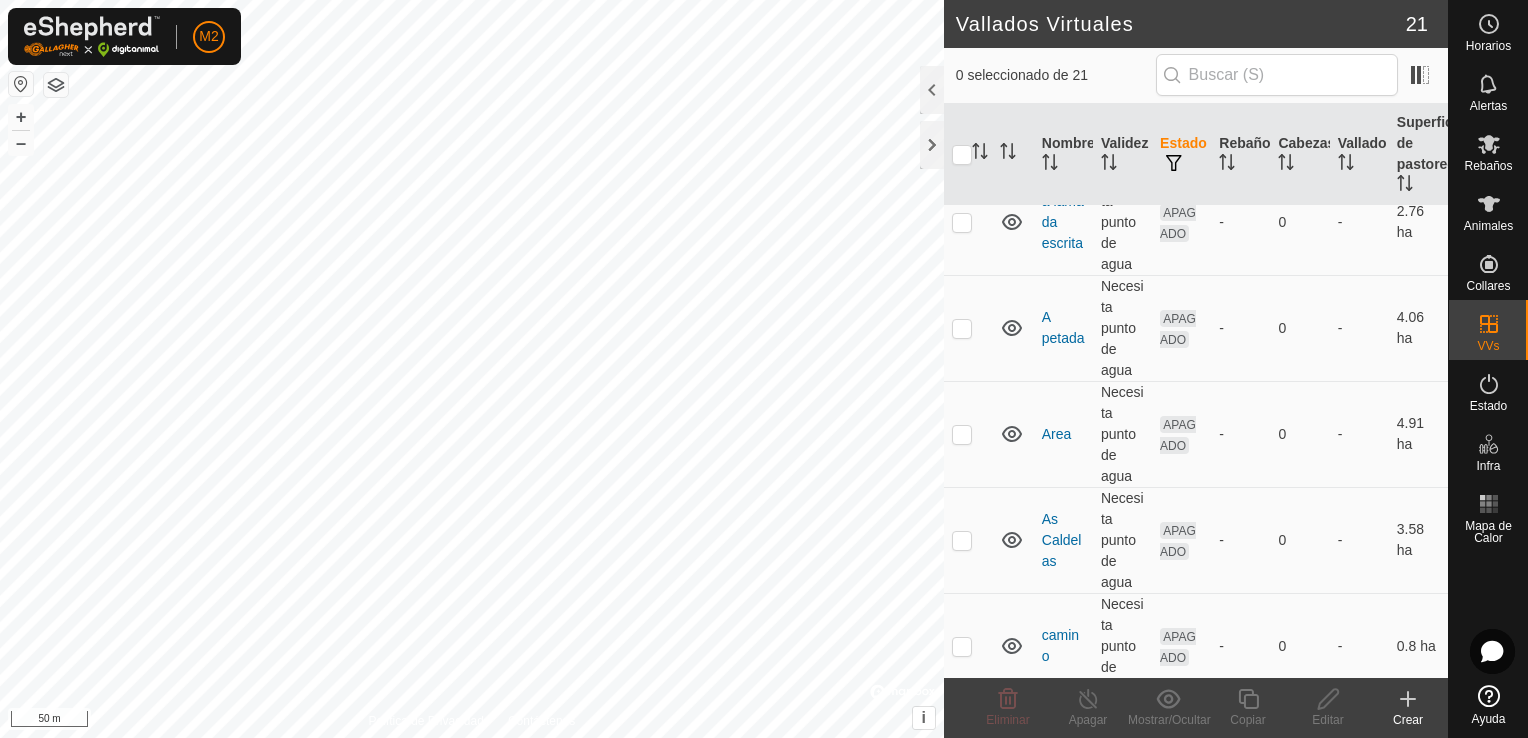 click at bounding box center (968, 540) 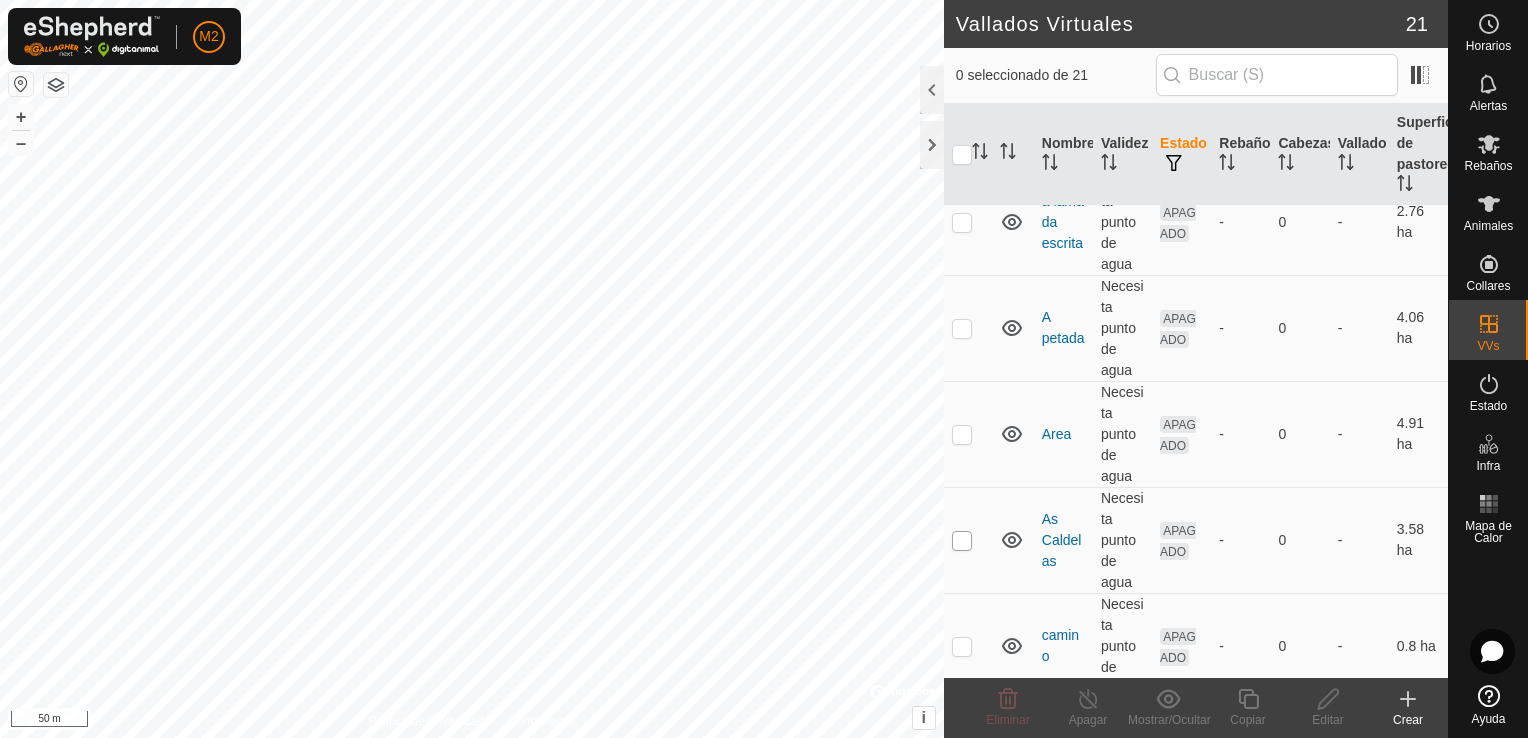 click at bounding box center [962, 541] 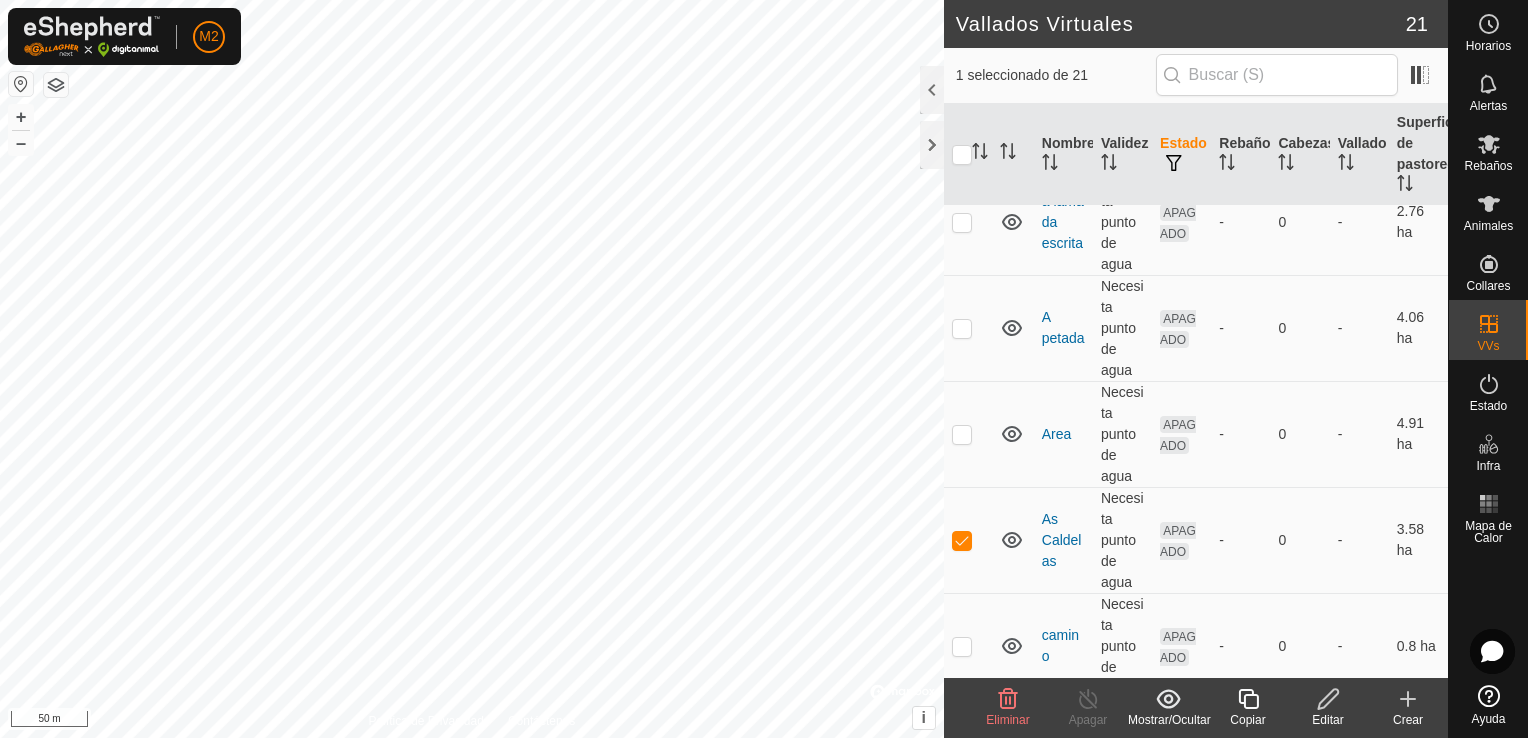 click on "APAGADO" at bounding box center [1178, 541] 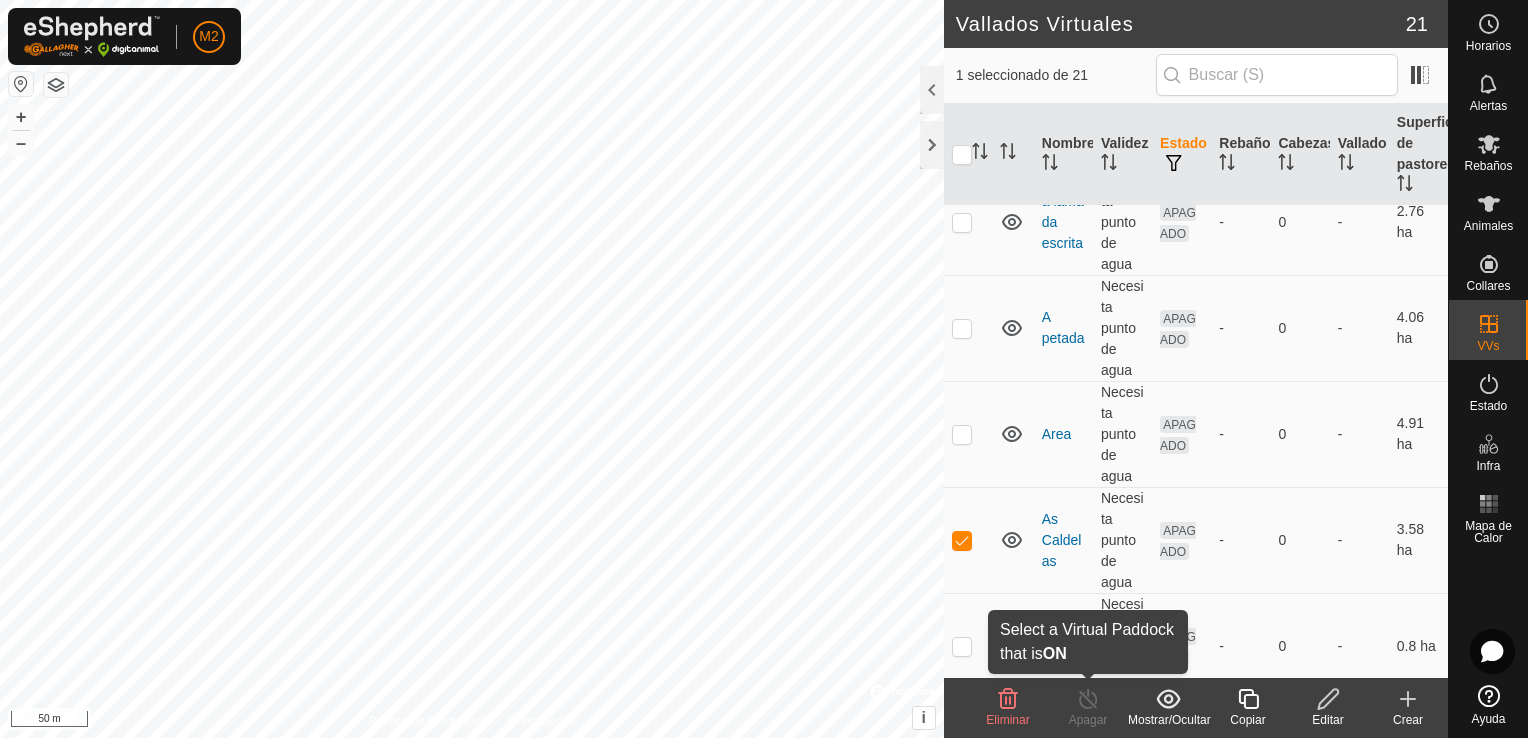 click on "Apagar" 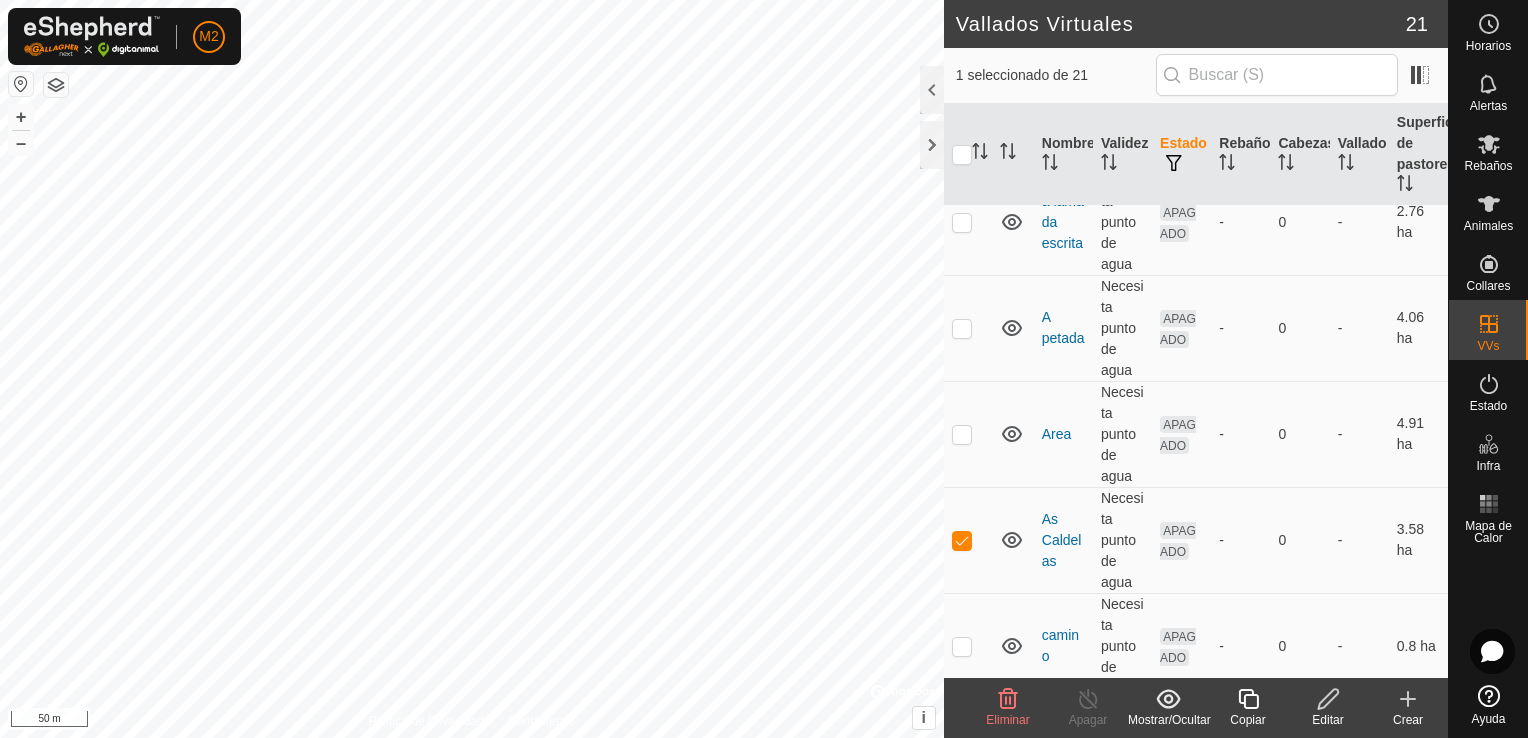 click on "Apagar" 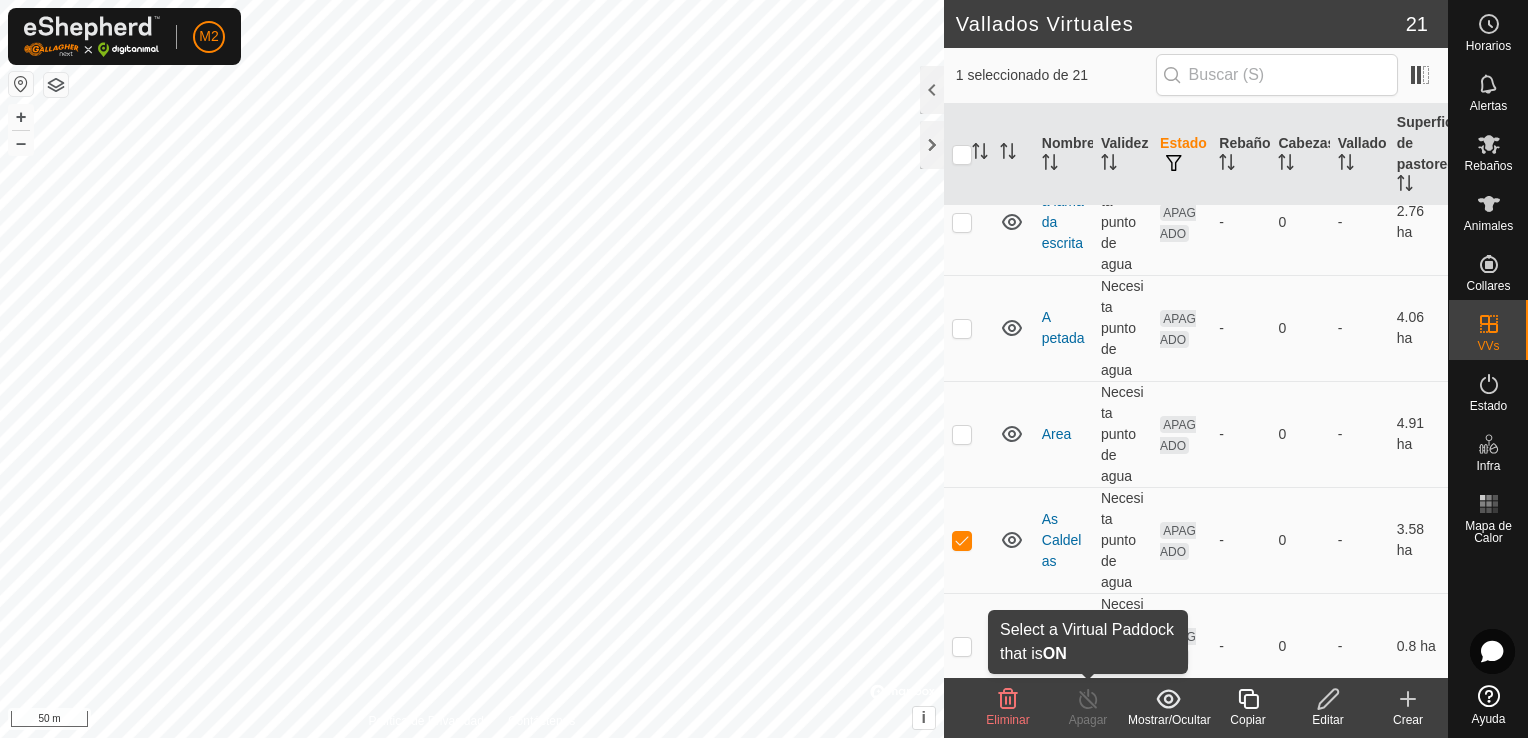 click on "Apagar" 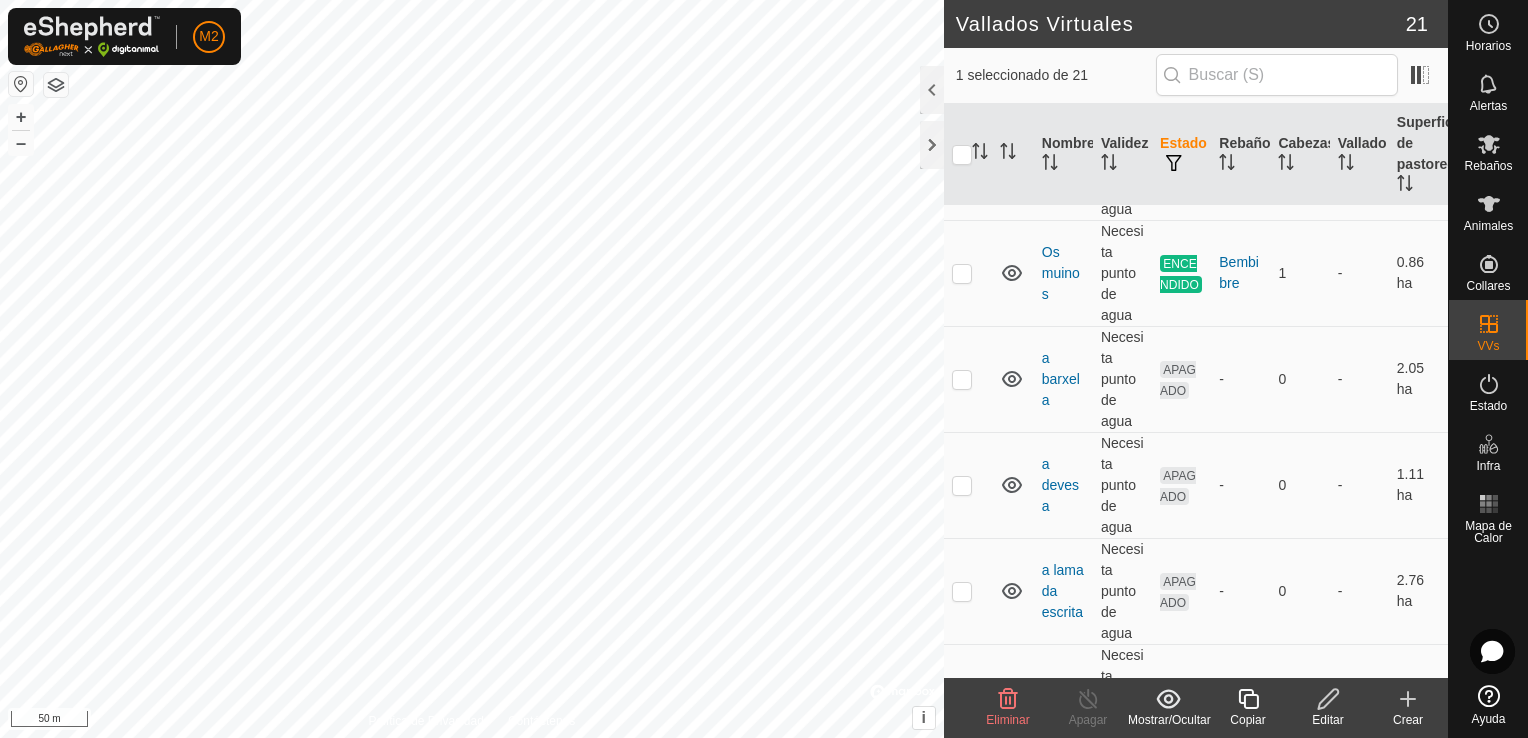 scroll, scrollTop: 0, scrollLeft: 0, axis: both 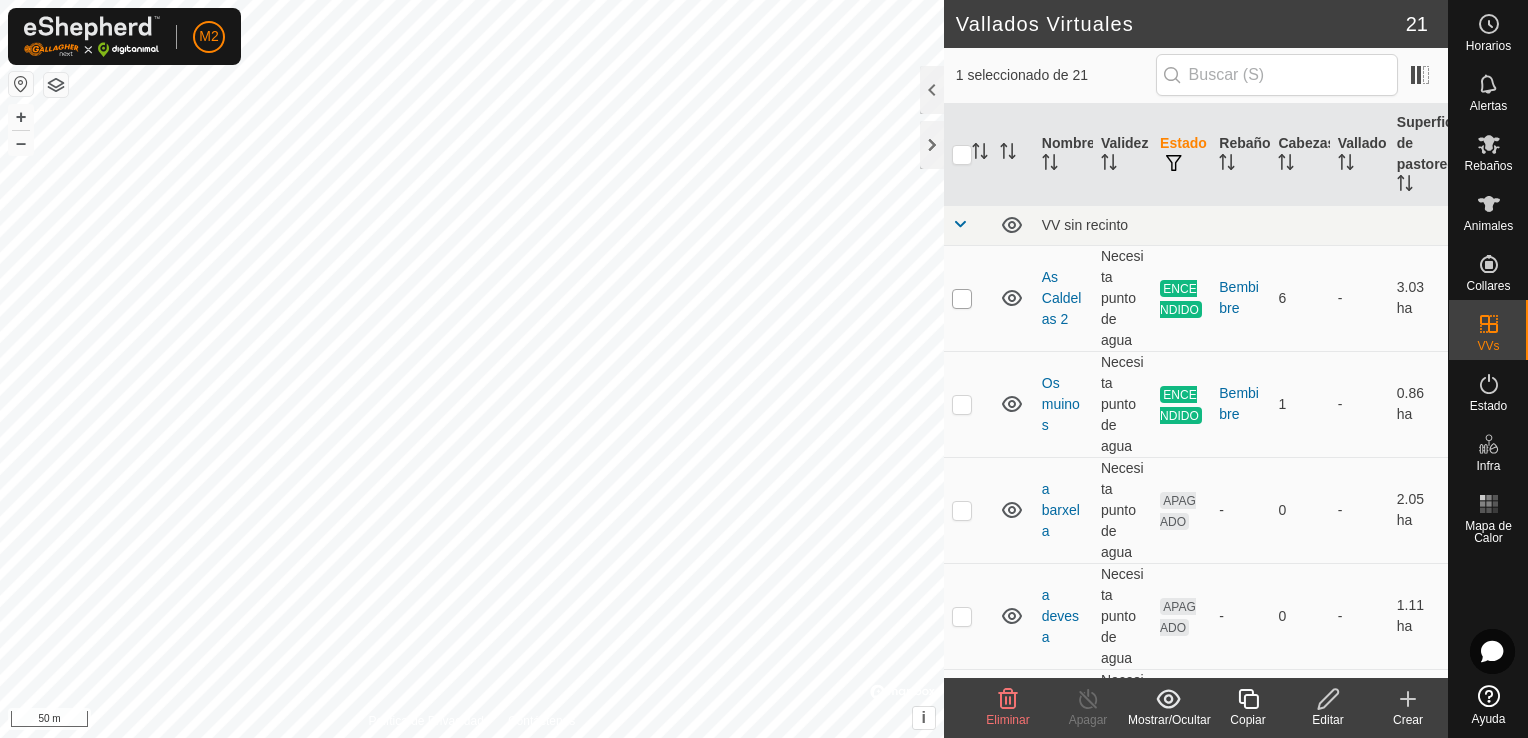 click at bounding box center (962, 299) 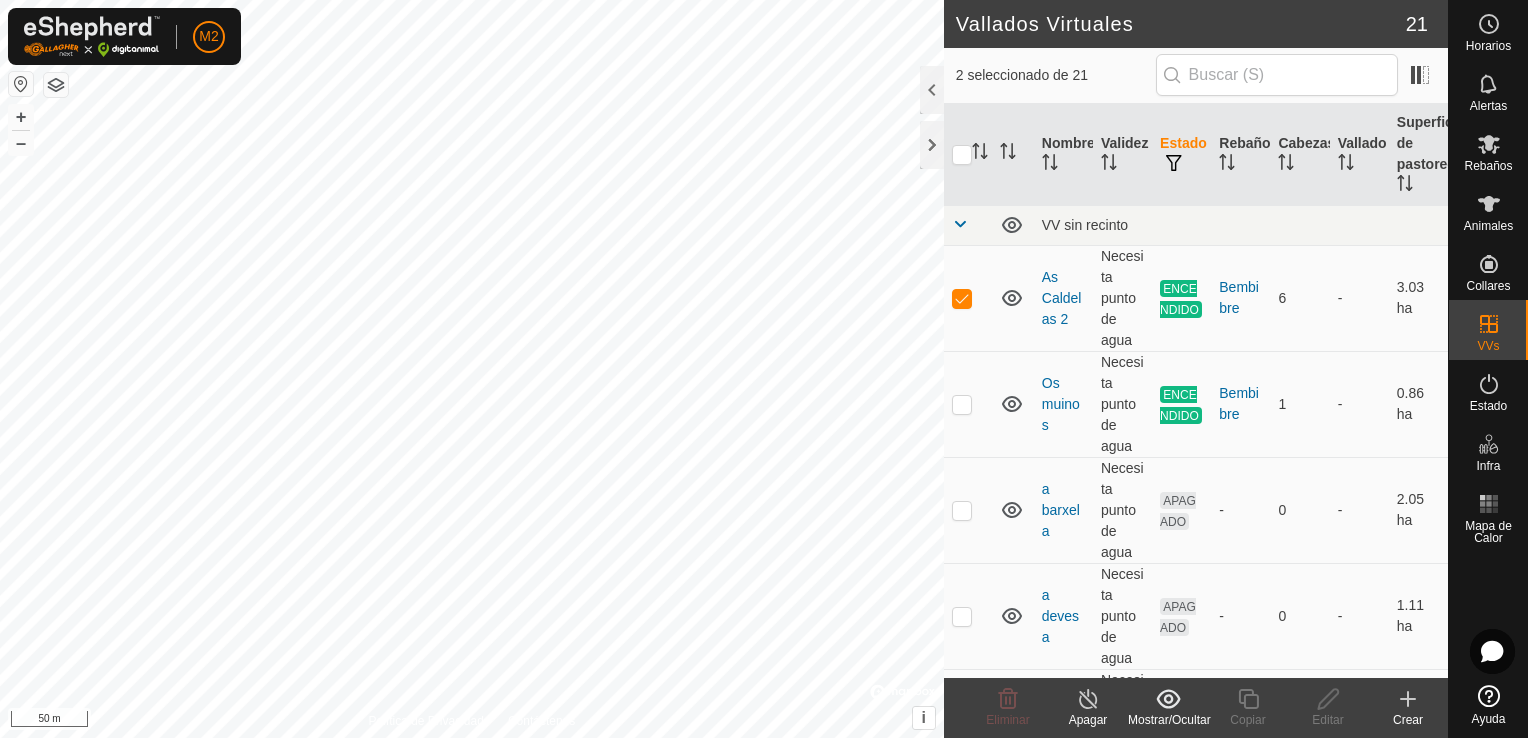 click 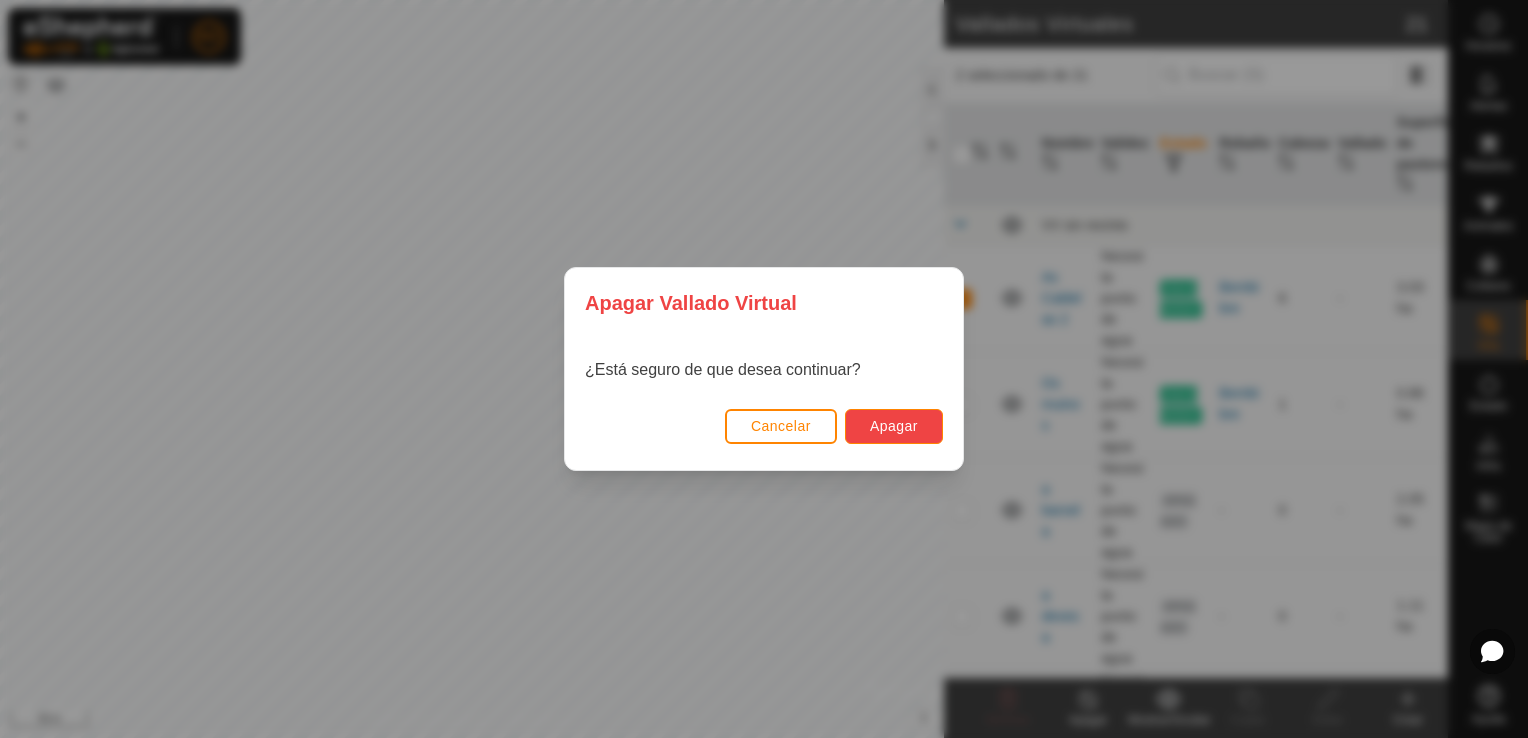 click on "Apagar" at bounding box center [894, 426] 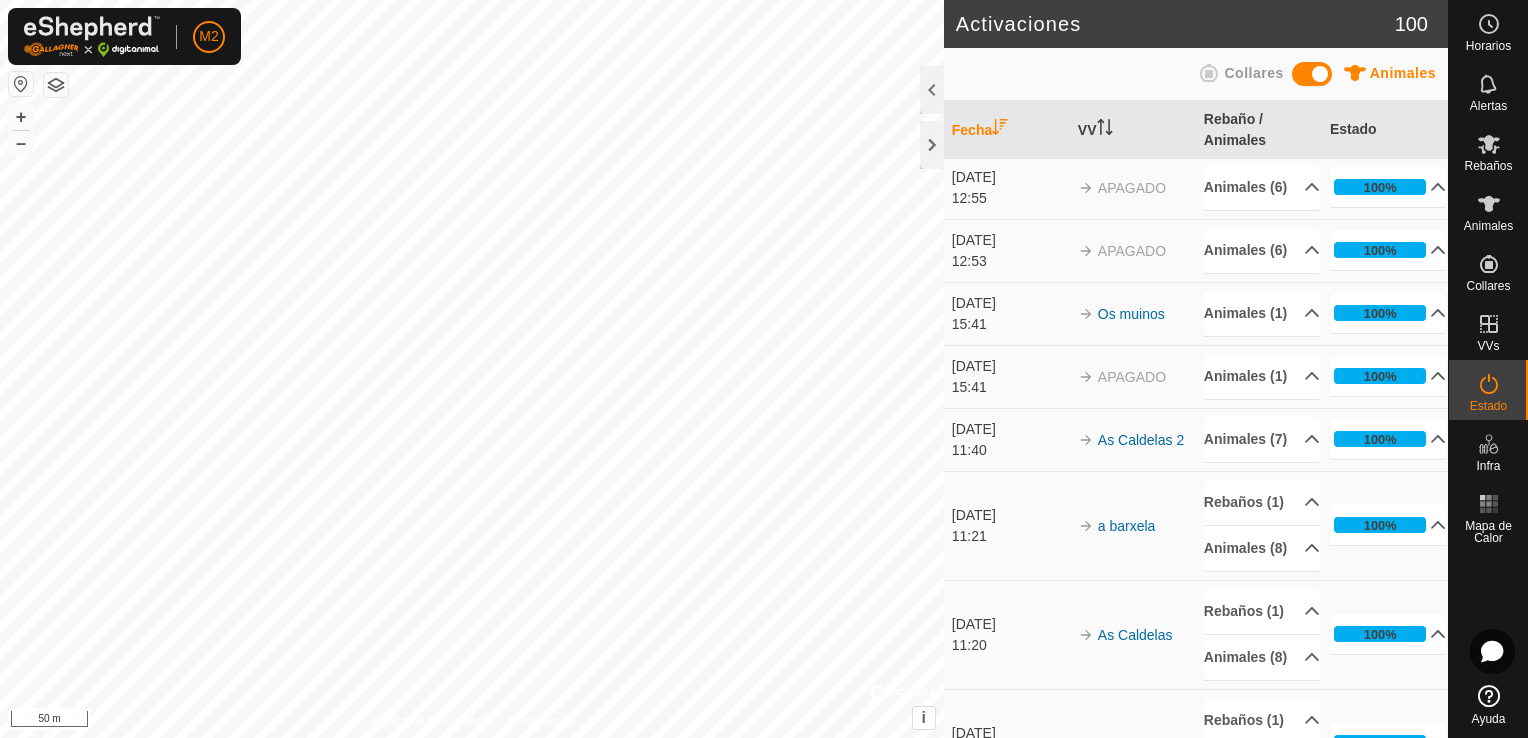 scroll, scrollTop: 0, scrollLeft: 0, axis: both 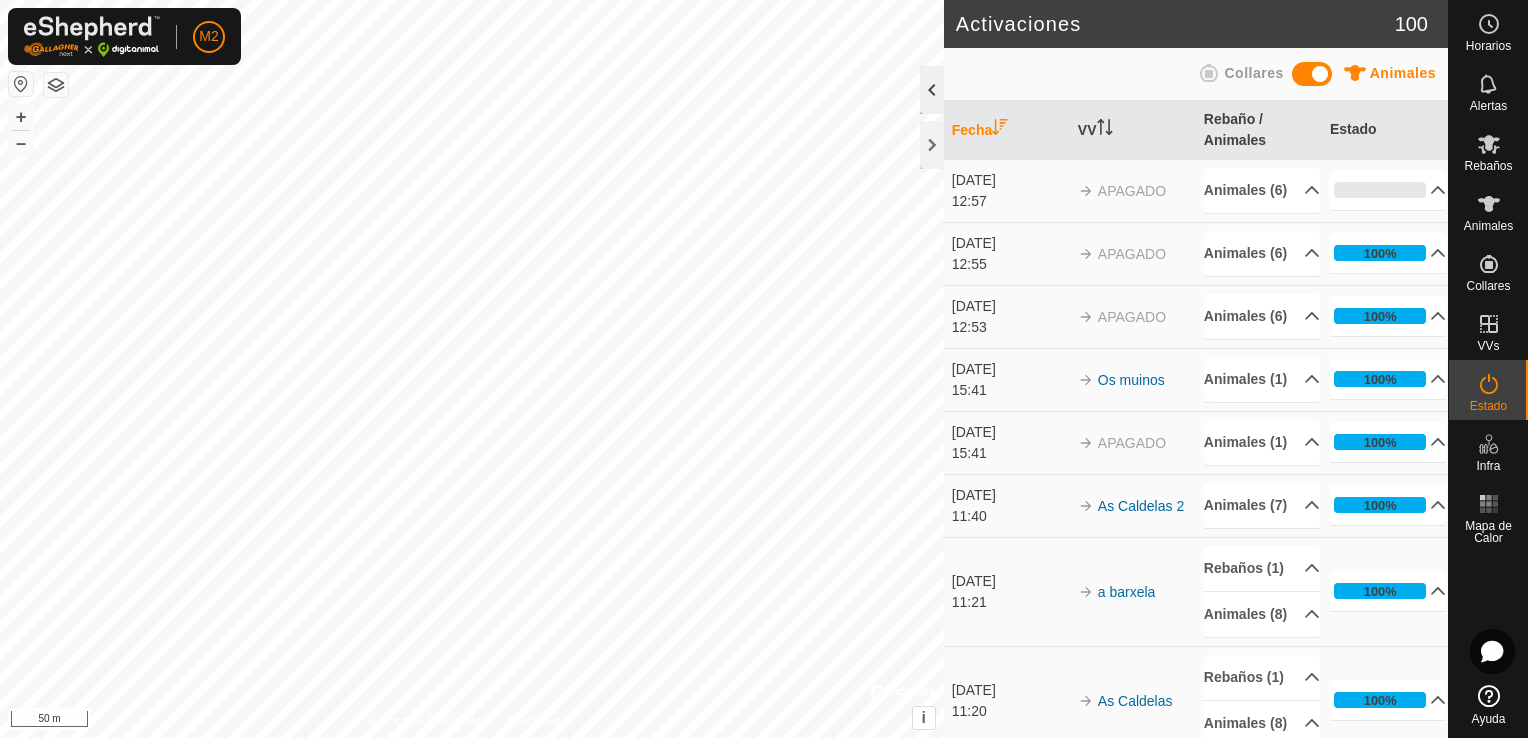 click 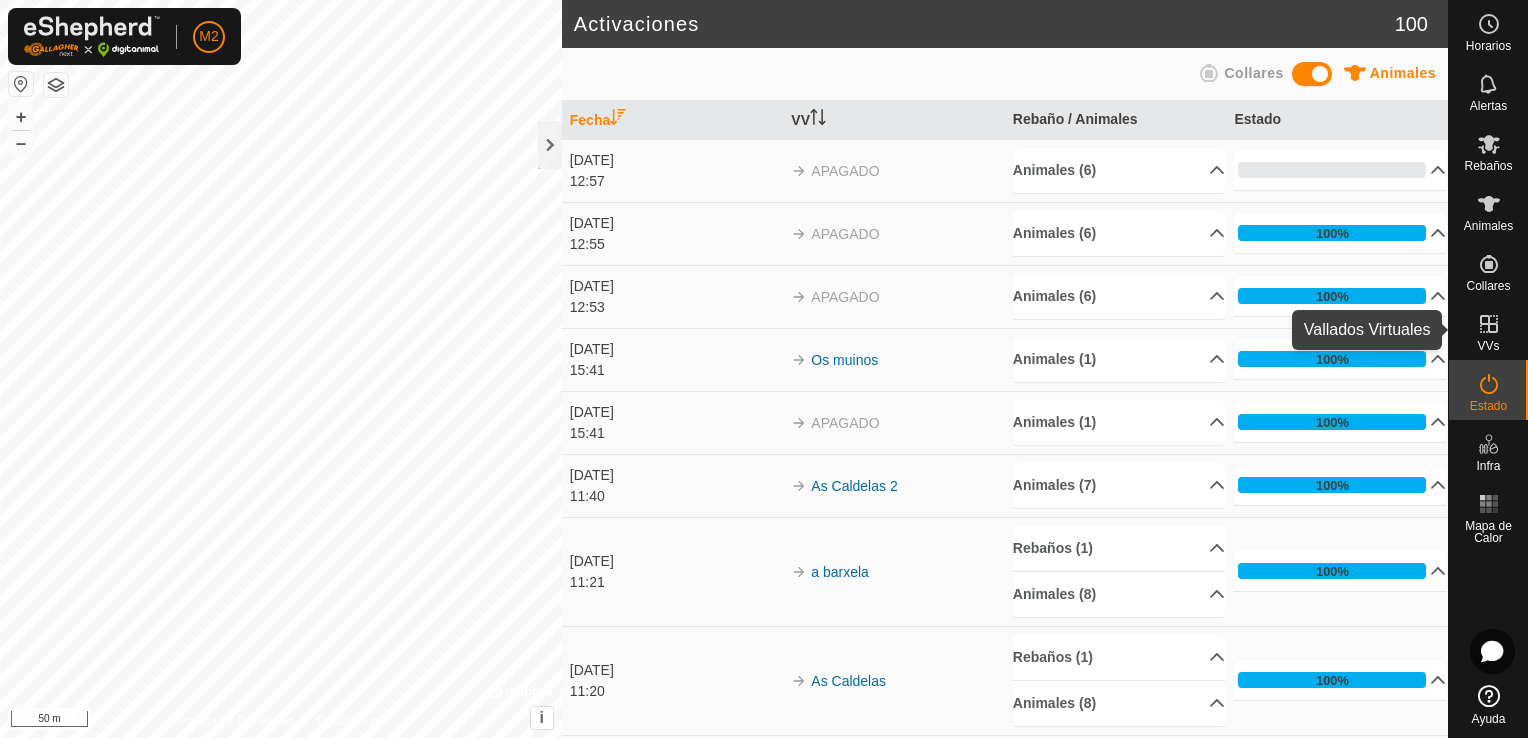 click 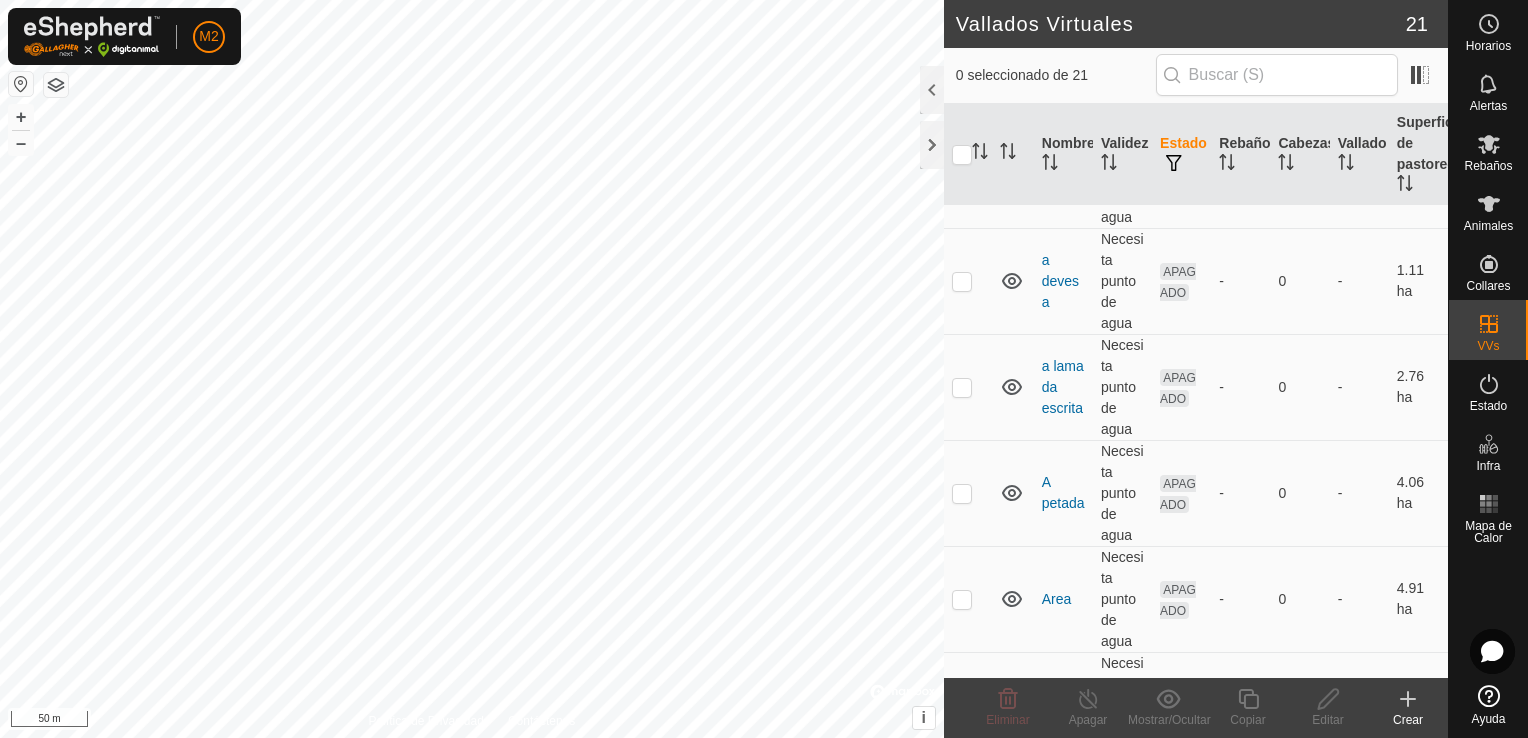 scroll, scrollTop: 600, scrollLeft: 0, axis: vertical 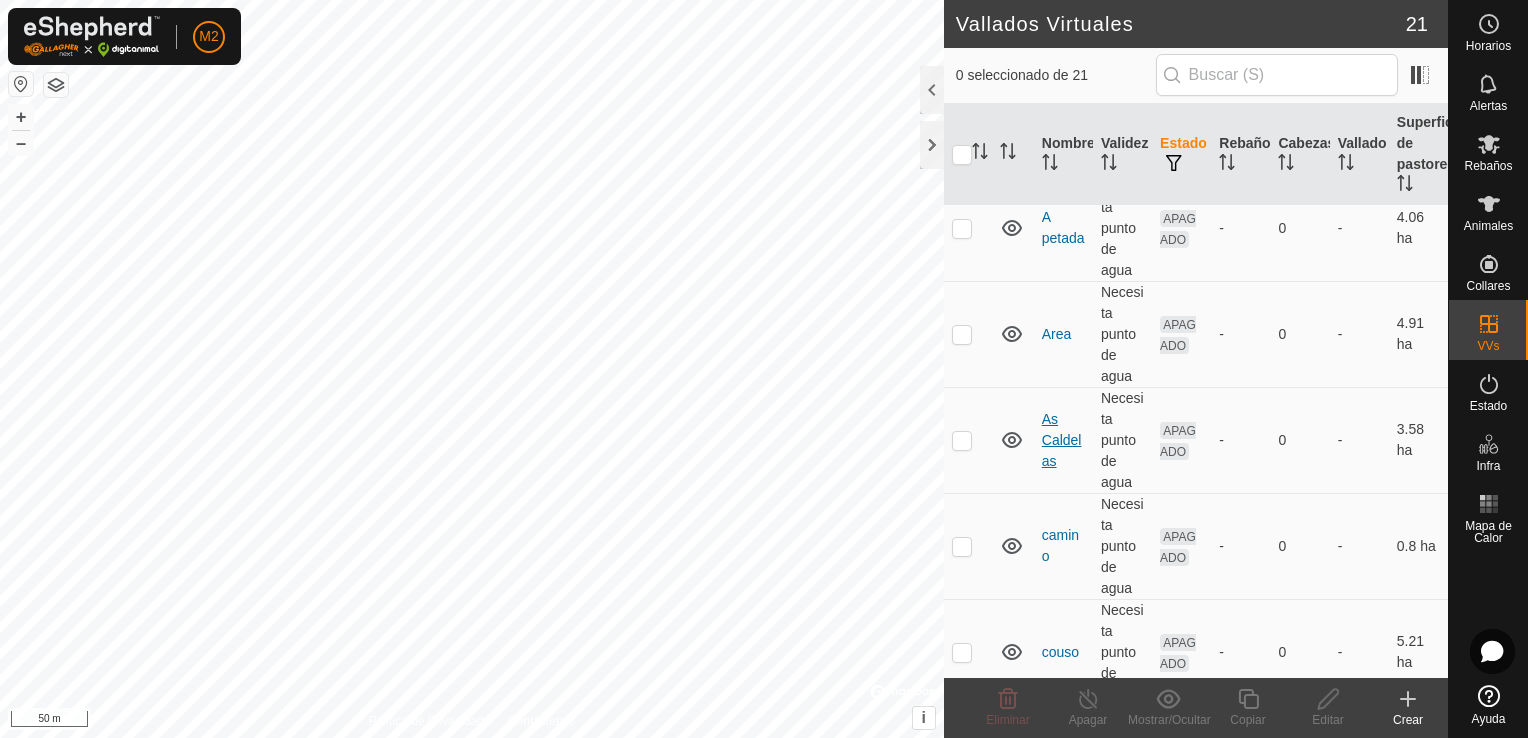 click on "As Caldelas" at bounding box center [1062, 440] 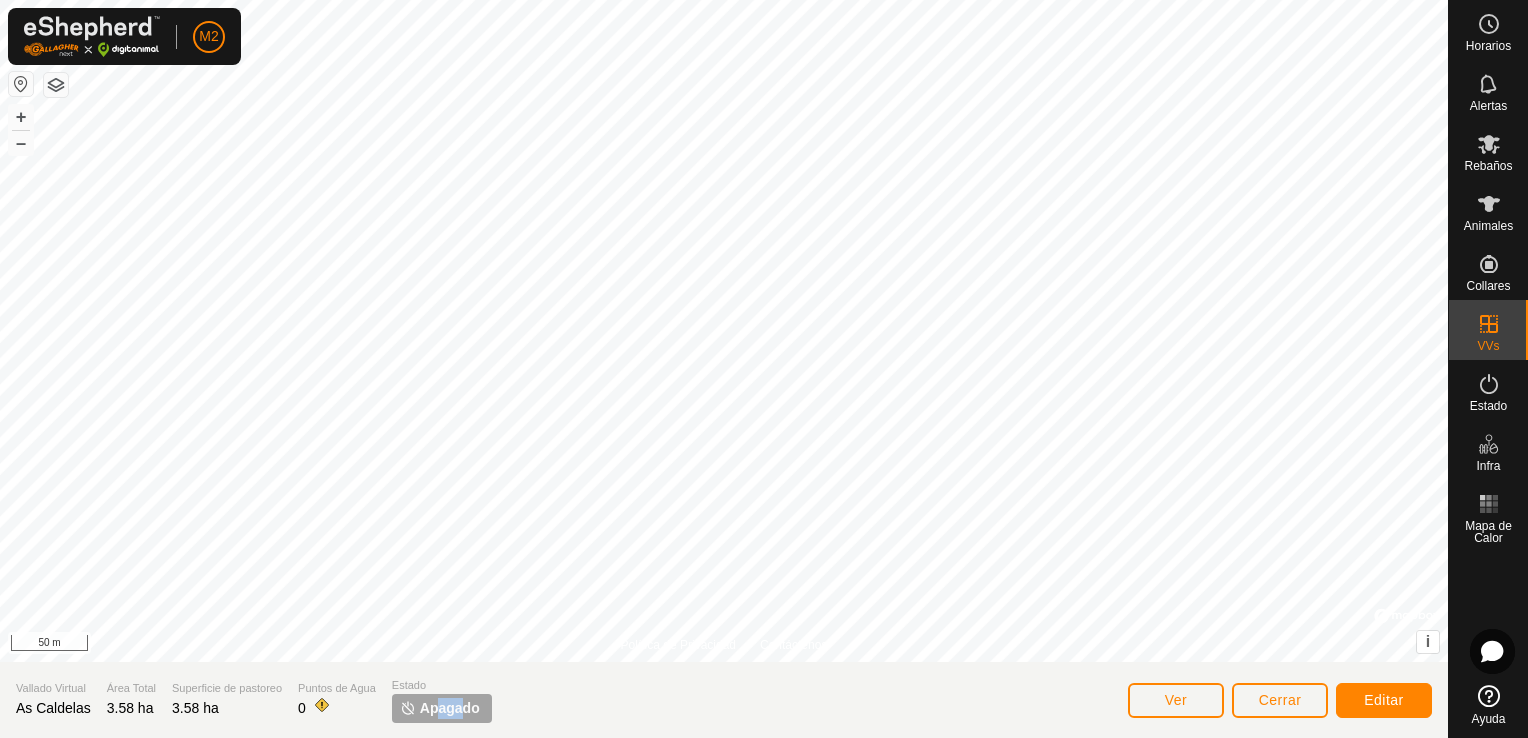 click on "Apagado" 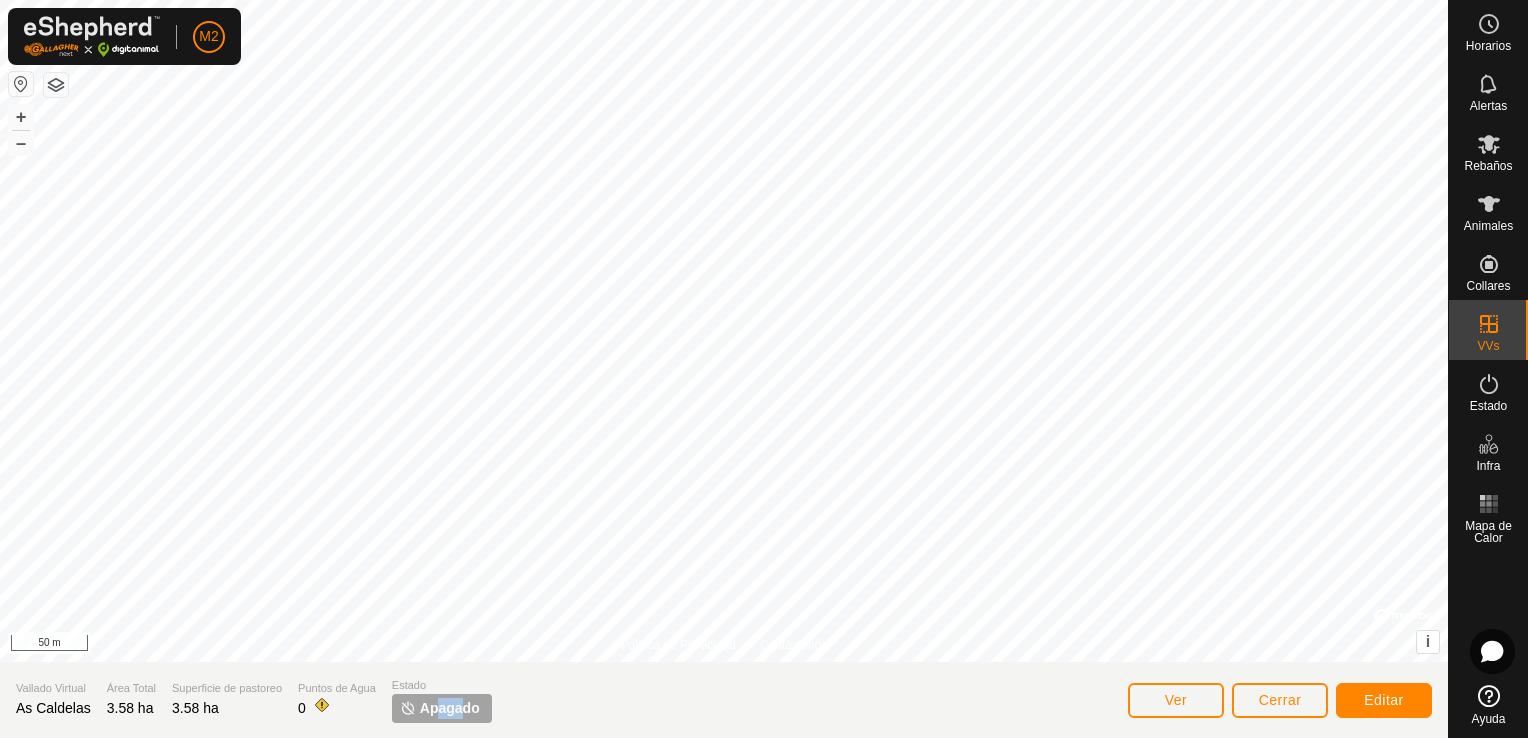 drag, startPoint x: 436, startPoint y: 702, endPoint x: 414, endPoint y: 705, distance: 22.203604 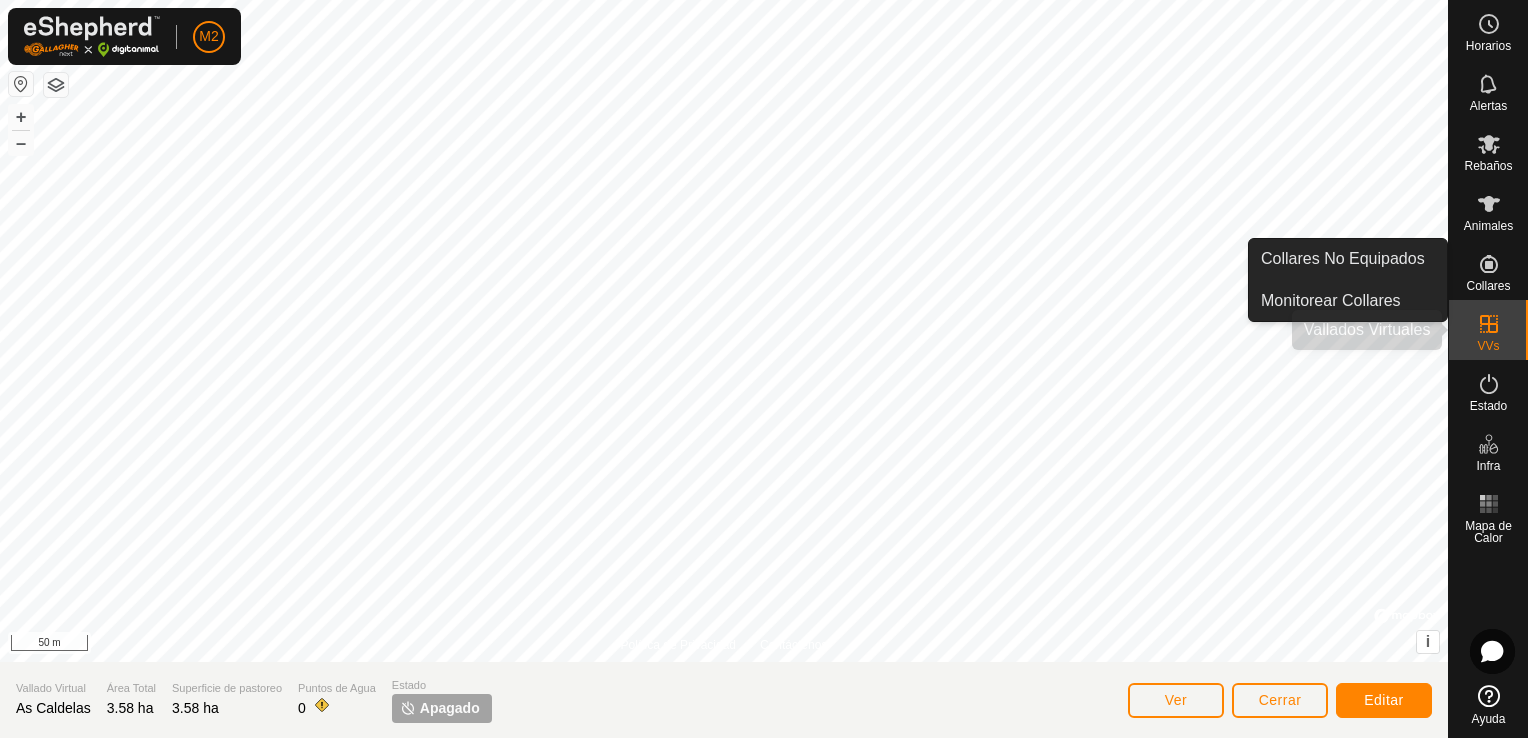 click 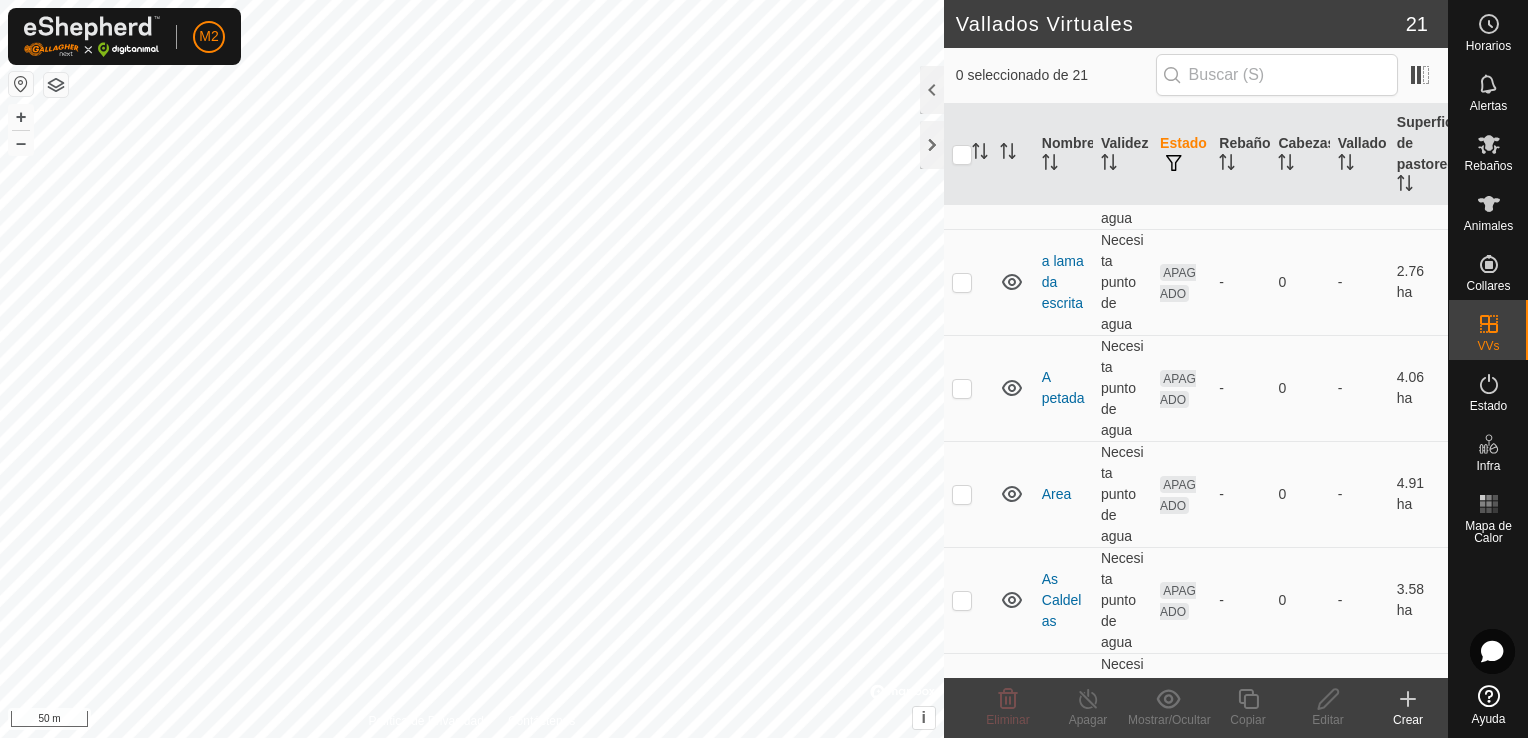 scroll, scrollTop: 488, scrollLeft: 0, axis: vertical 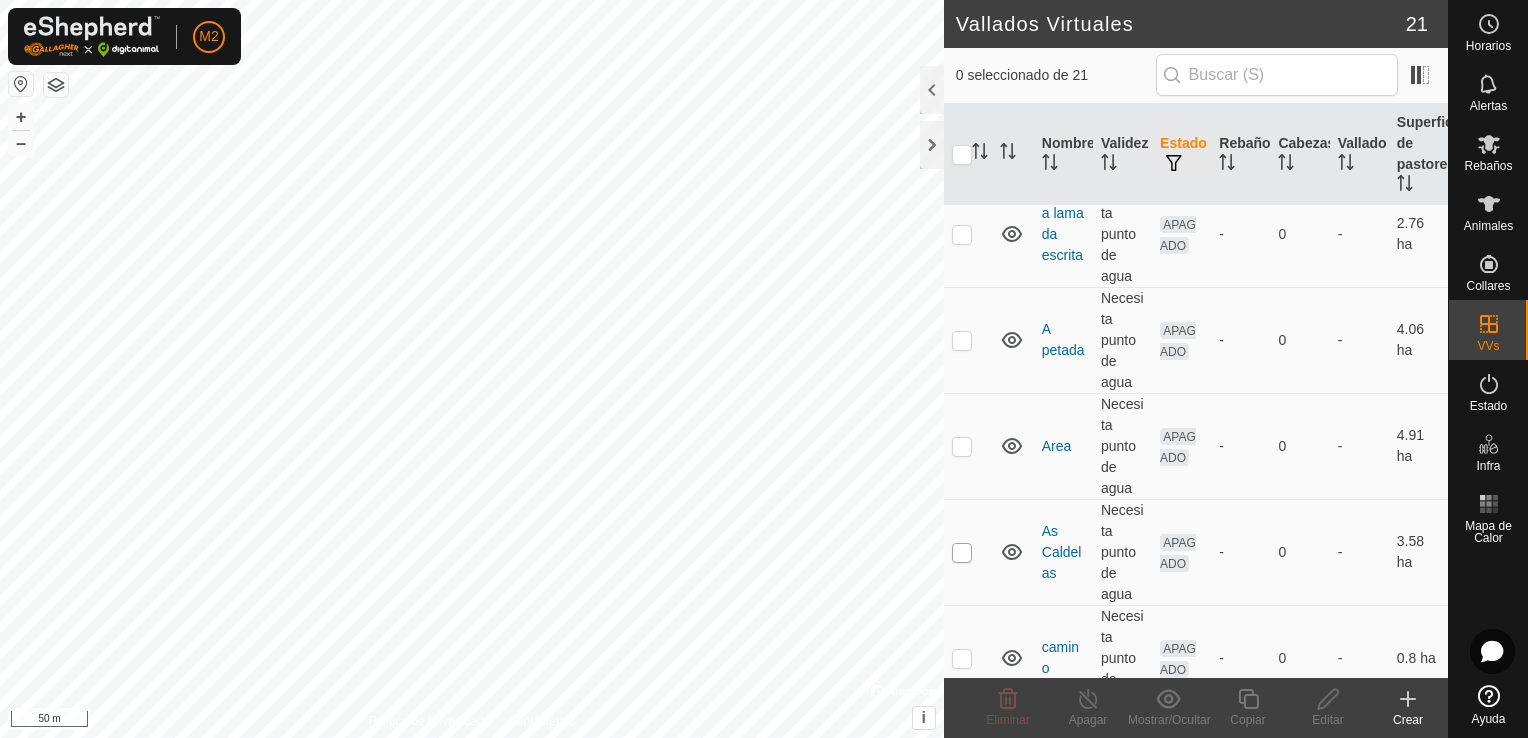 click at bounding box center [962, 553] 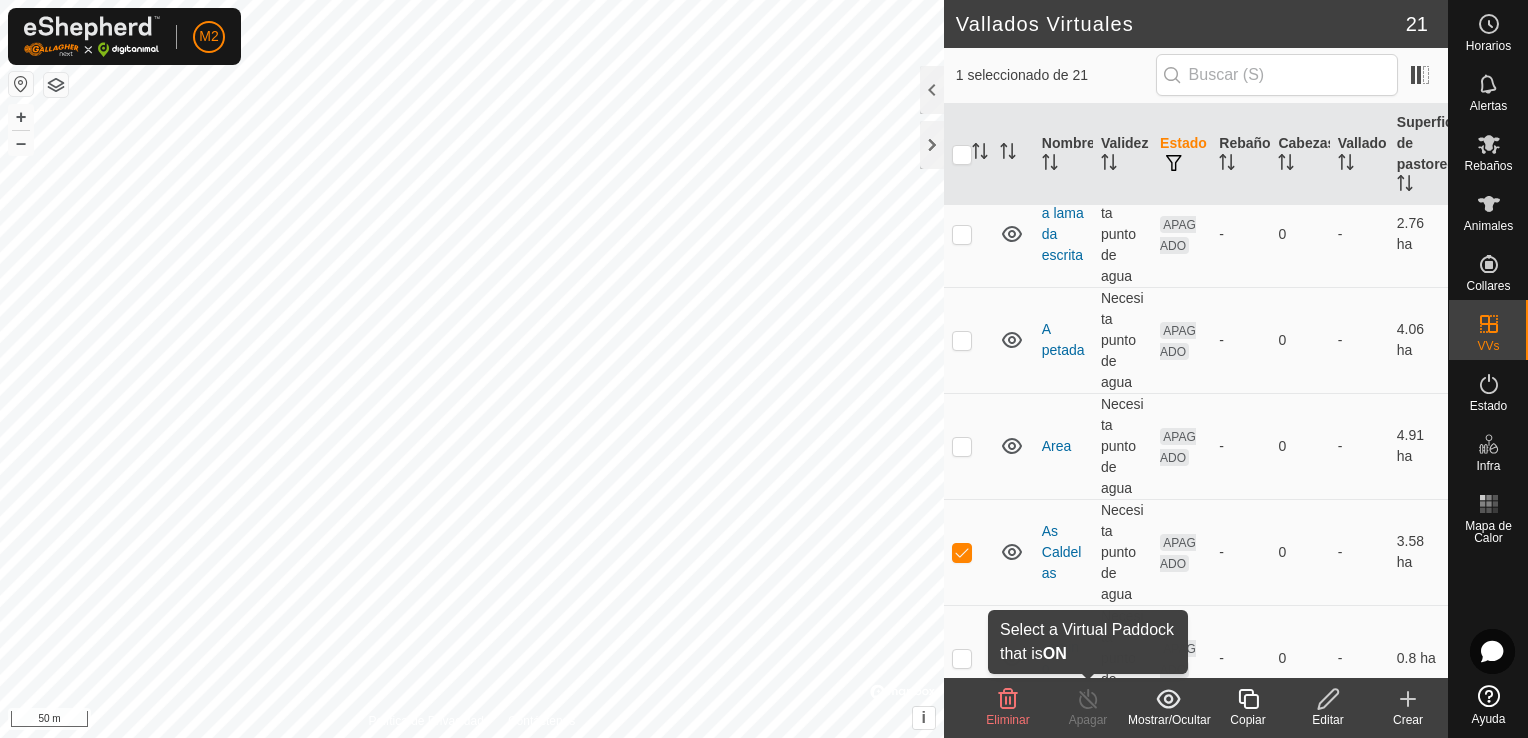 click 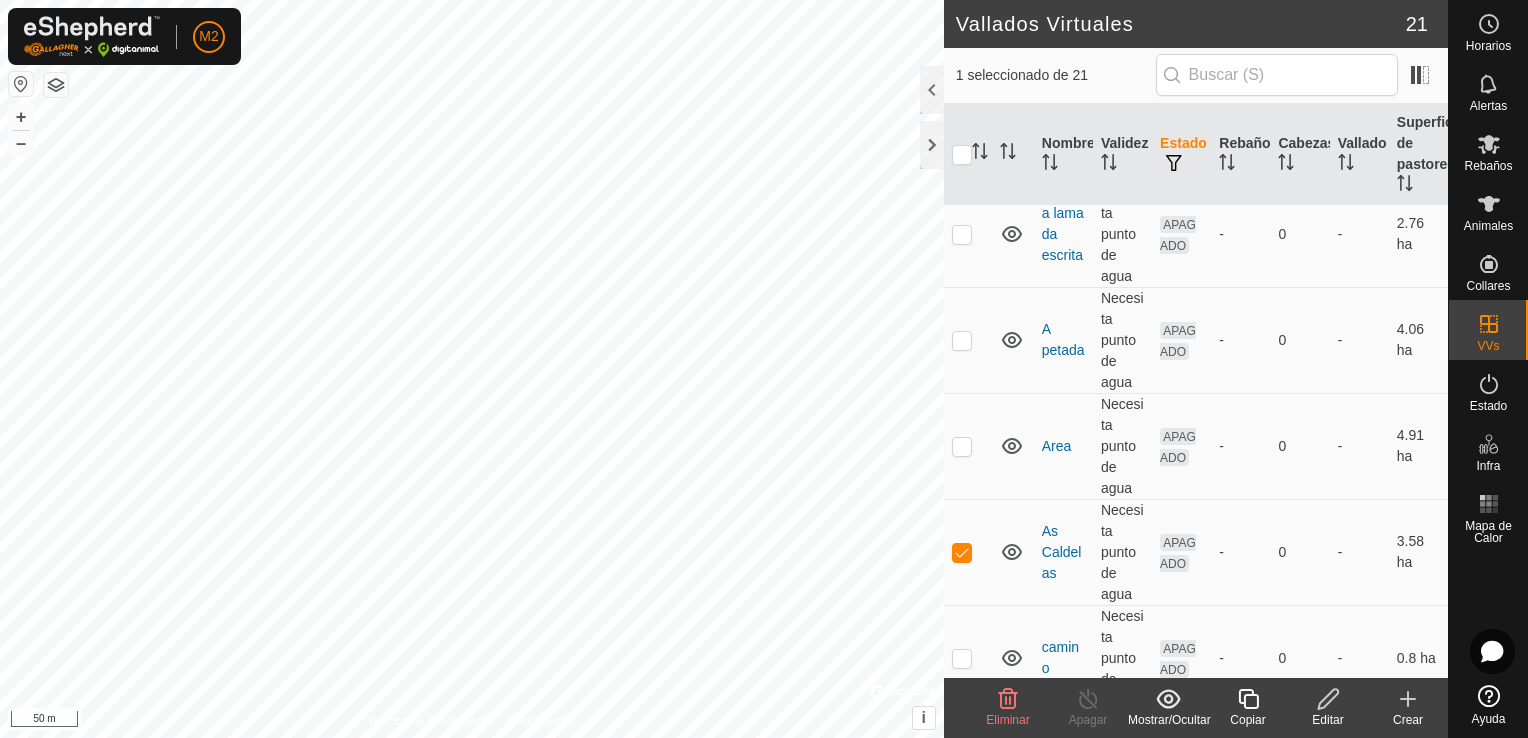 checkbox on "true" 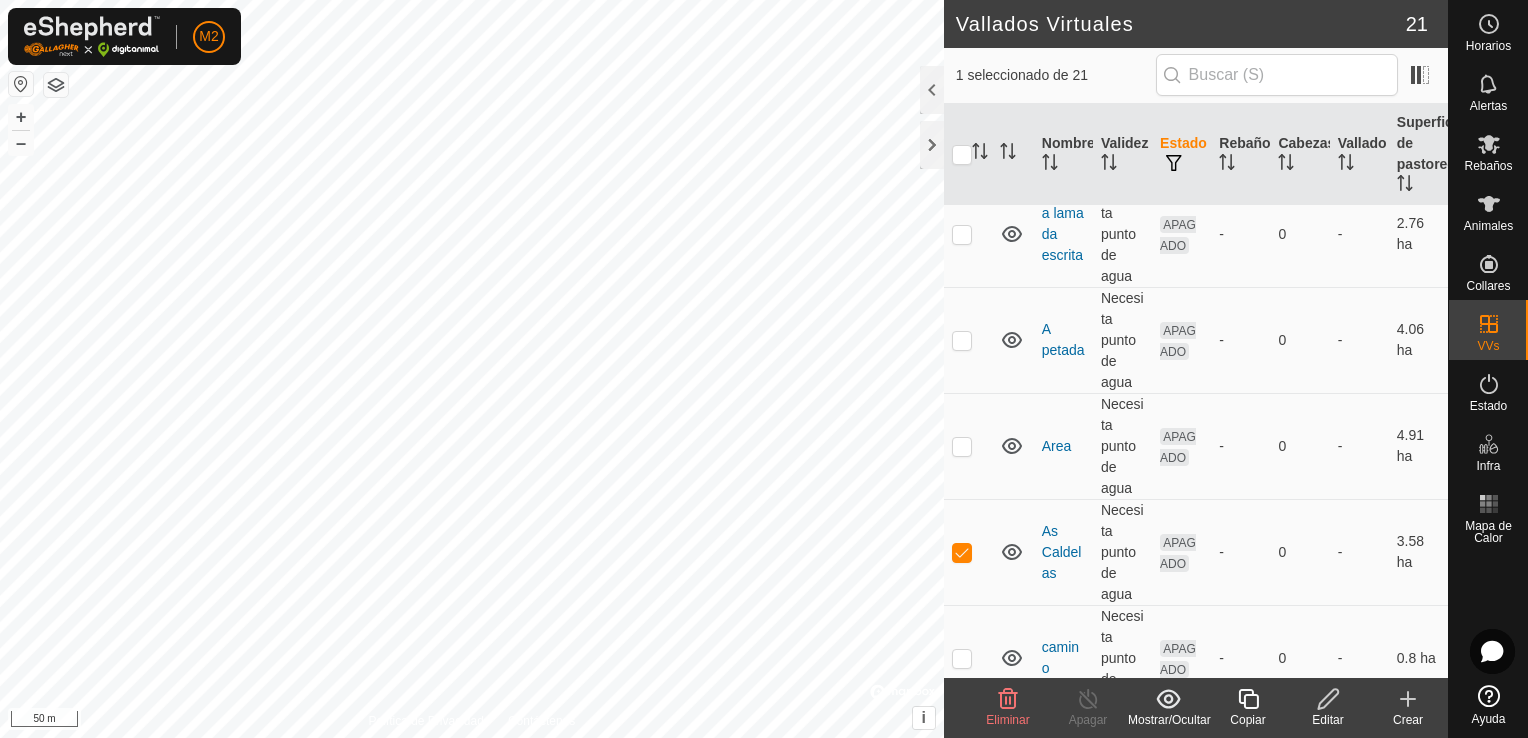 checkbox on "false" 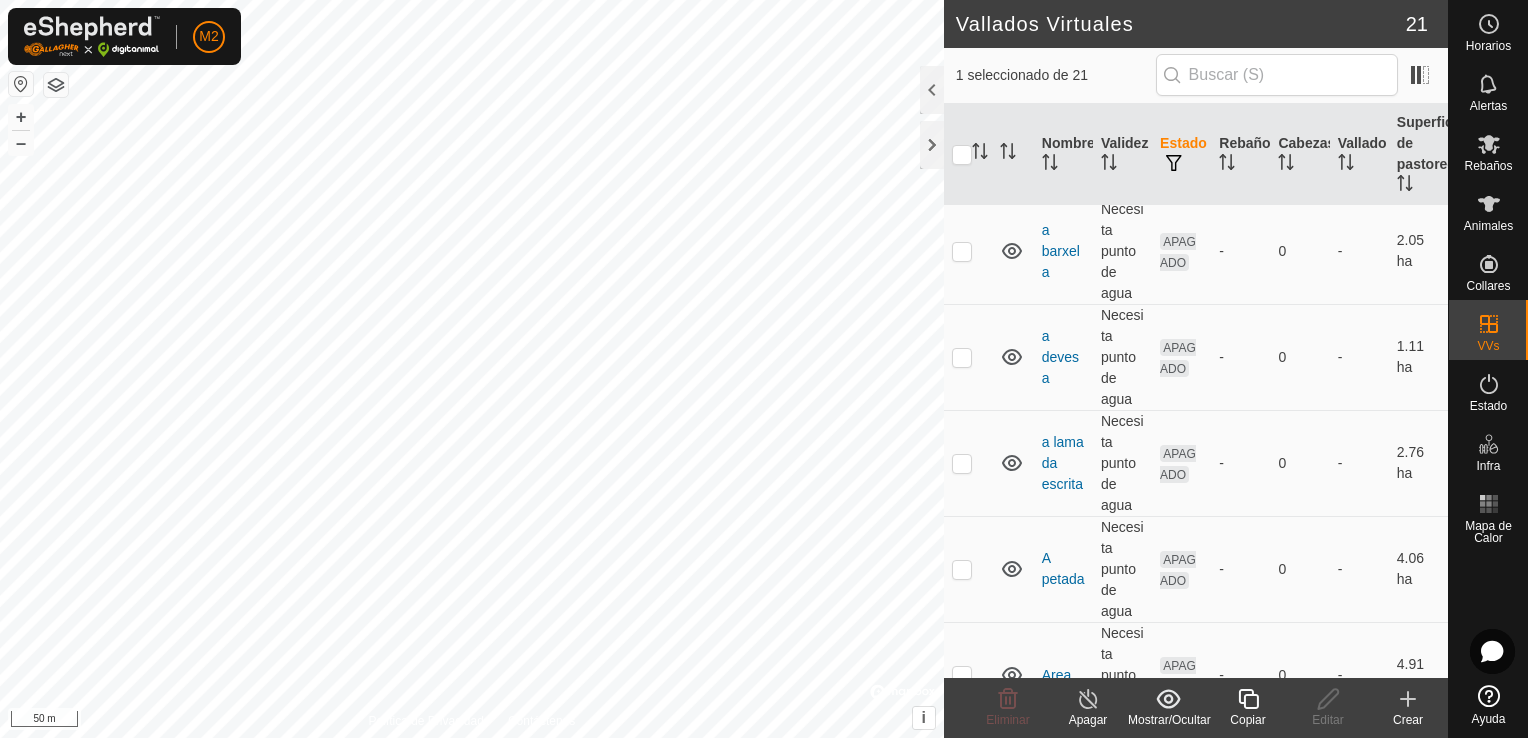 scroll, scrollTop: 0, scrollLeft: 0, axis: both 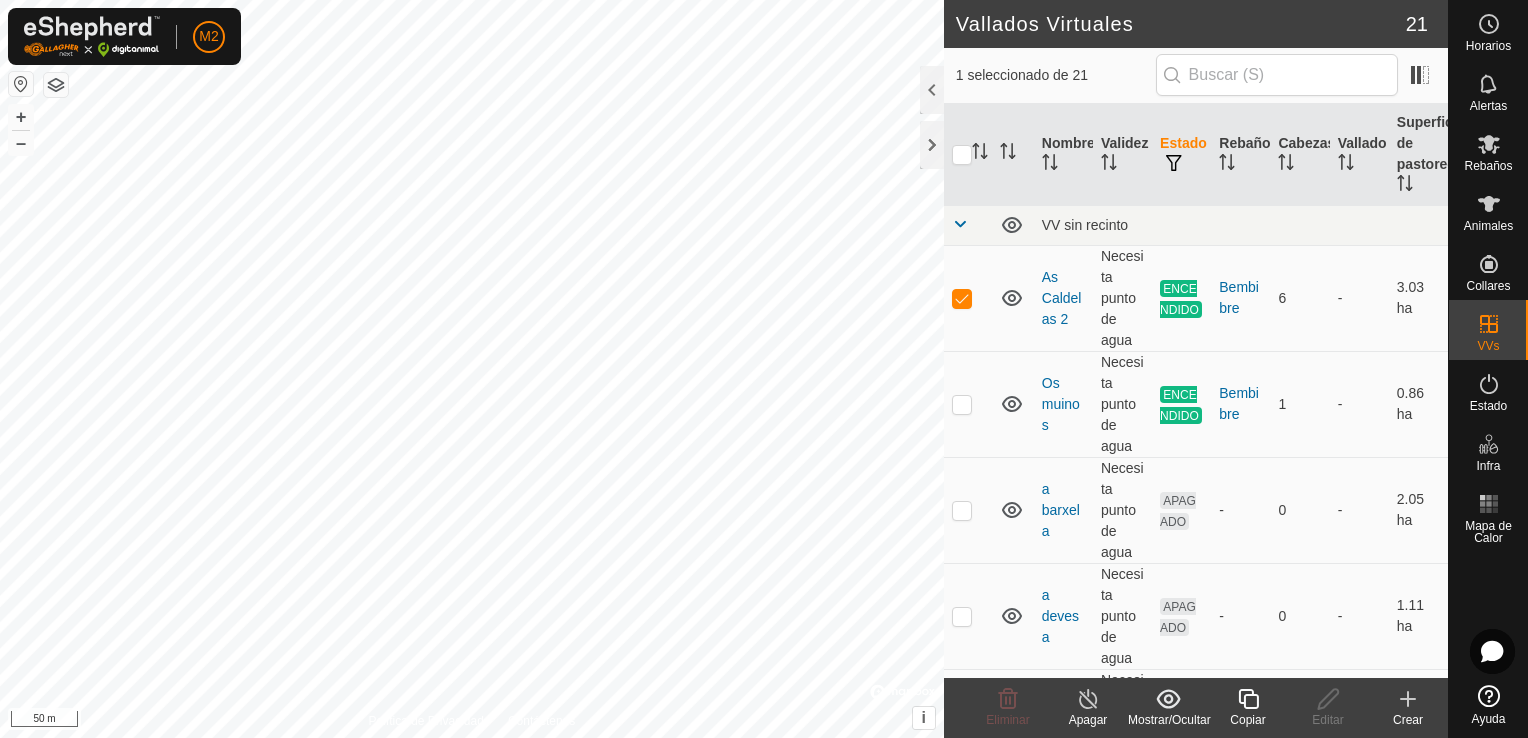 click on "ENCENDIDO" at bounding box center (1181, 299) 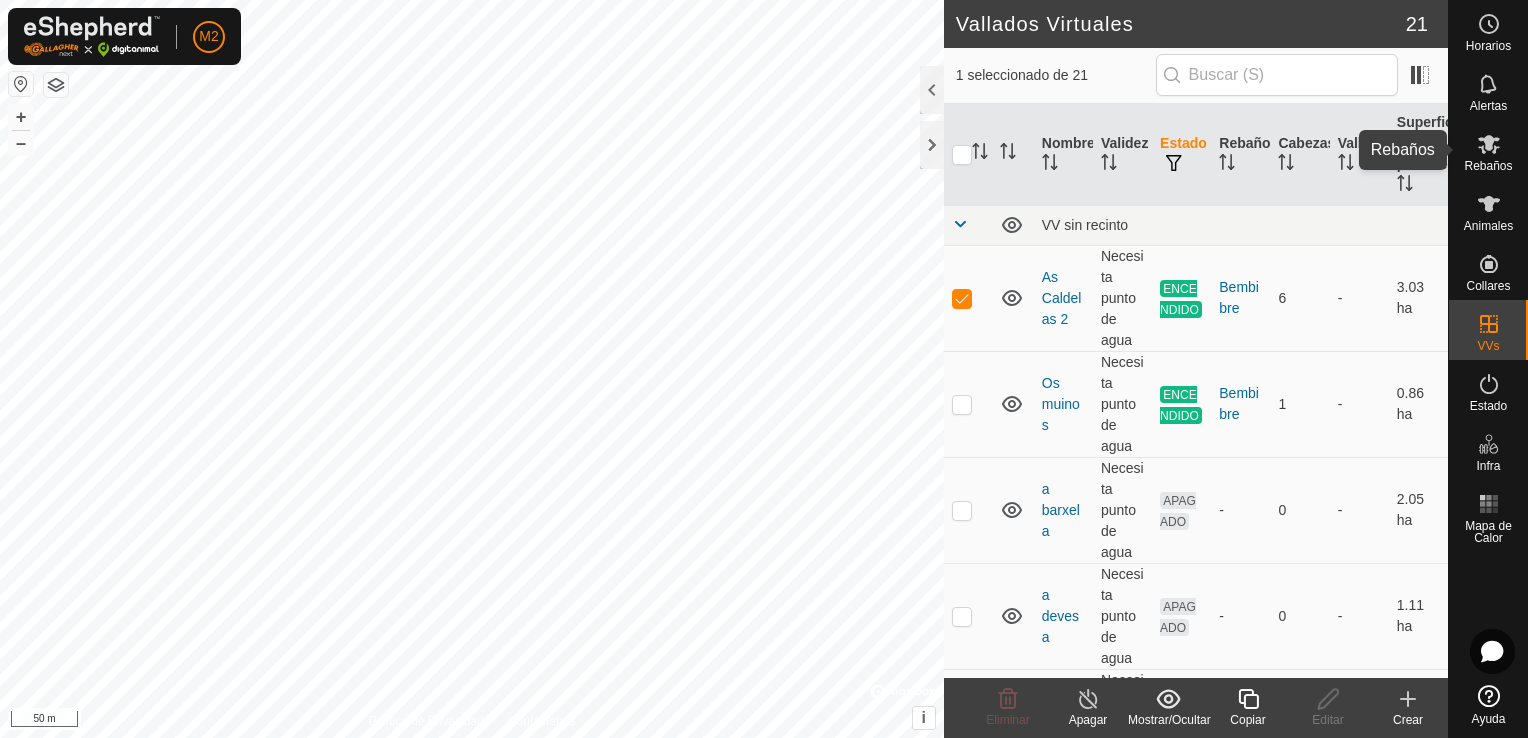 click at bounding box center (1489, 144) 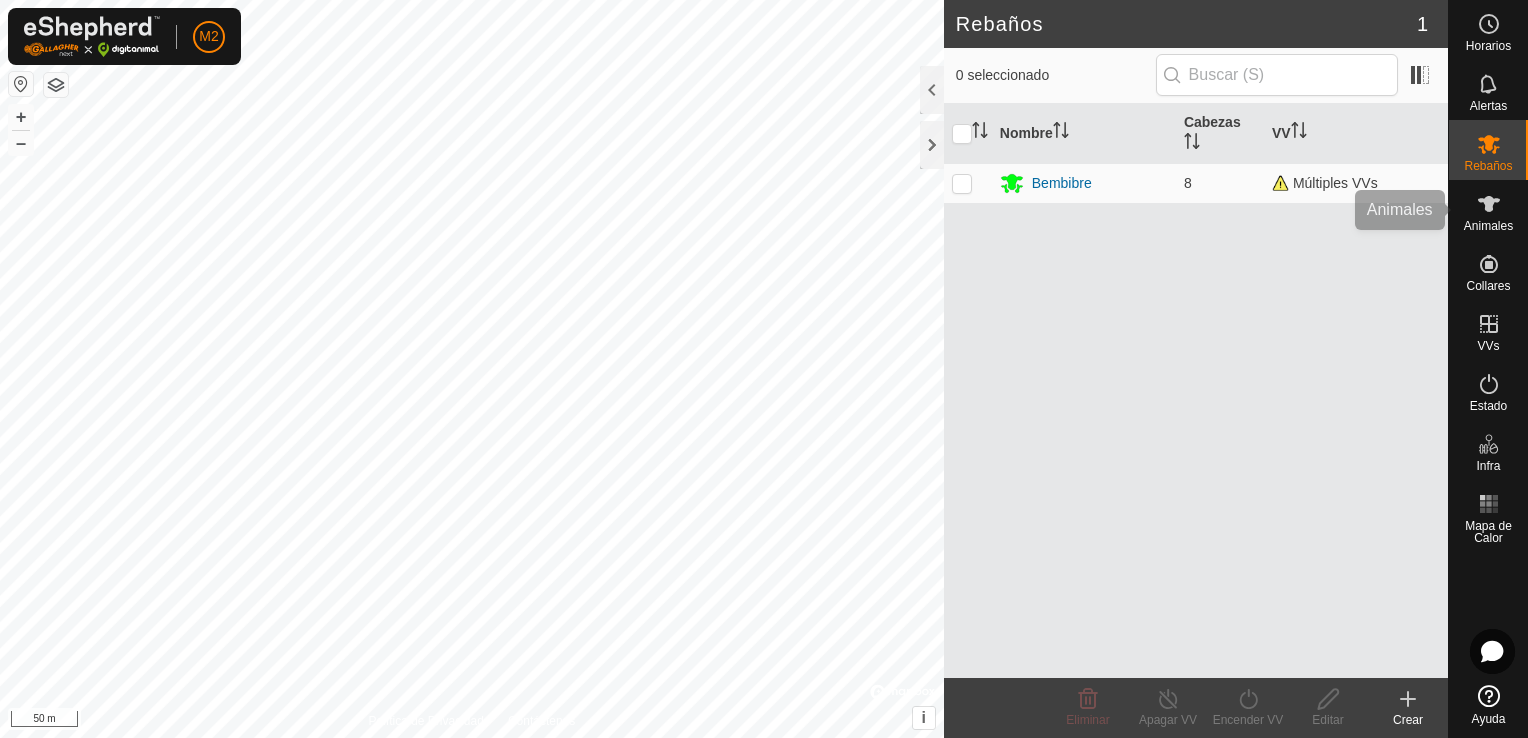 click 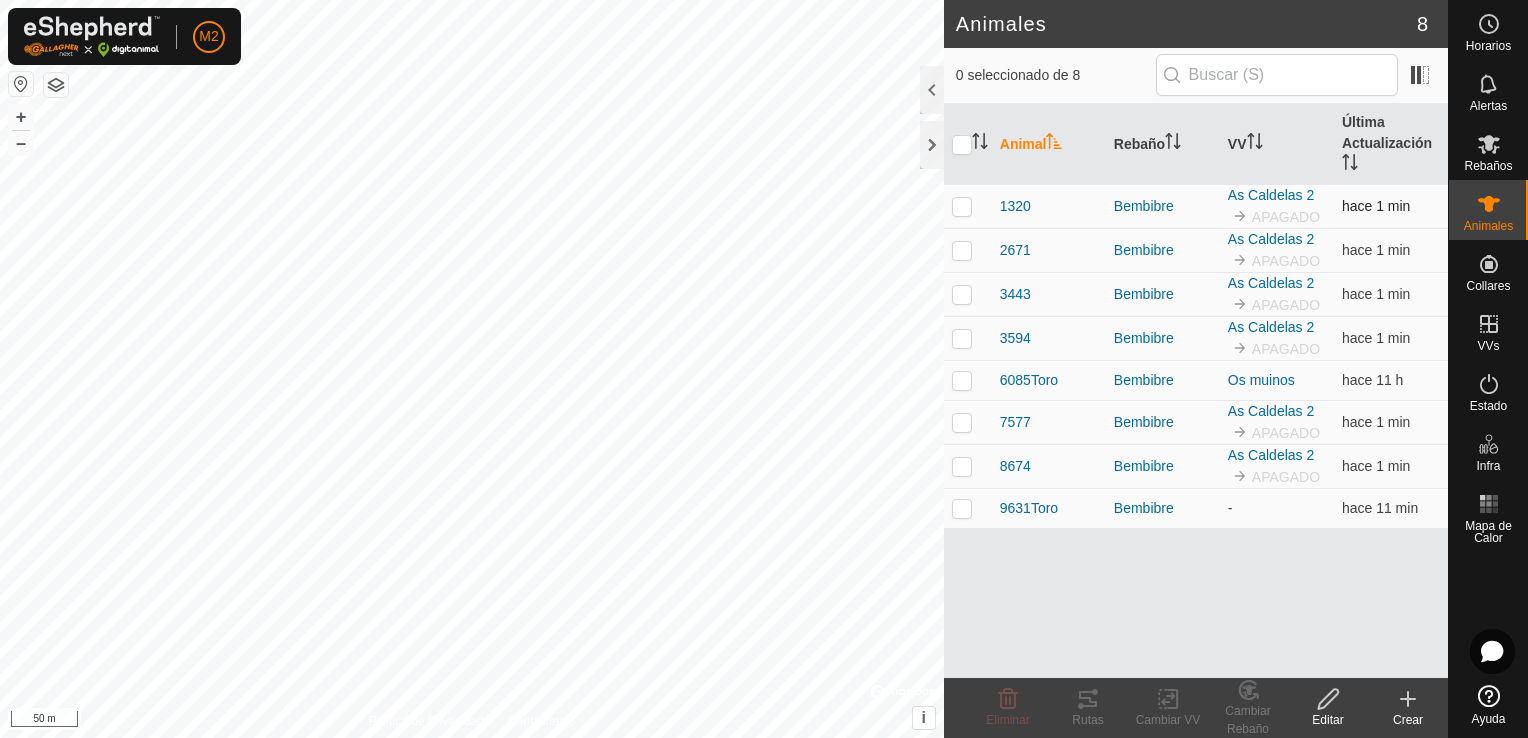 click at bounding box center [962, 206] 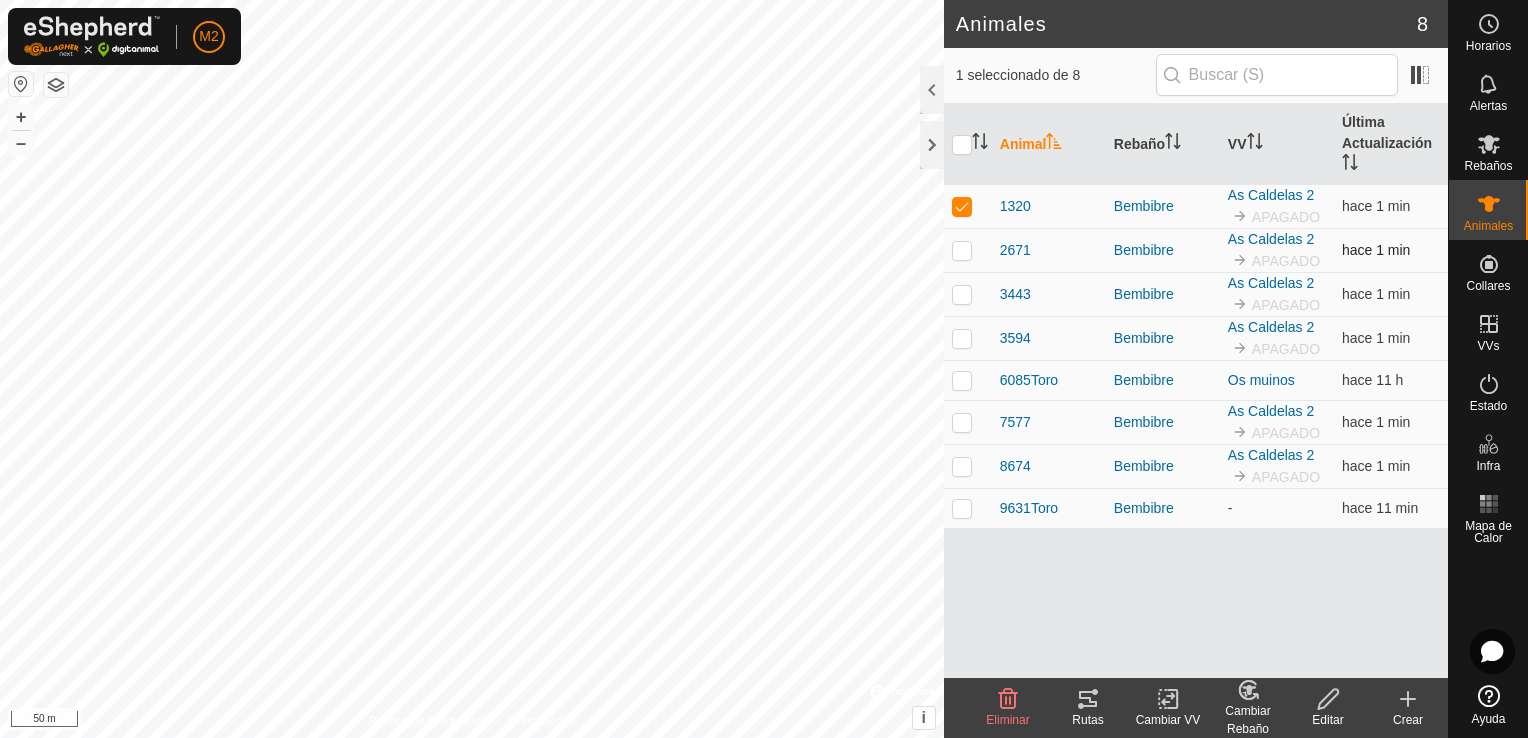 click at bounding box center [962, 250] 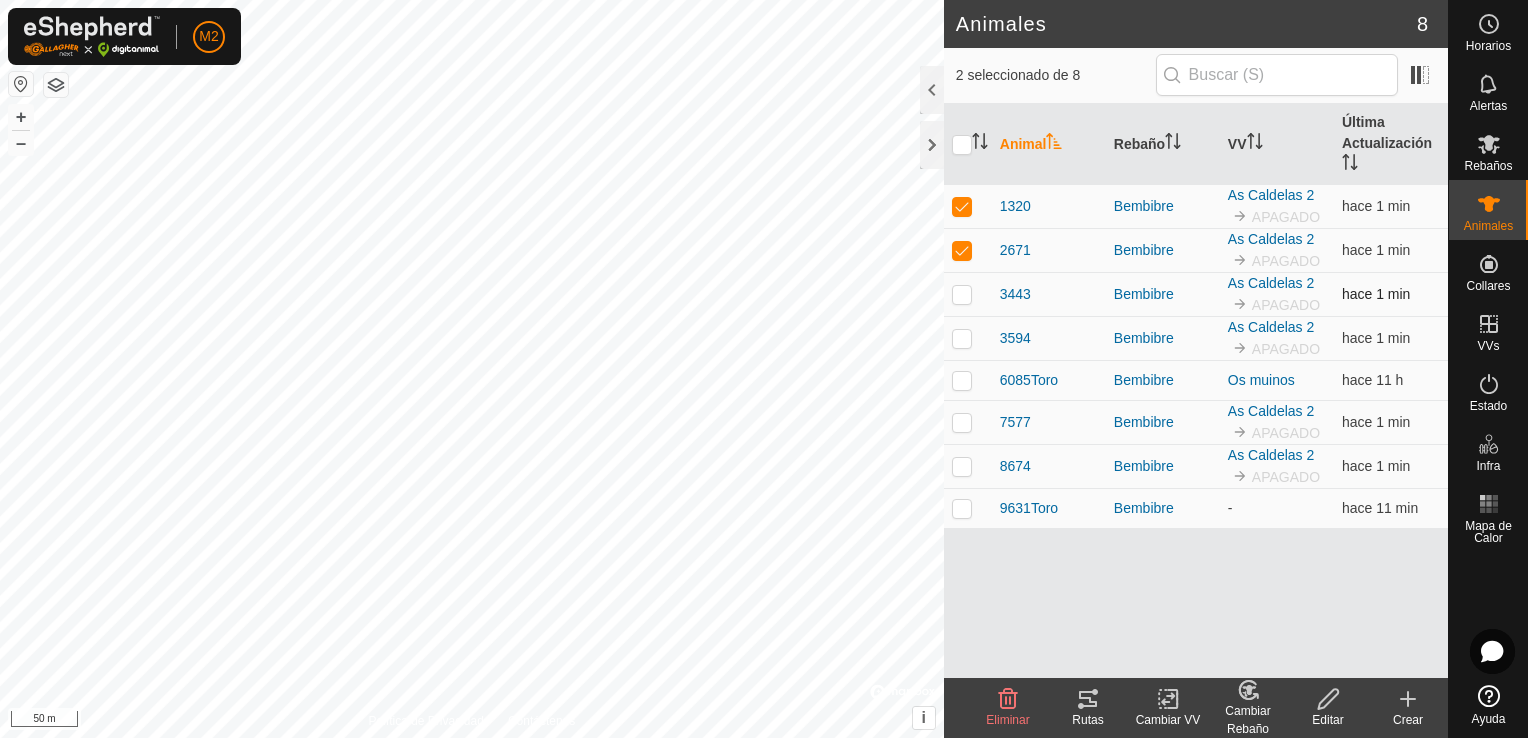 click at bounding box center (962, 294) 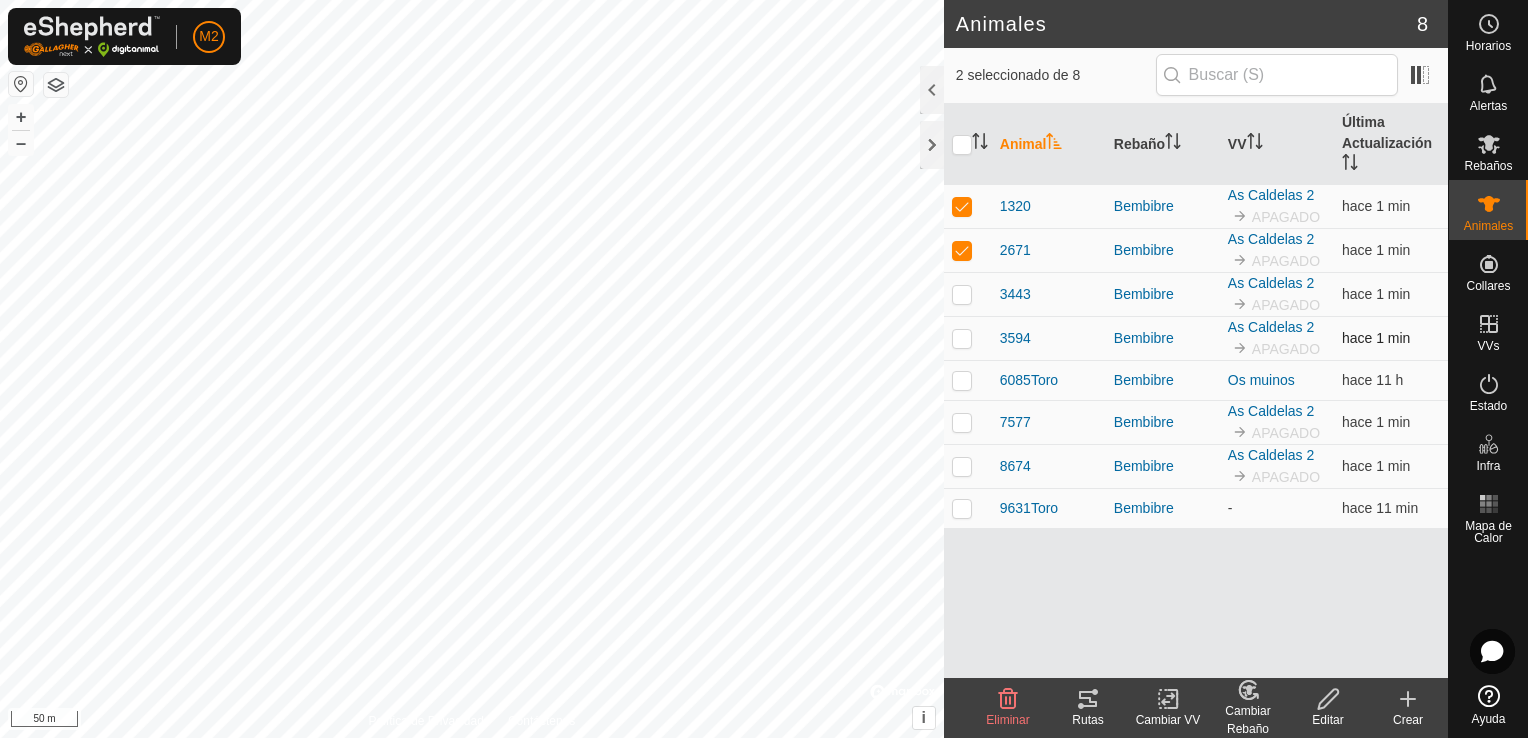 checkbox on "true" 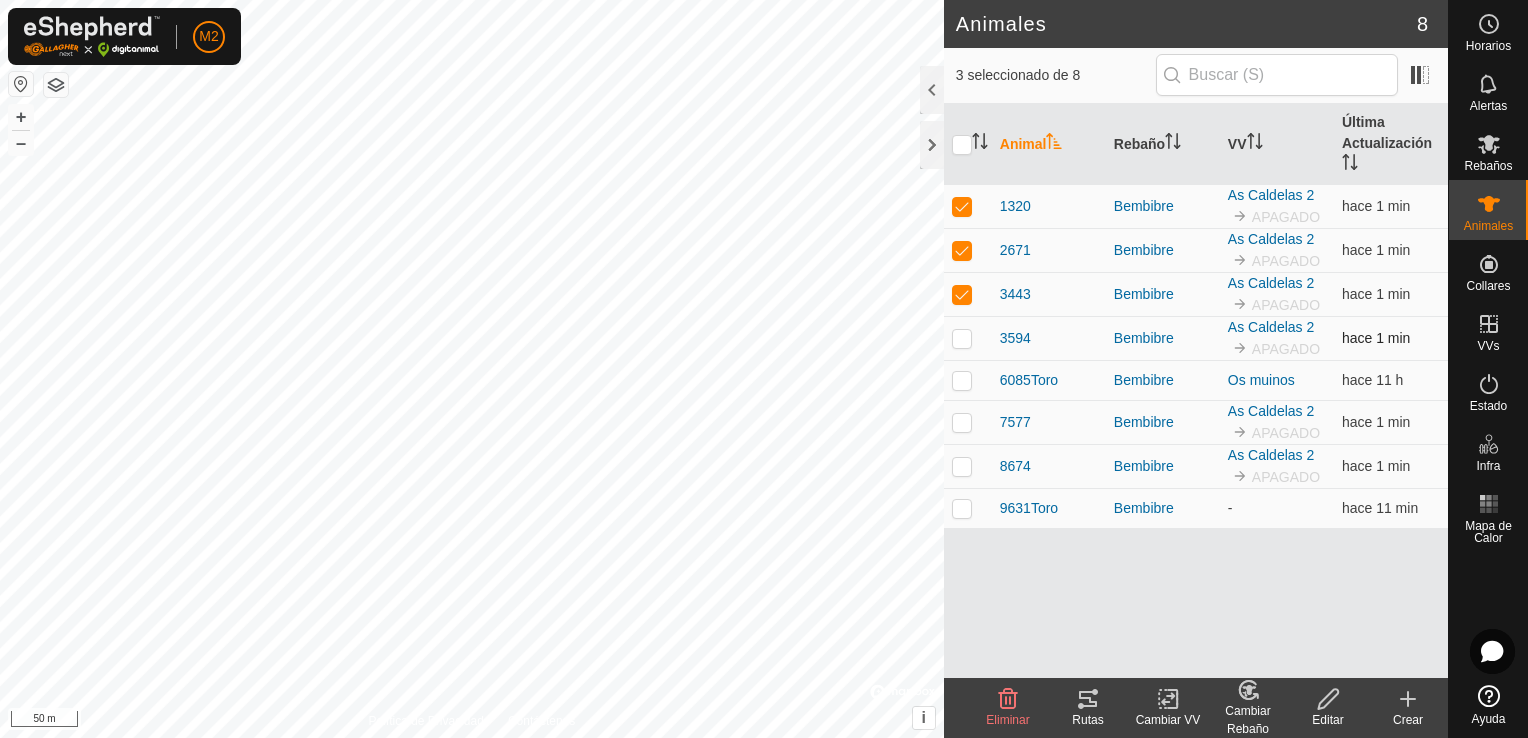 click at bounding box center (962, 338) 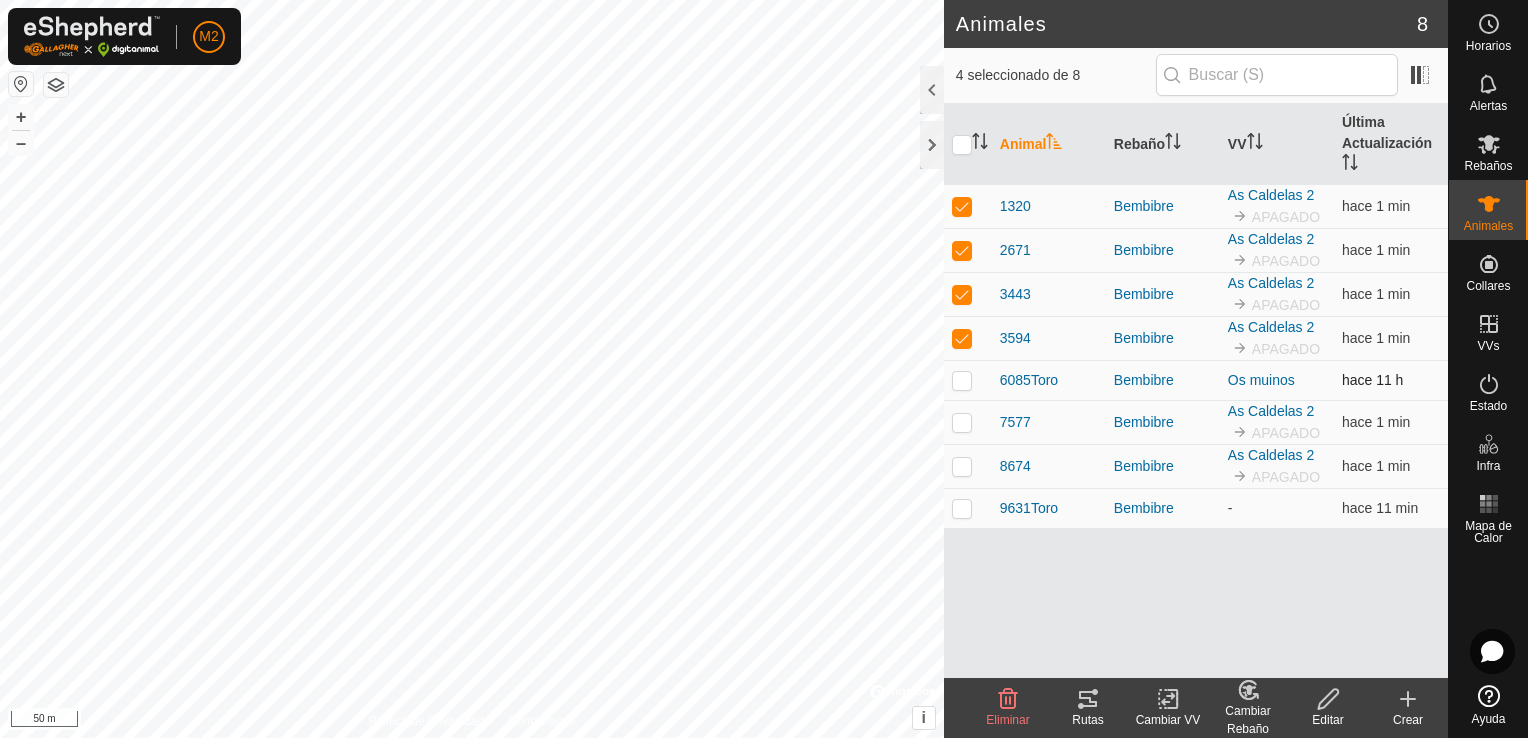 click at bounding box center [962, 380] 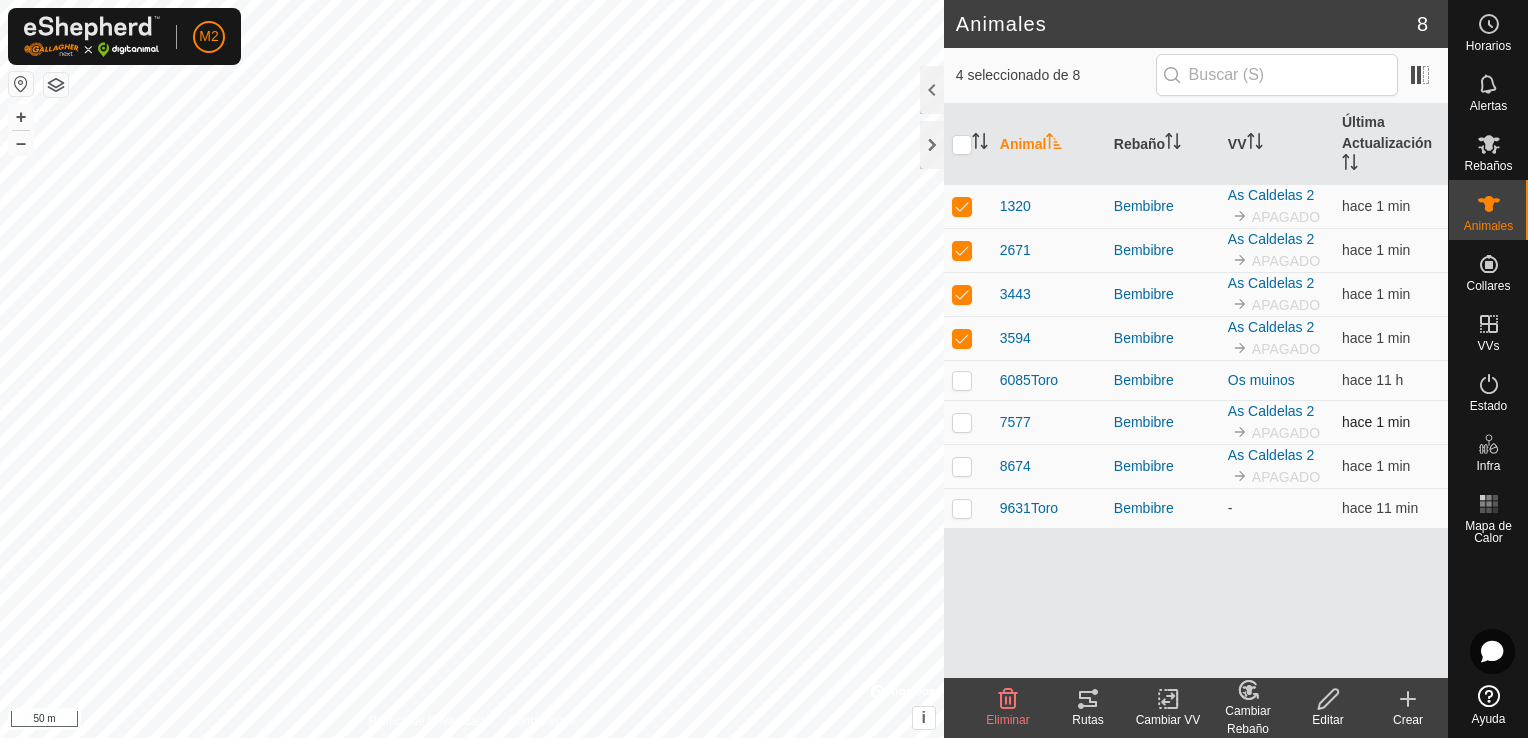 checkbox on "true" 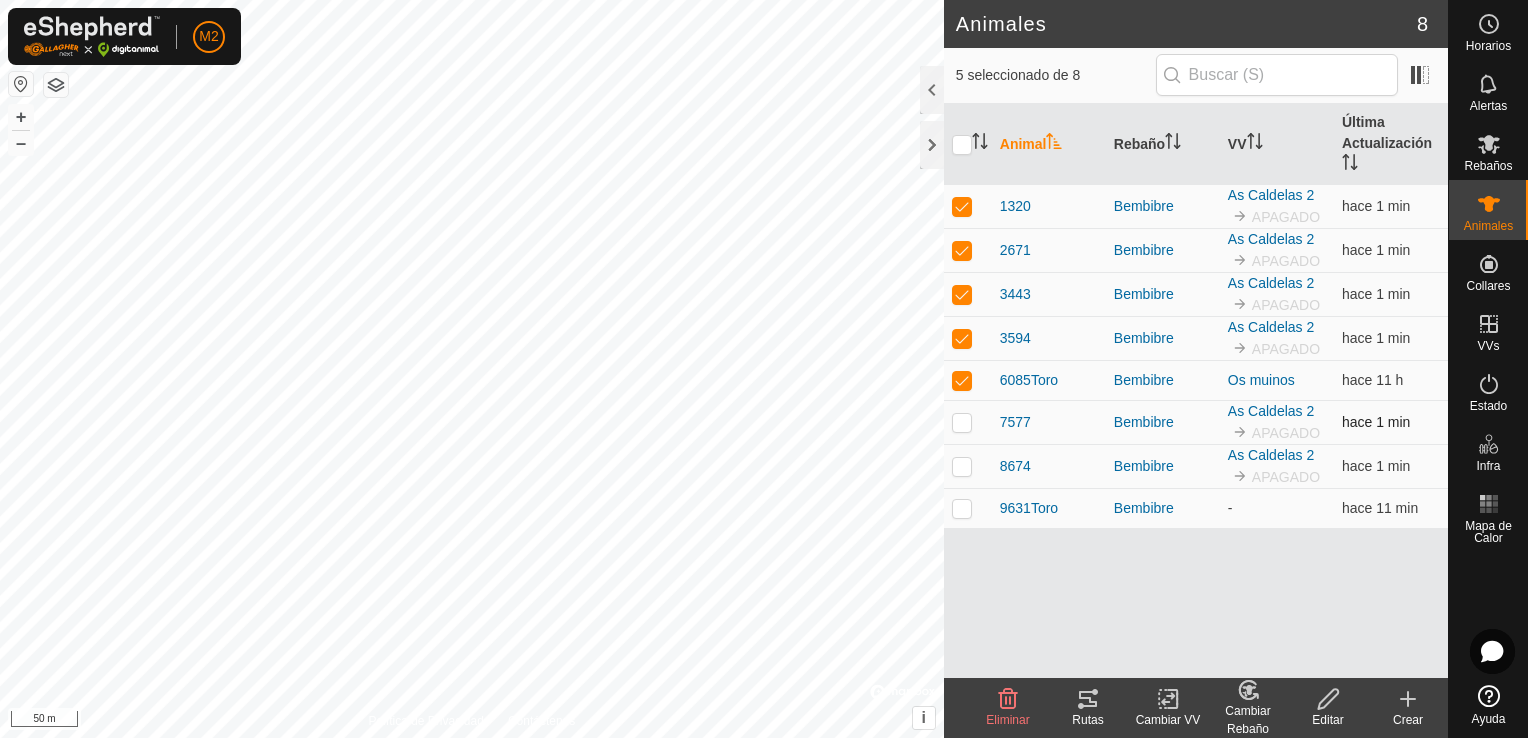 click at bounding box center (962, 422) 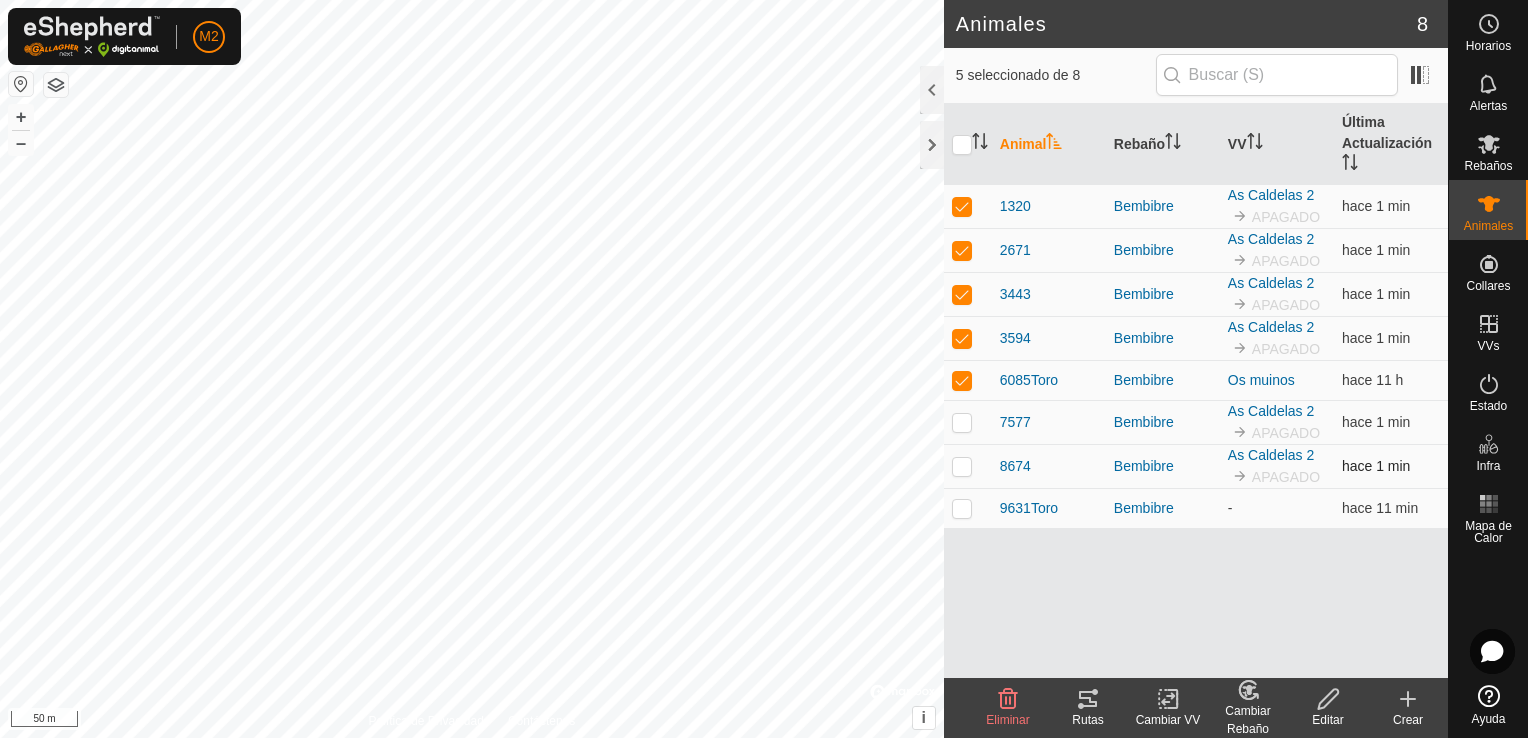 checkbox on "true" 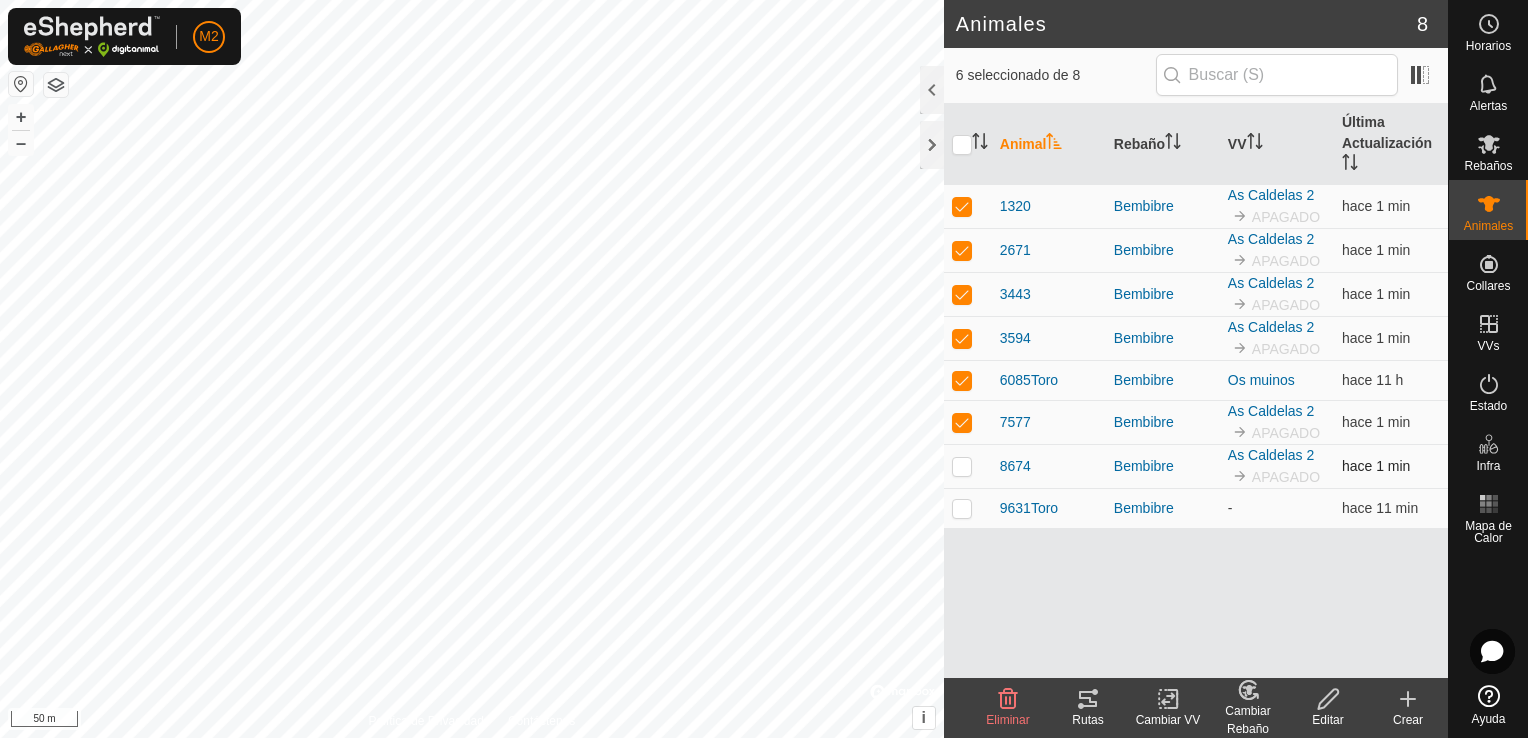 click at bounding box center (962, 466) 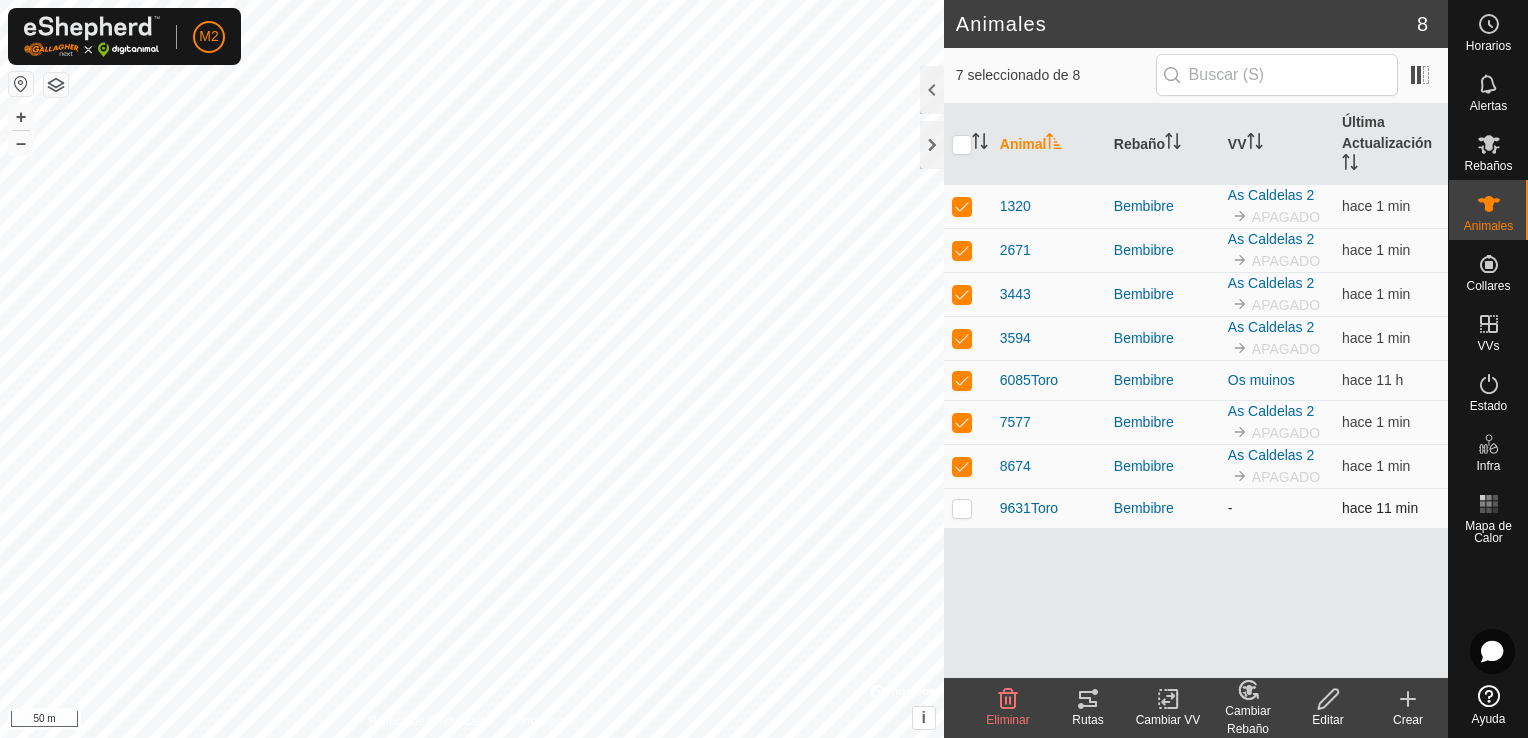 click at bounding box center (962, 508) 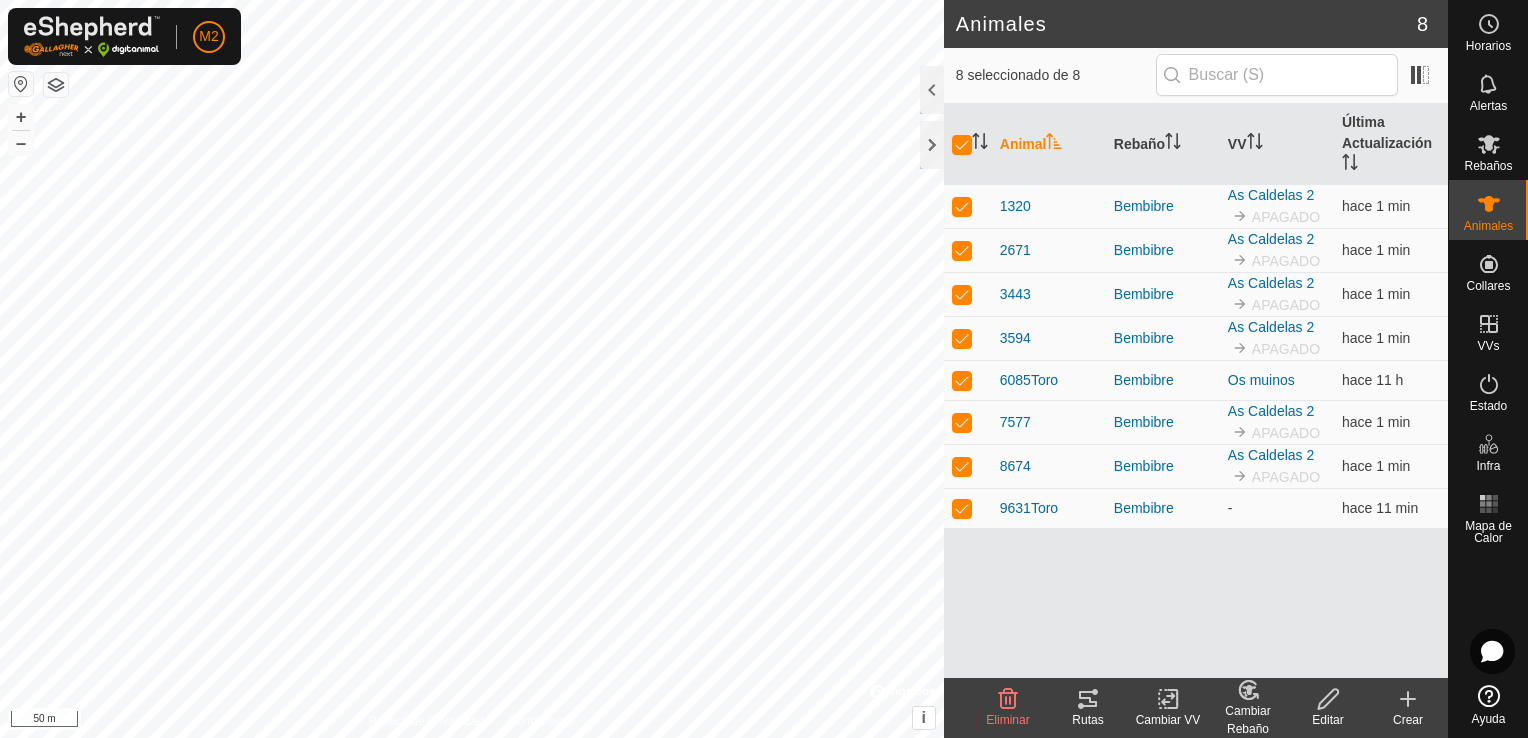 click 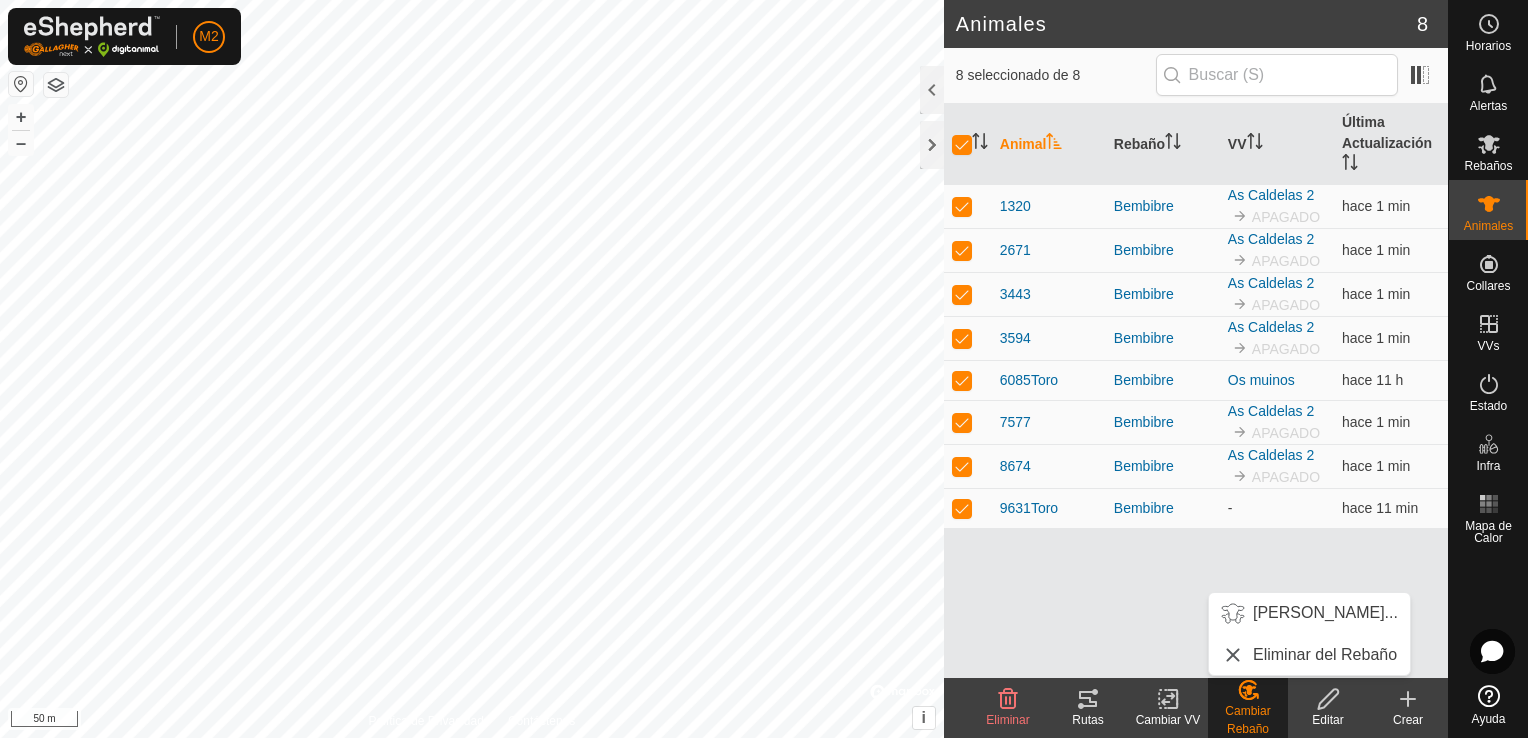 click on "Cambiar Rebaño" 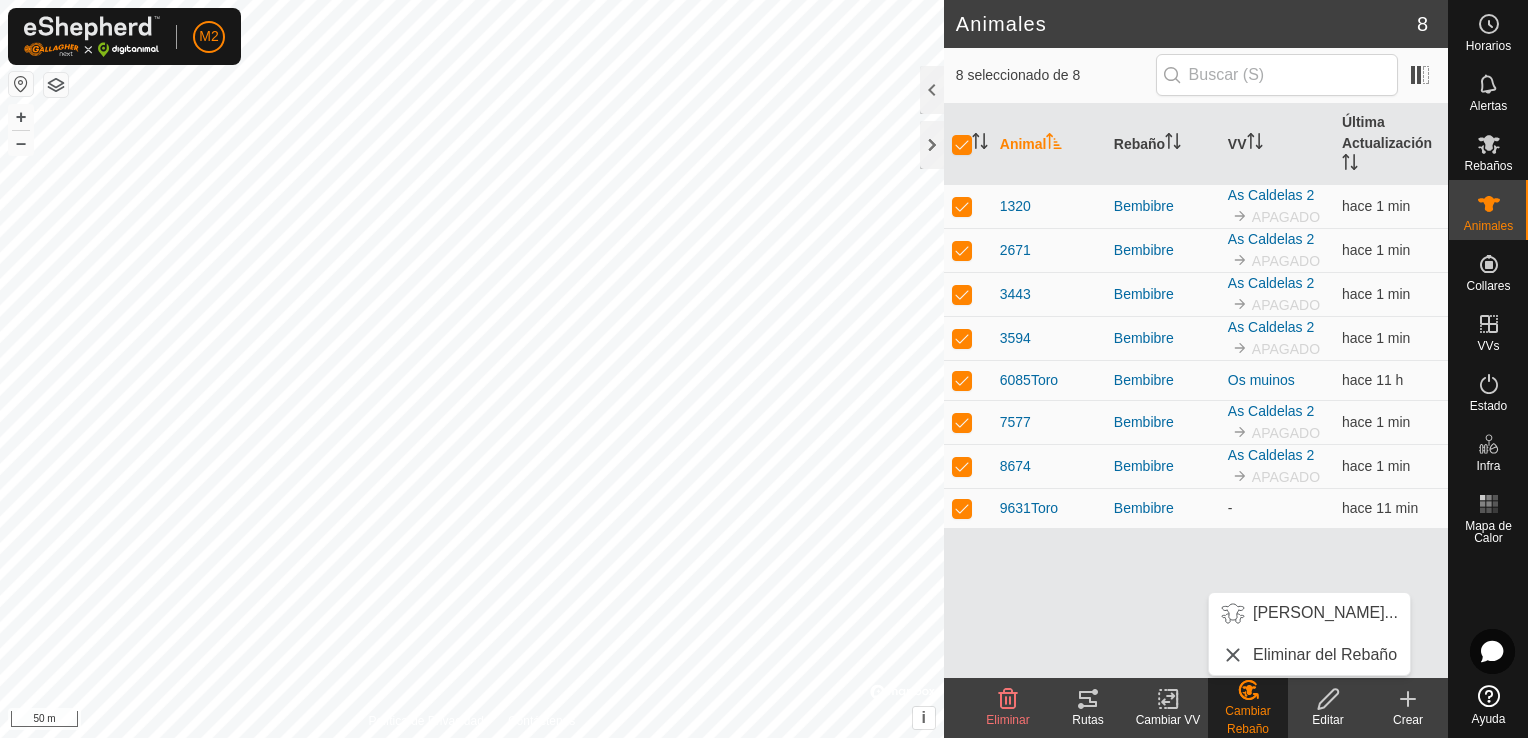 click 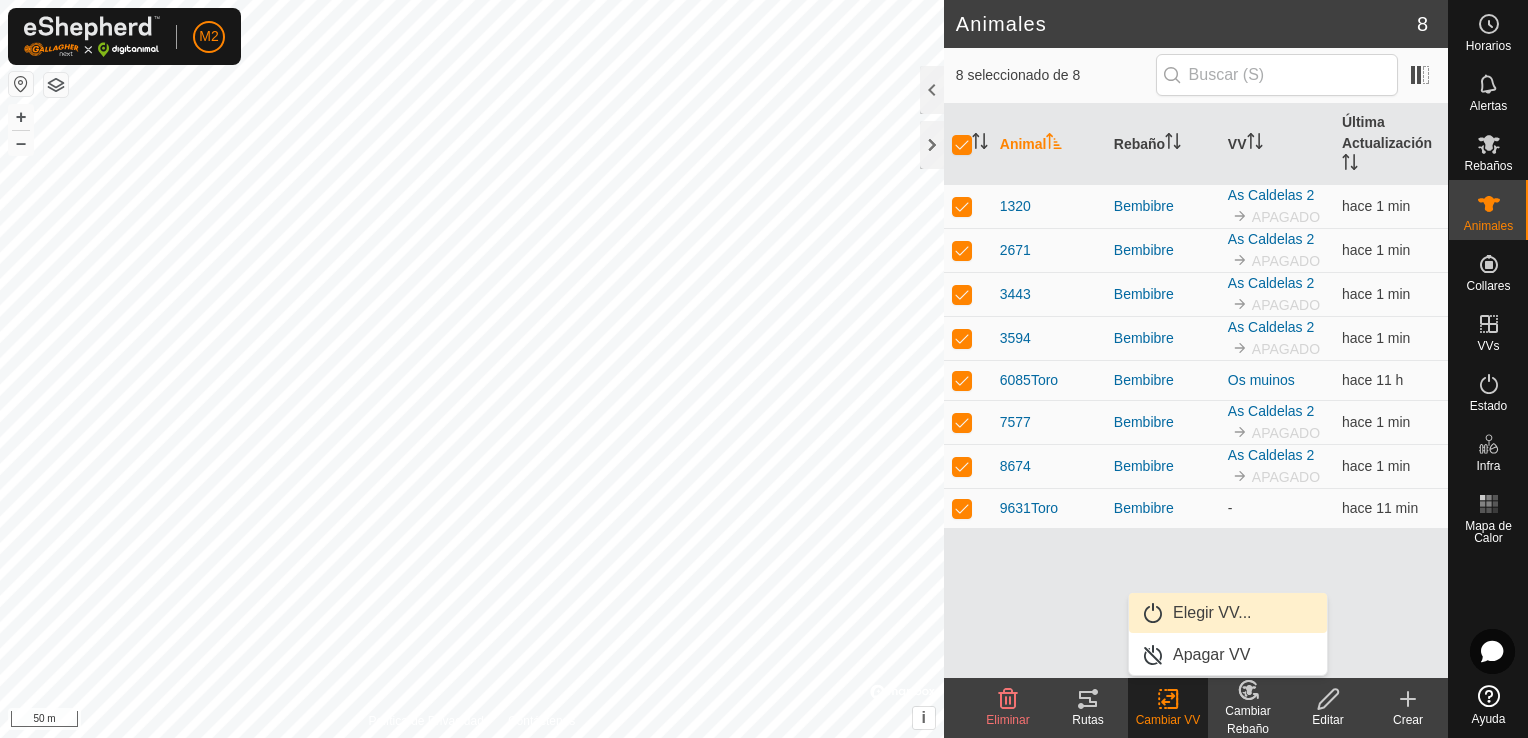click on "Elegir VV..." at bounding box center [1228, 613] 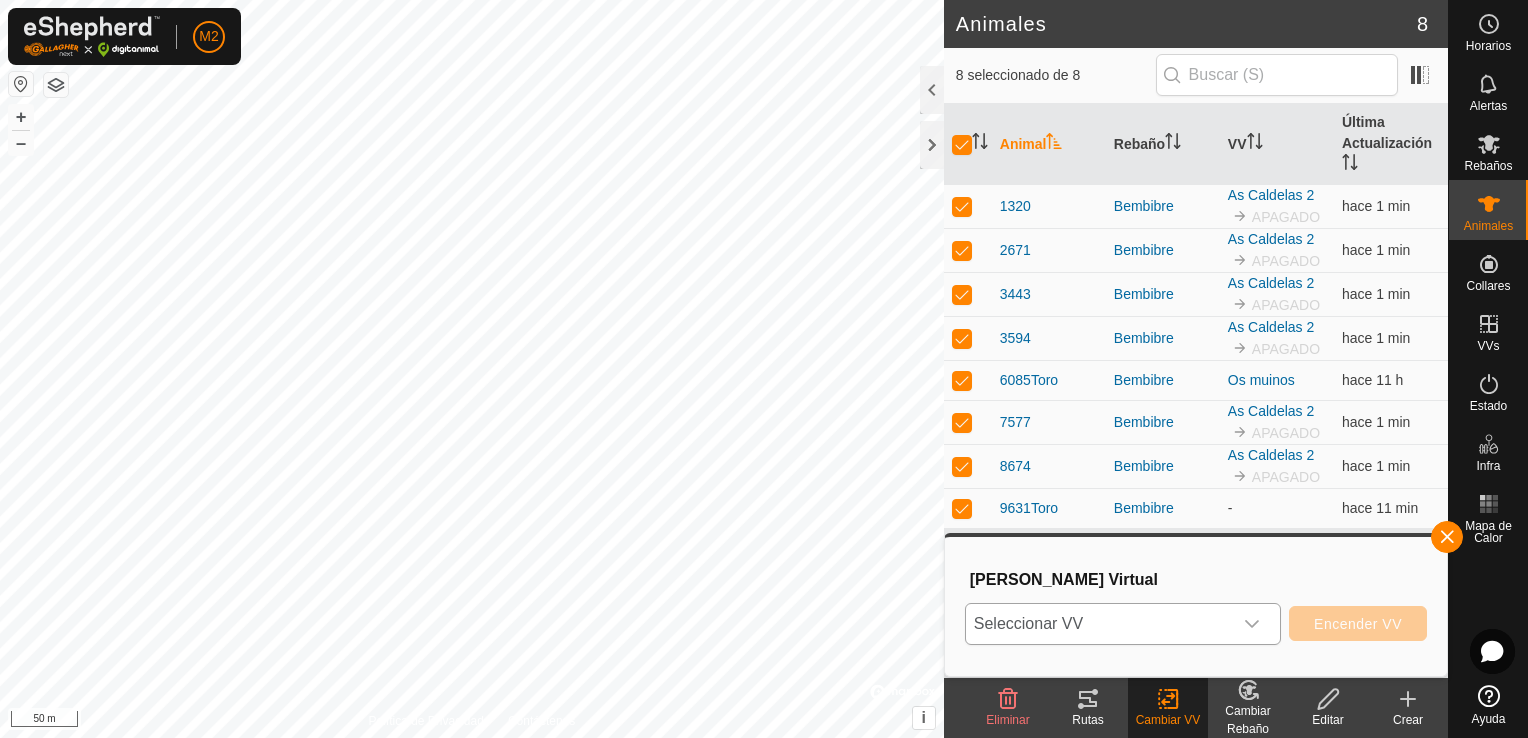 click on "Seleccionar VV" at bounding box center [1099, 624] 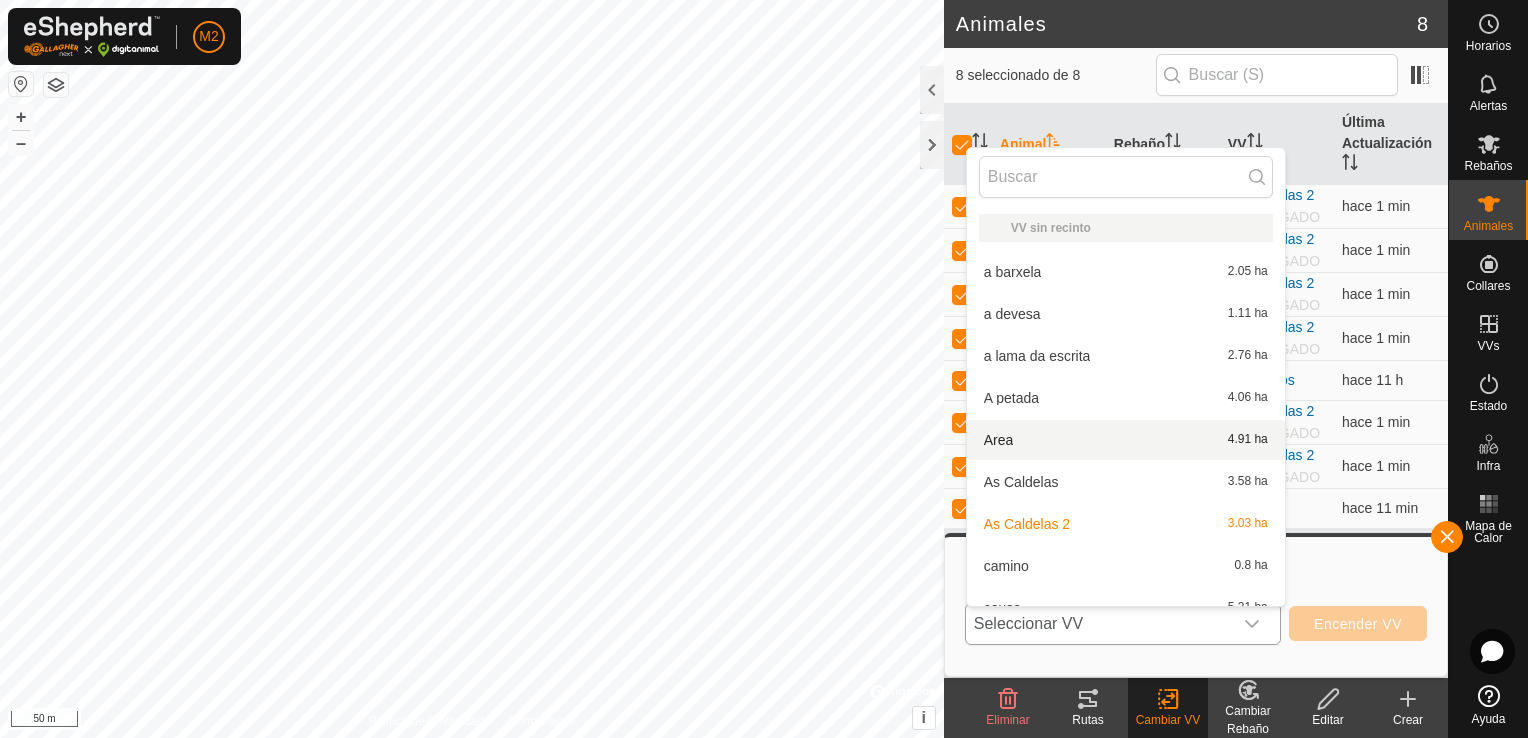 scroll, scrollTop: 22, scrollLeft: 0, axis: vertical 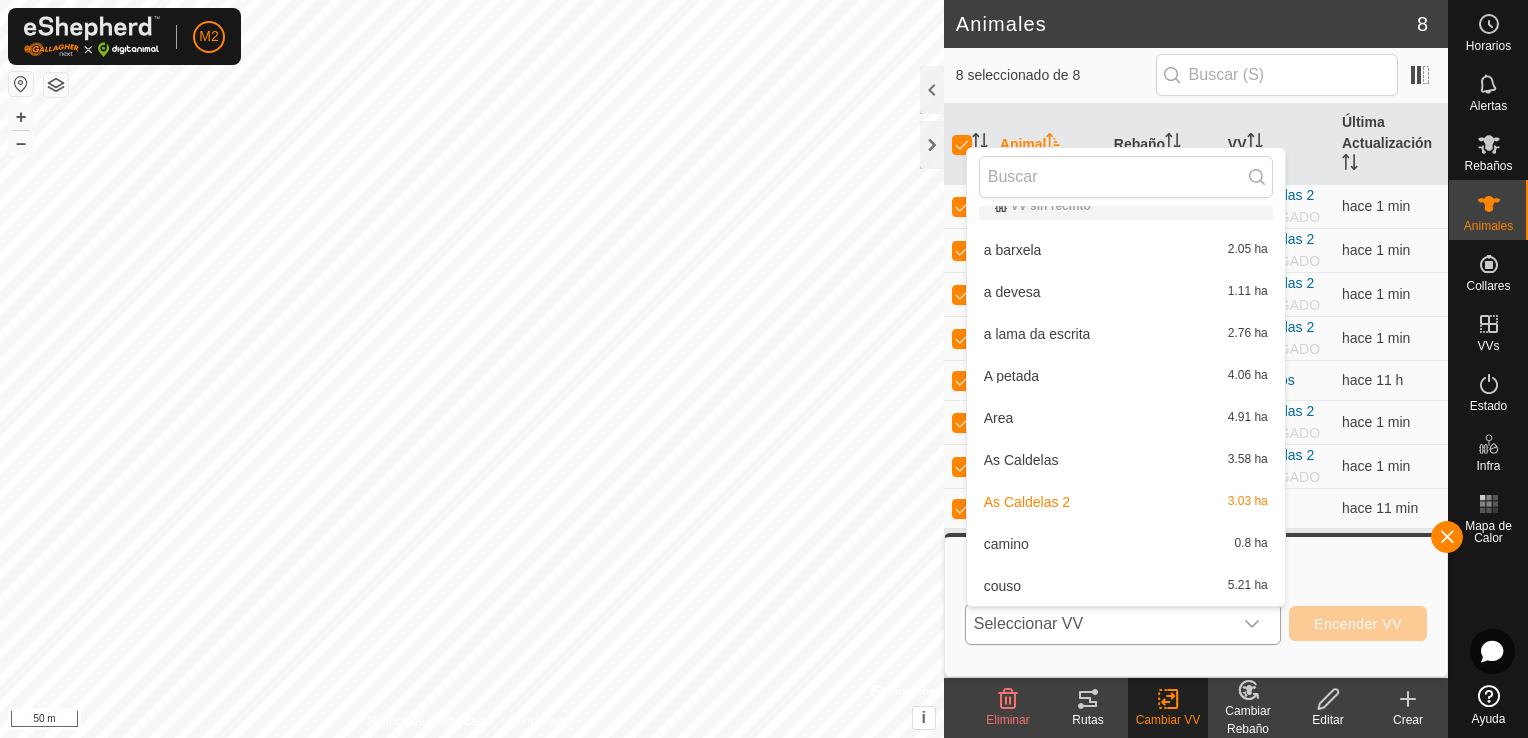 click on "As Caldelas  3.58 ha" at bounding box center [1126, 460] 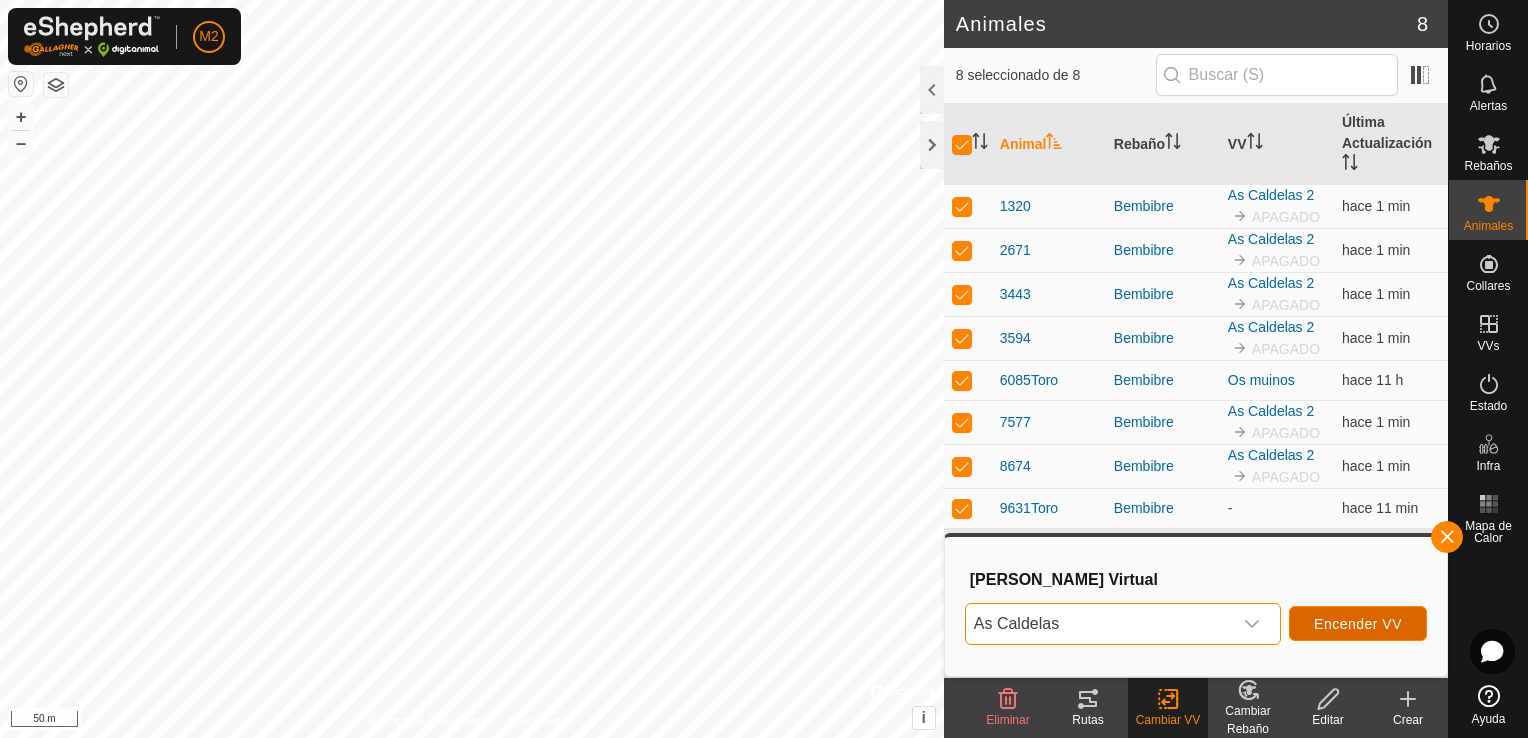 click on "Encender VV" at bounding box center [1358, 624] 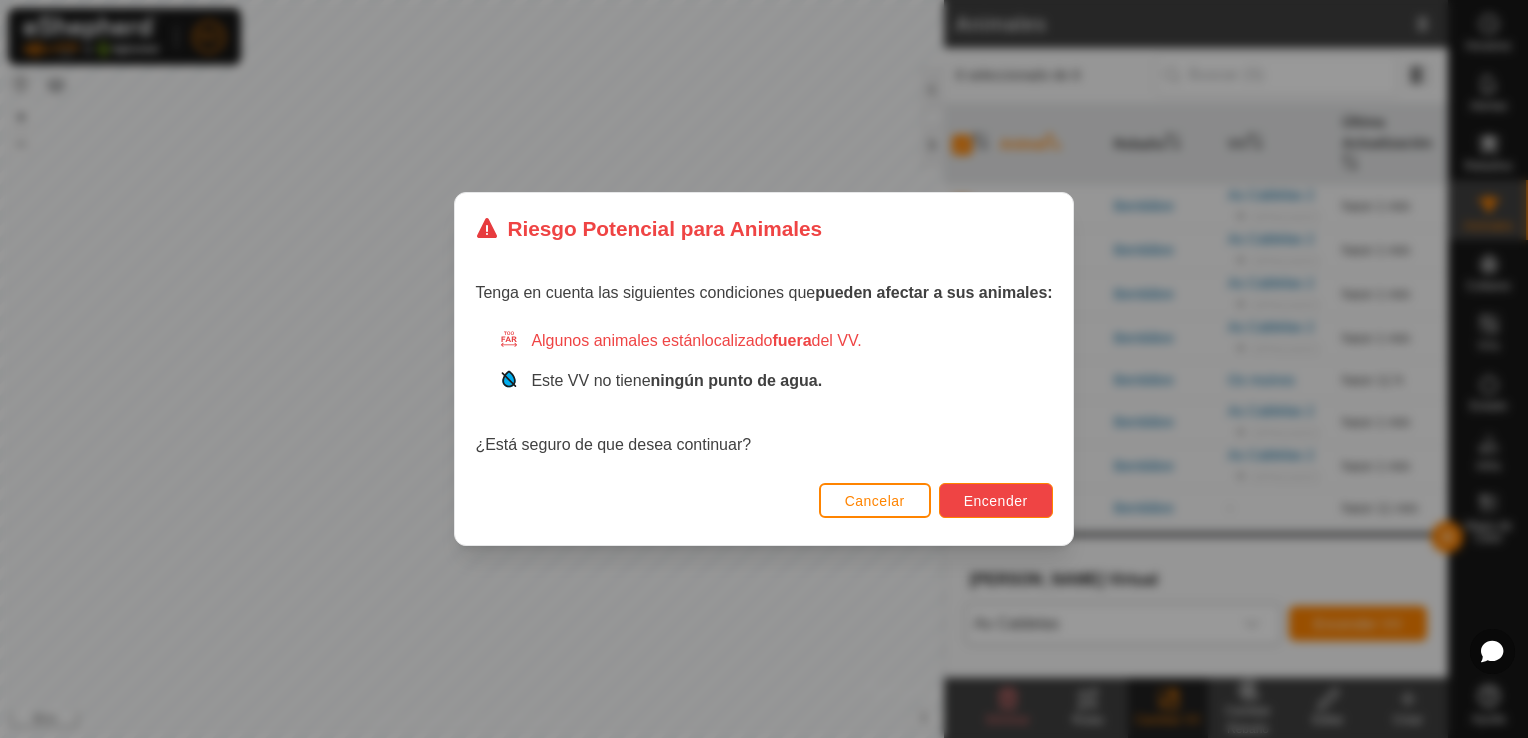 click on "Encender" at bounding box center (996, 500) 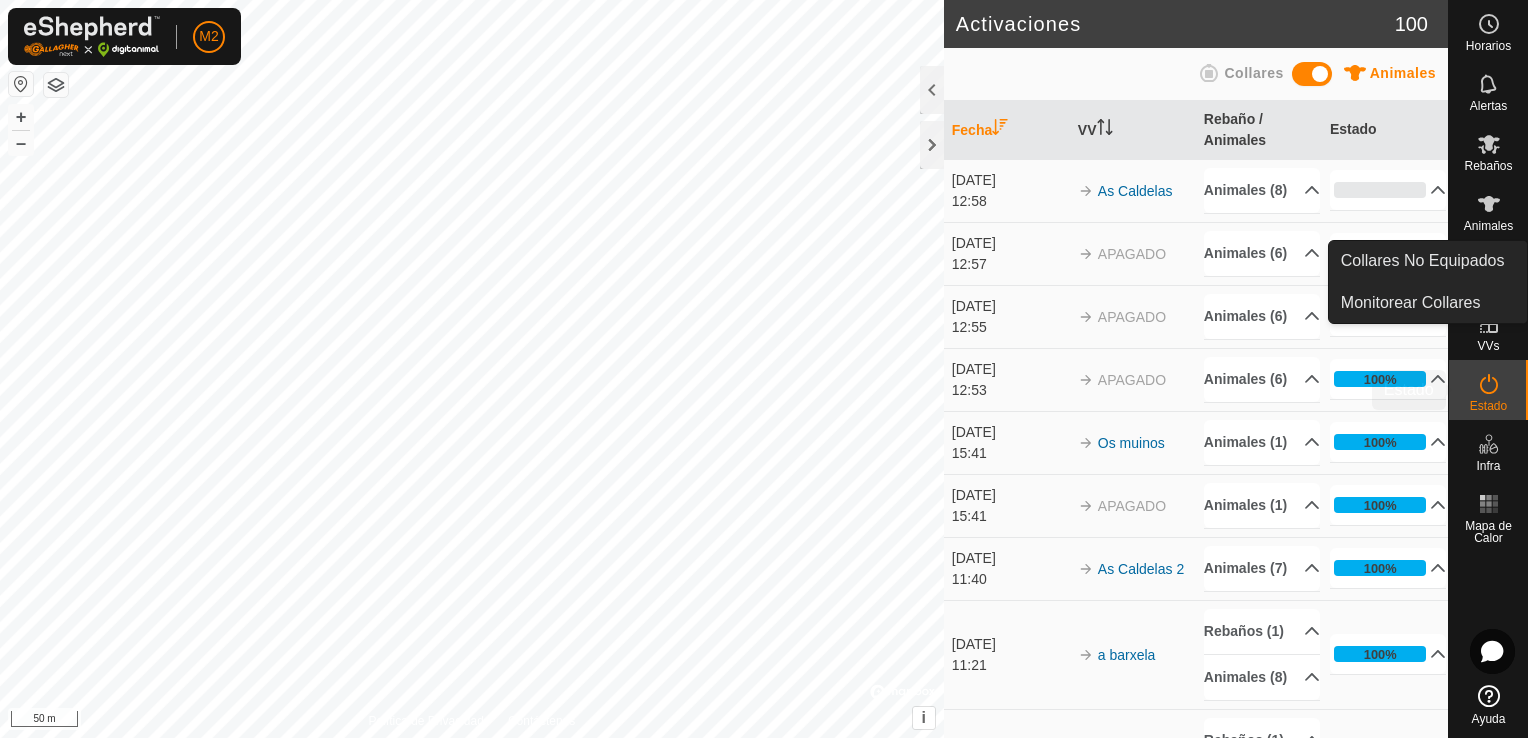 click 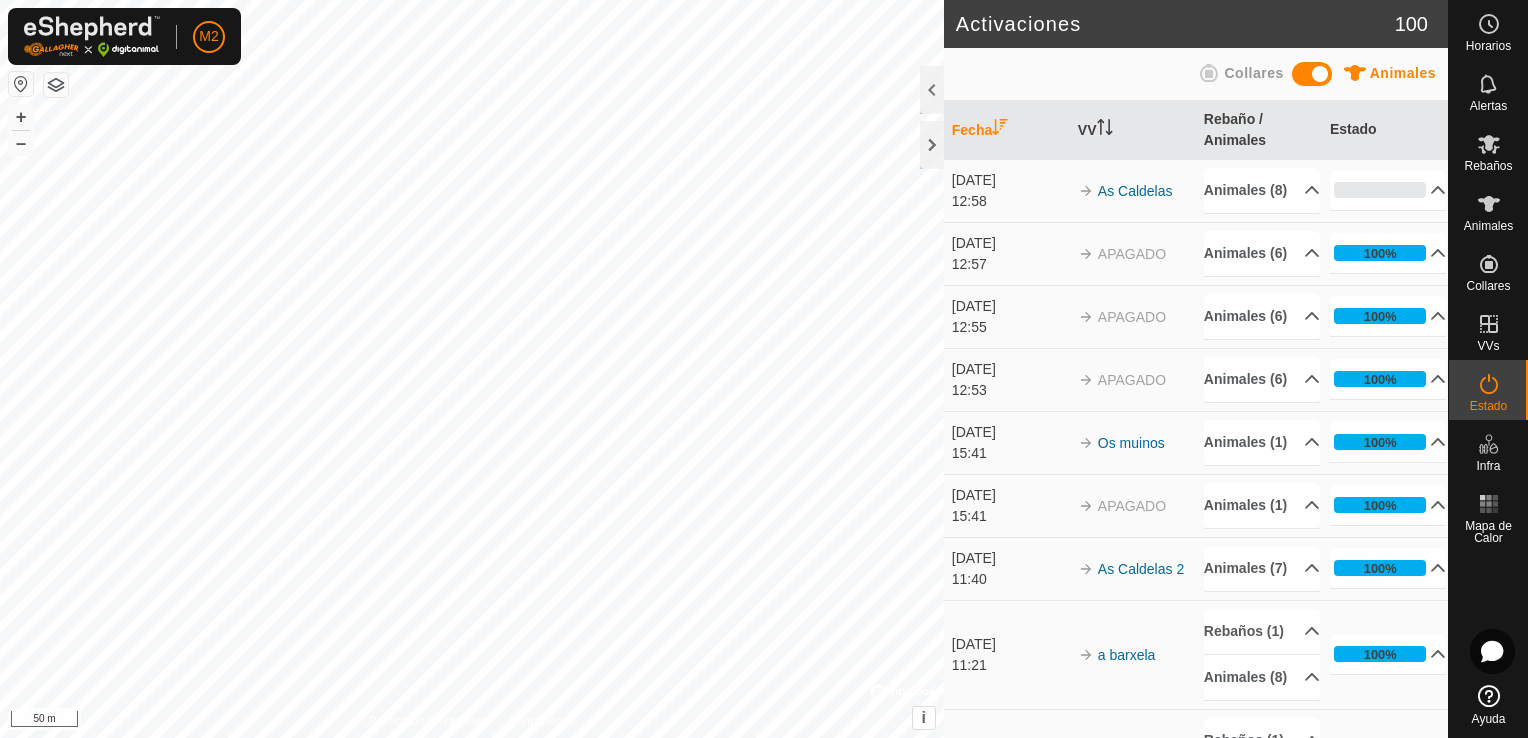 click on "Activaciones" 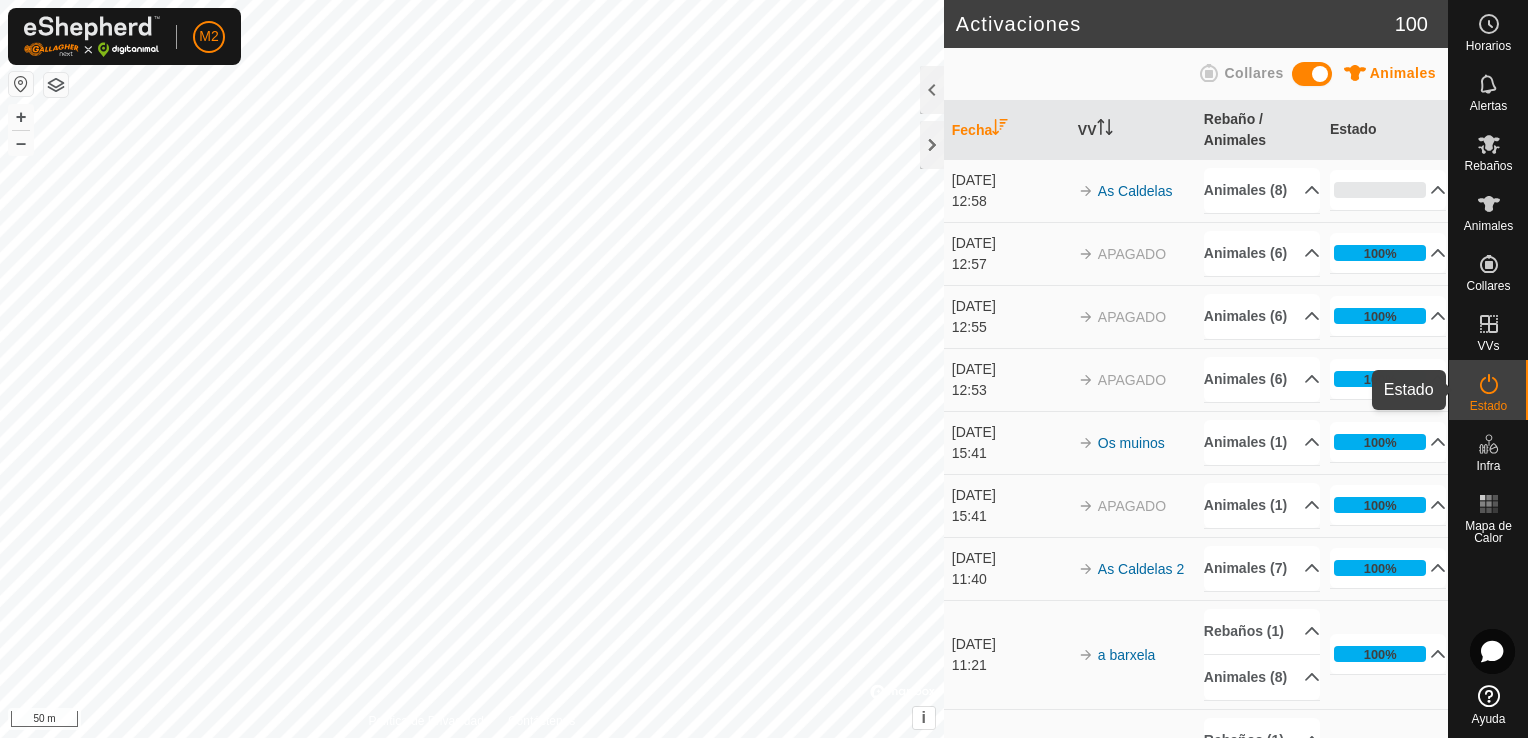 click on "Estado" at bounding box center (1488, 390) 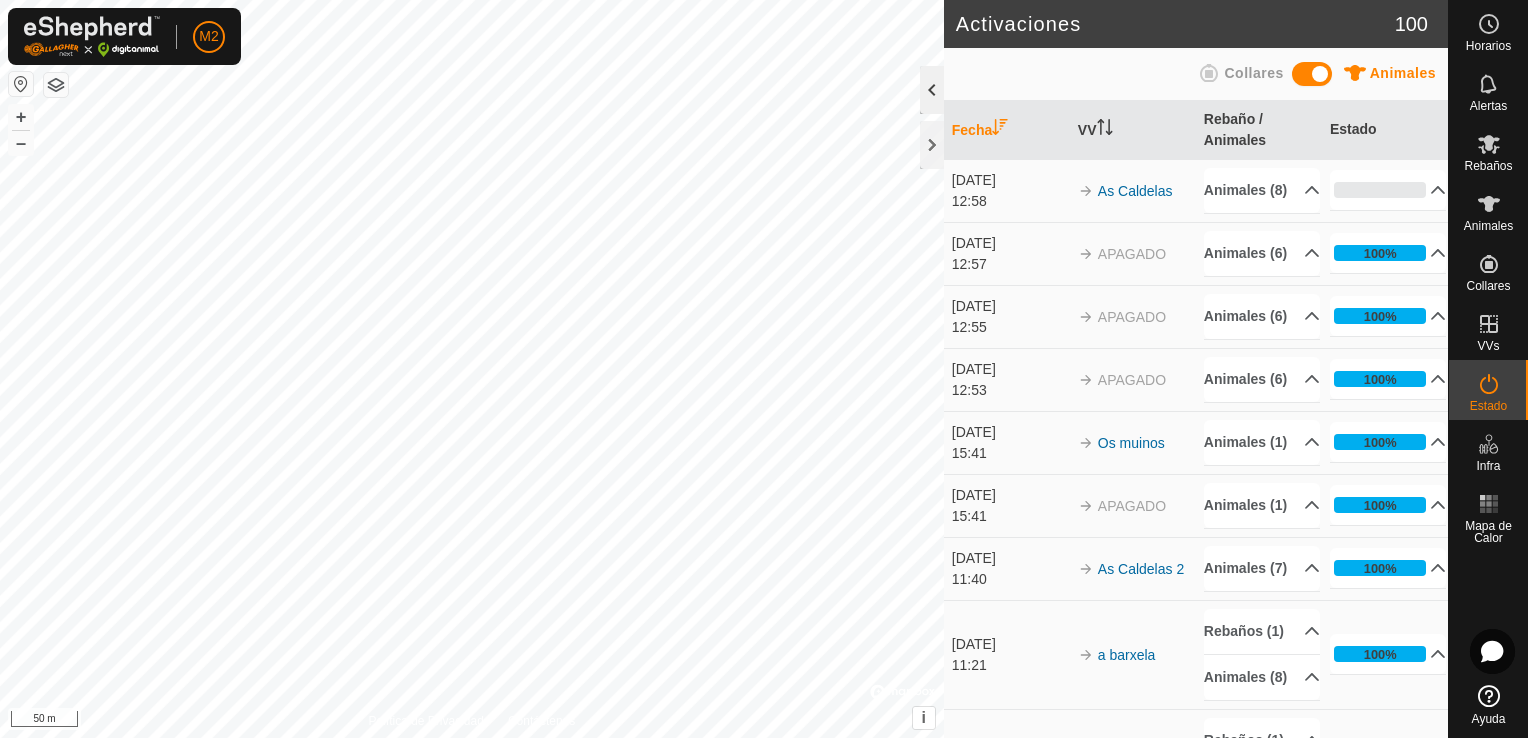 click 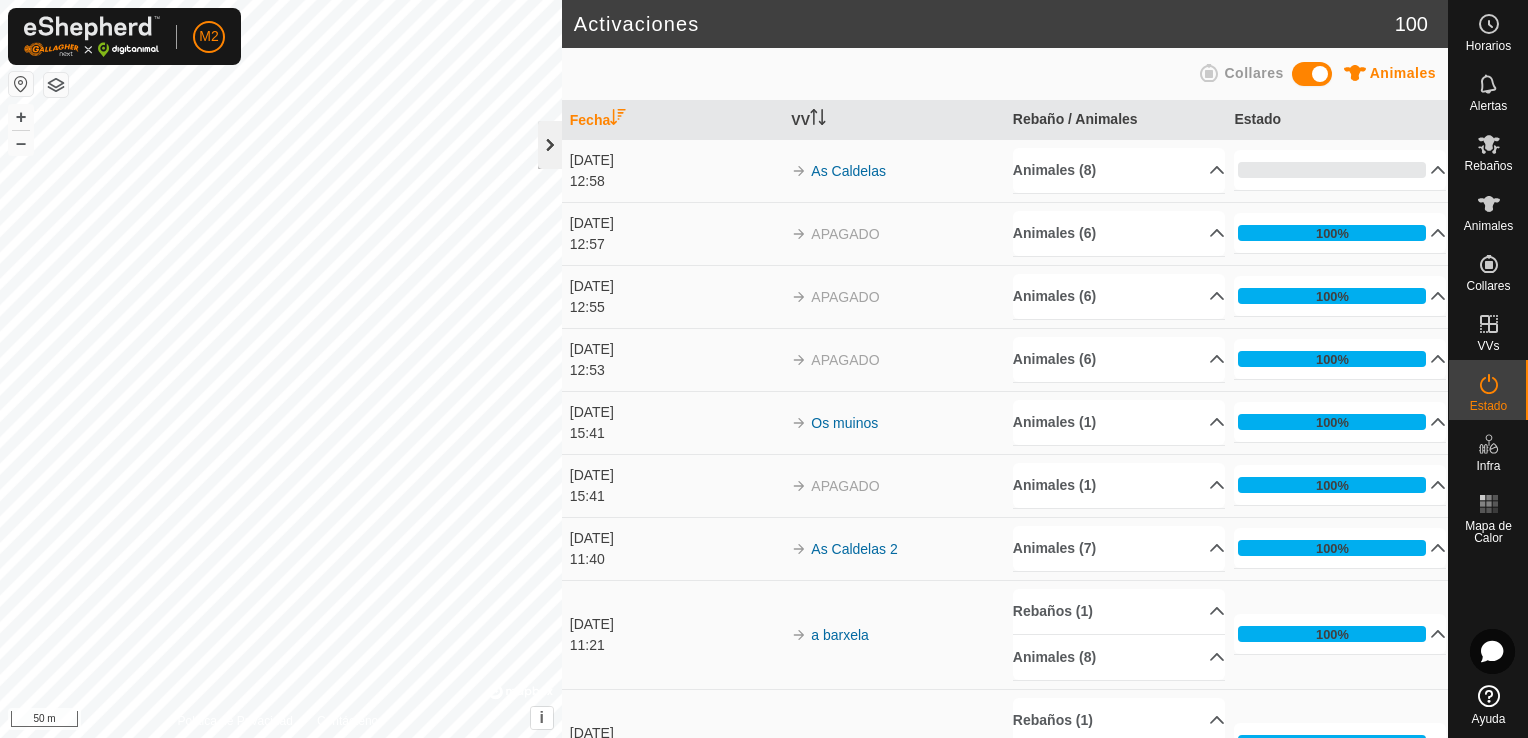 click 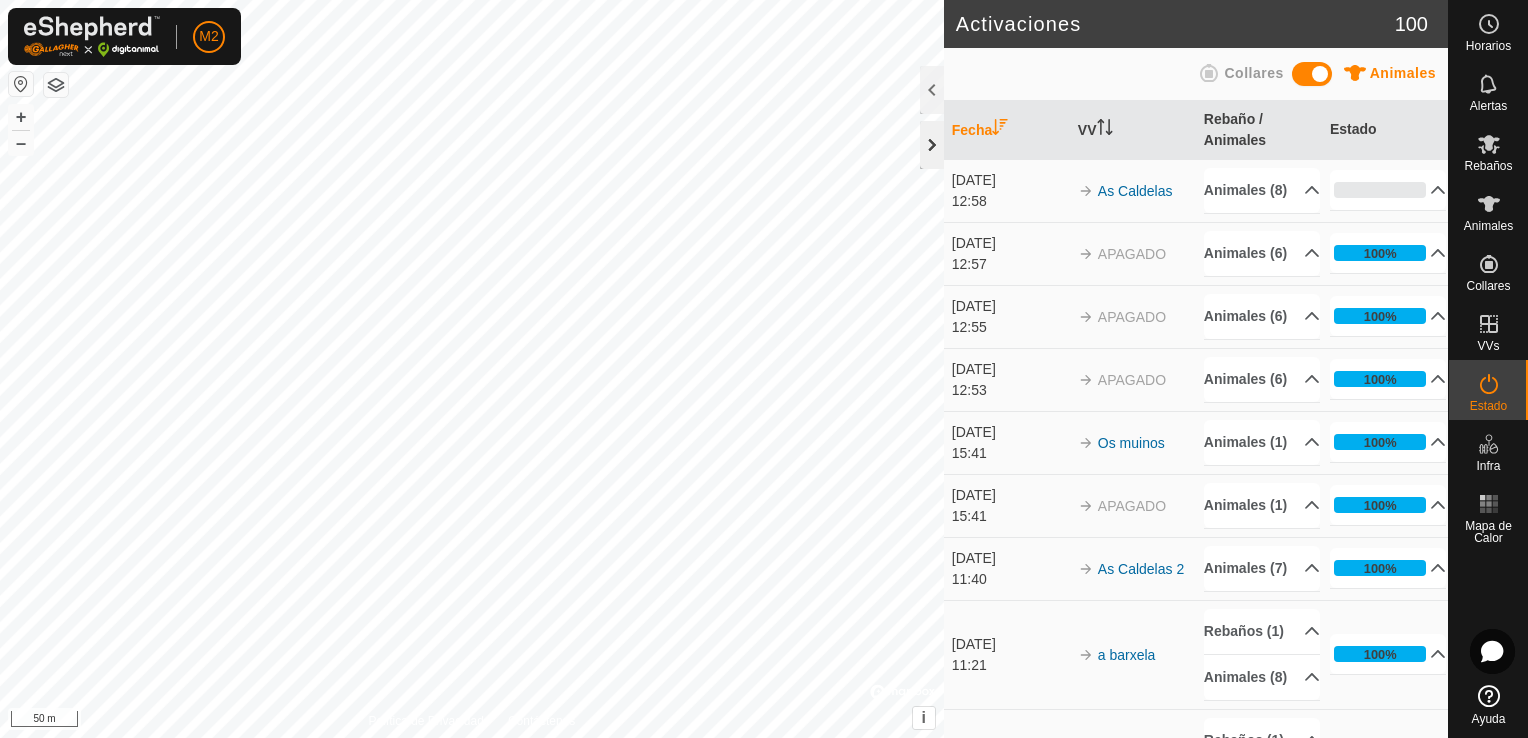 click 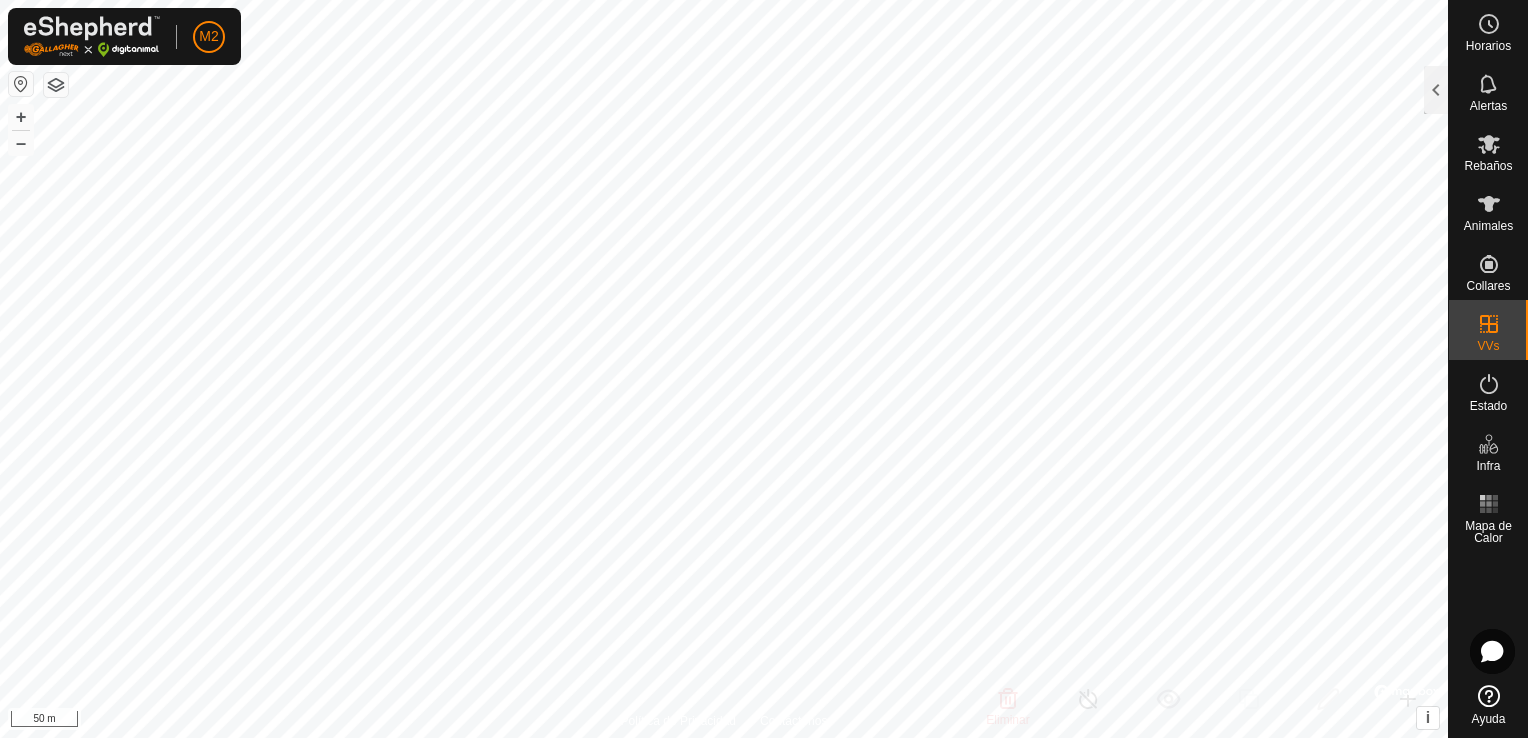 checkbox on "false" 